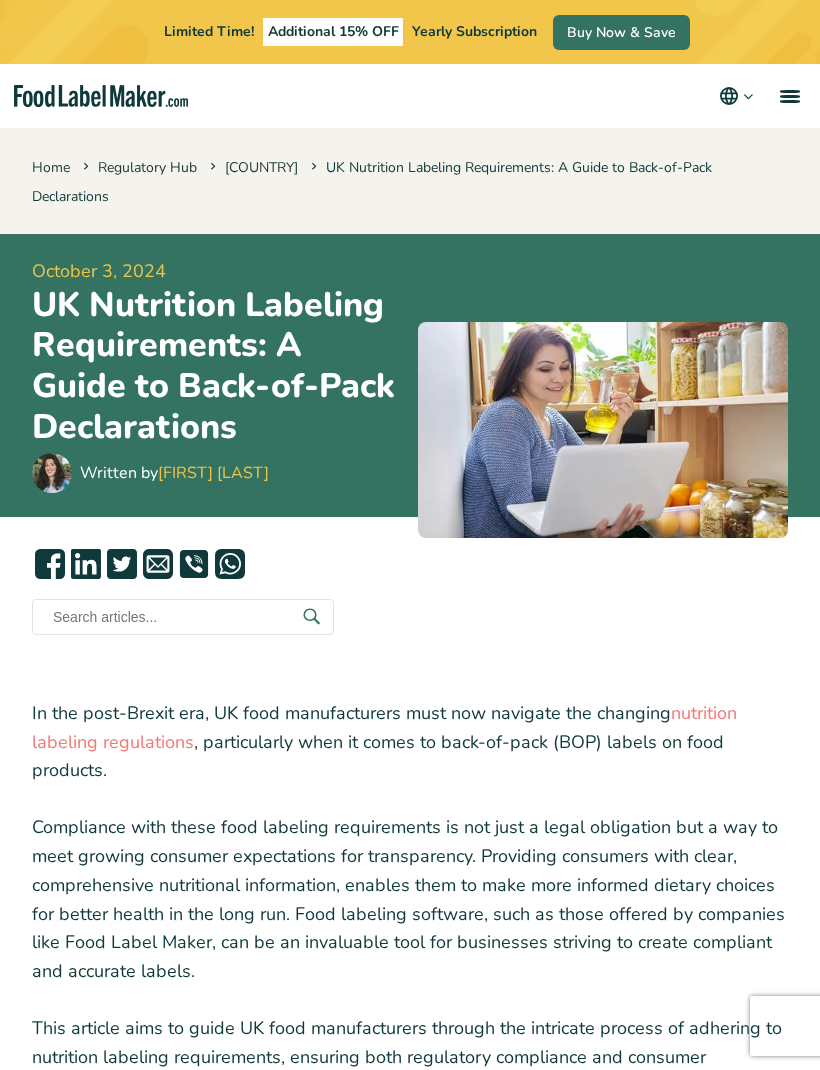 scroll, scrollTop: 1713, scrollLeft: 0, axis: vertical 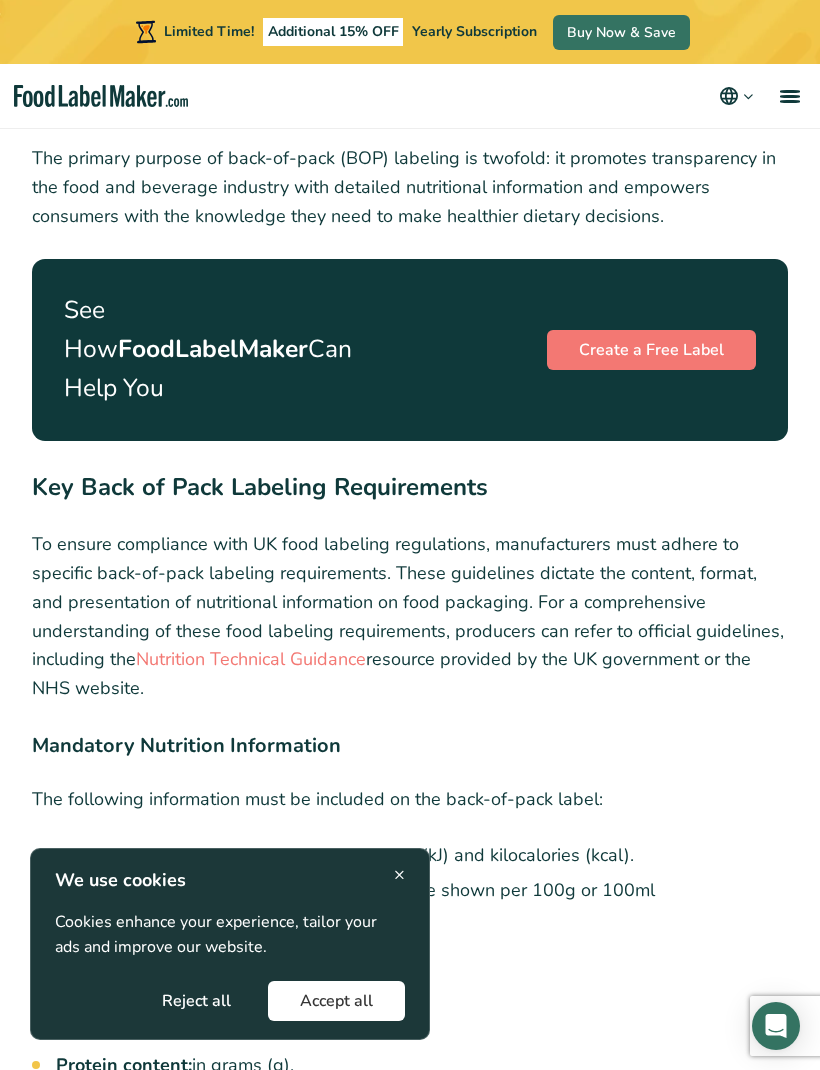 click on "Create a Free Label" at bounding box center (651, 350) 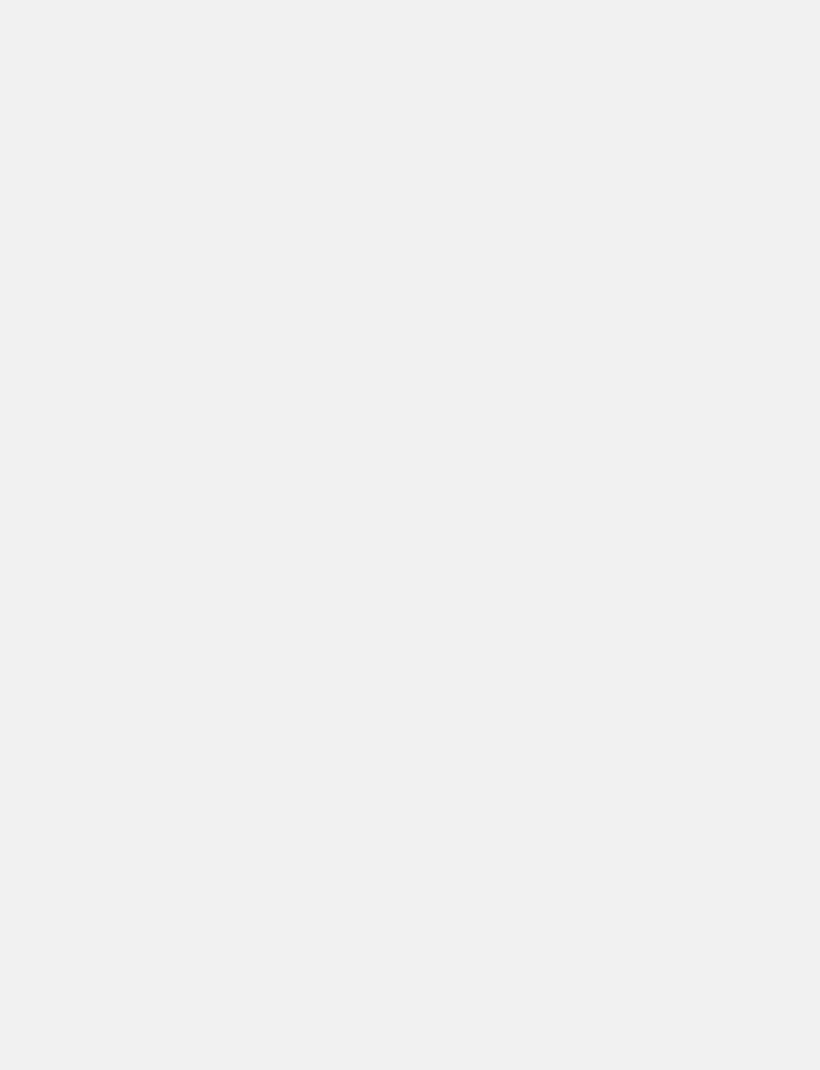 scroll, scrollTop: 0, scrollLeft: 0, axis: both 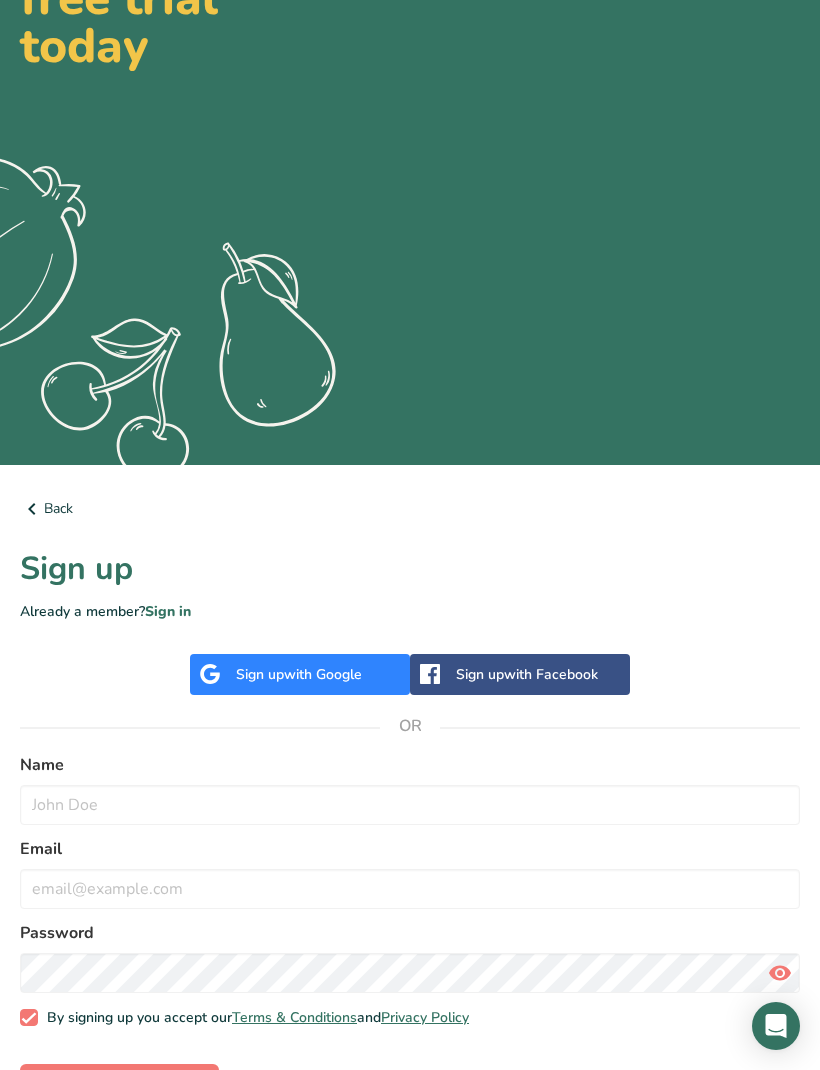 click on "Sign up for Free" at bounding box center [119, 1084] 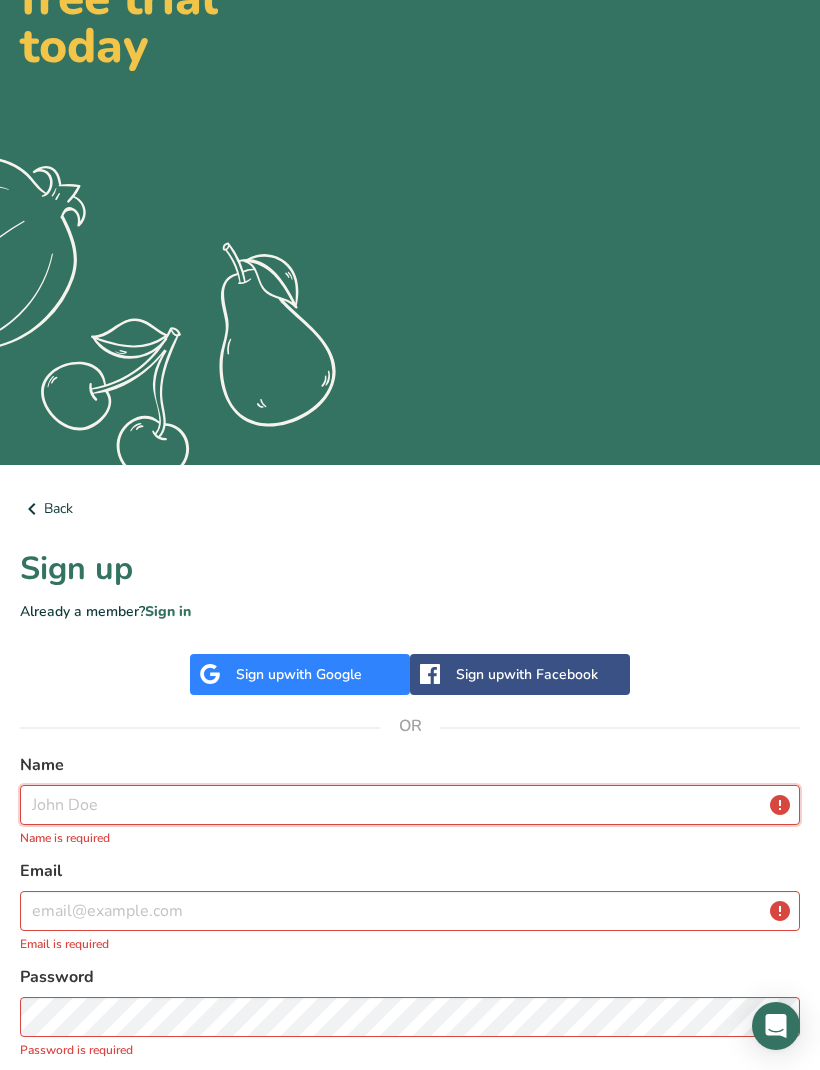click at bounding box center [410, 805] 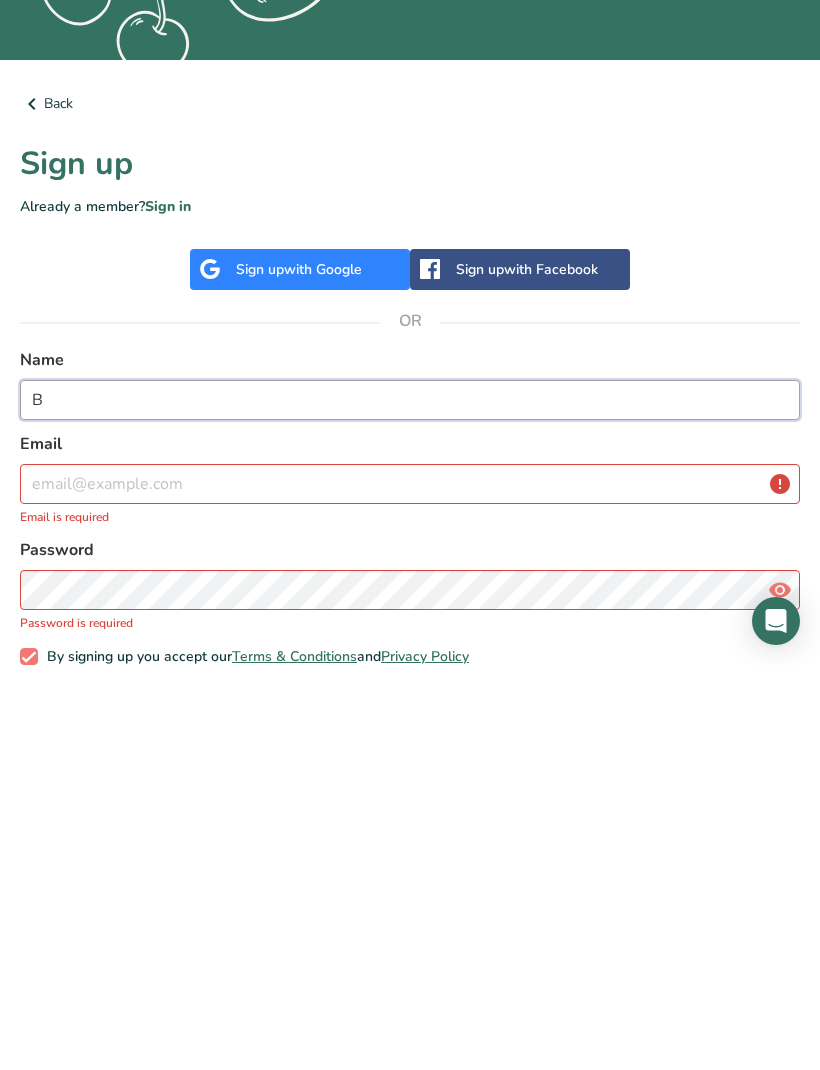 scroll, scrollTop: 300, scrollLeft: 0, axis: vertical 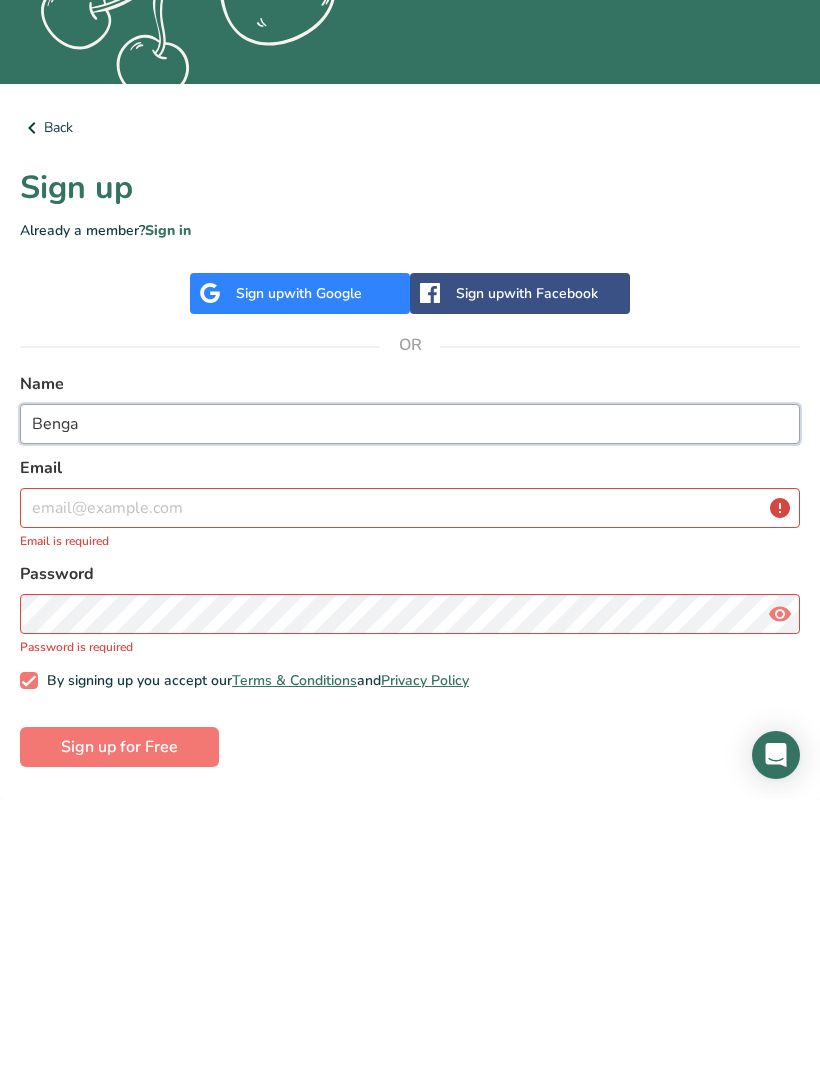 type on "Benga" 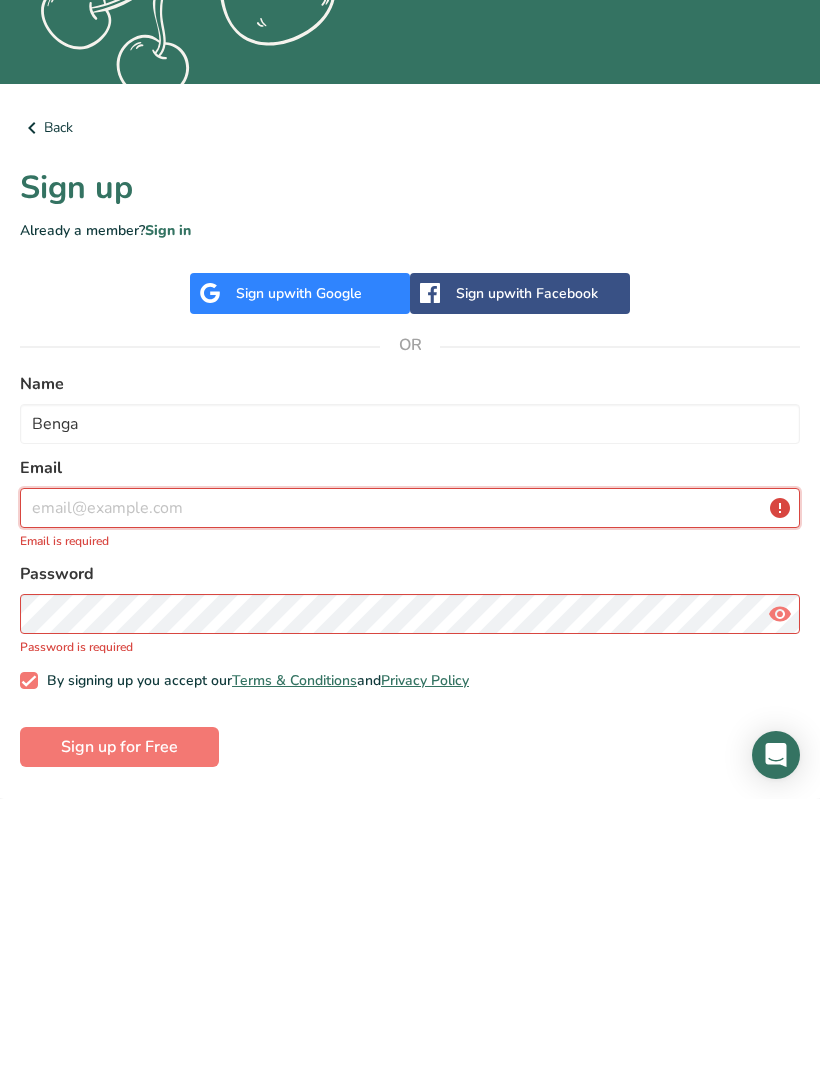 click at bounding box center [410, 779] 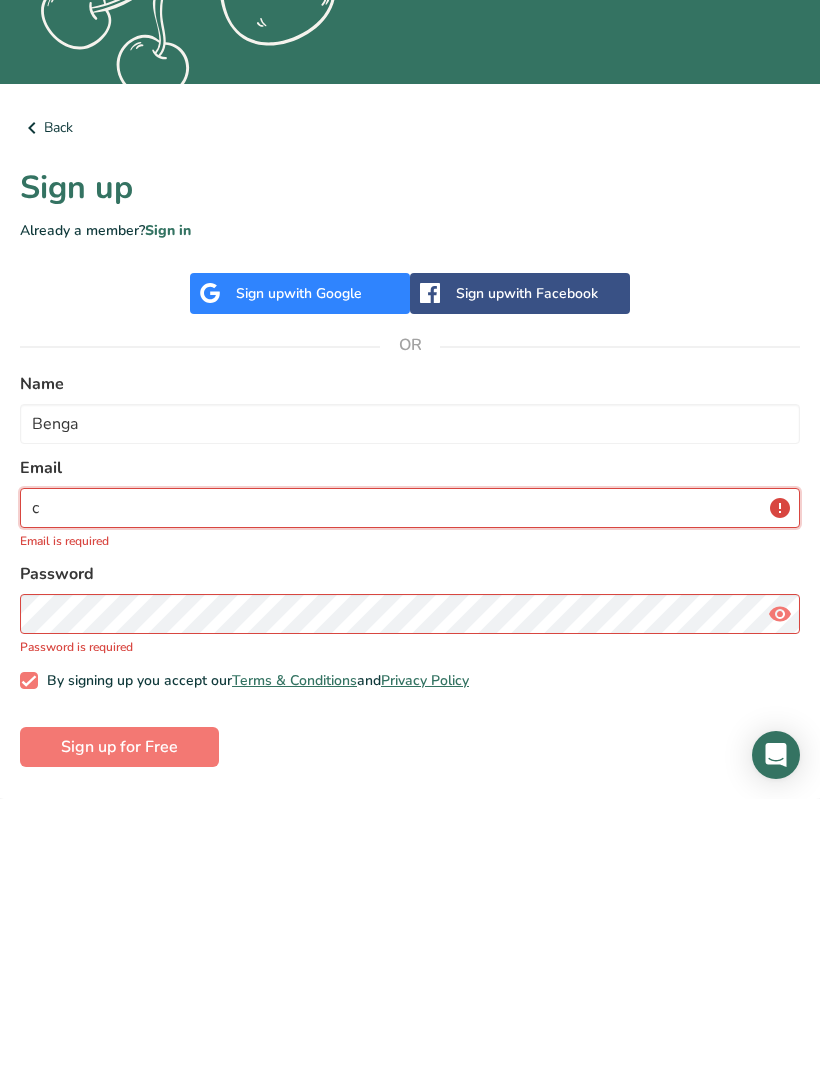 scroll, scrollTop: 278, scrollLeft: 0, axis: vertical 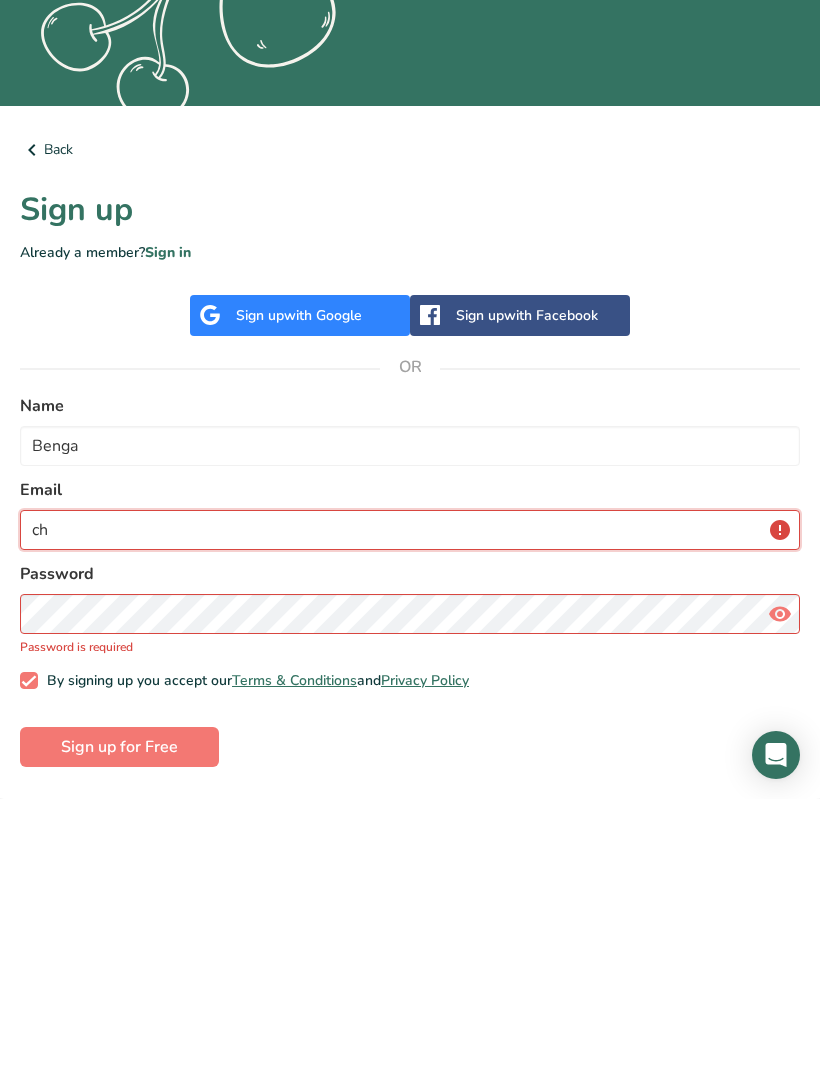 type on "c" 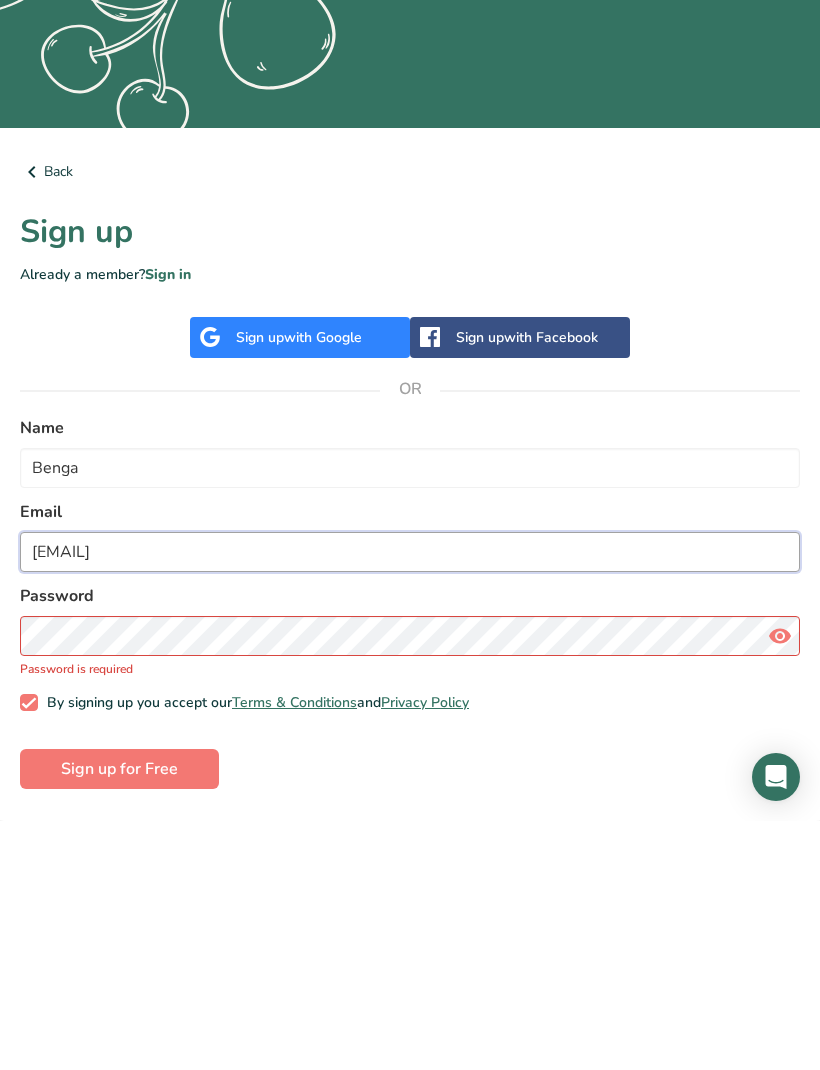 type on "bengaschocolates@hotmail.com" 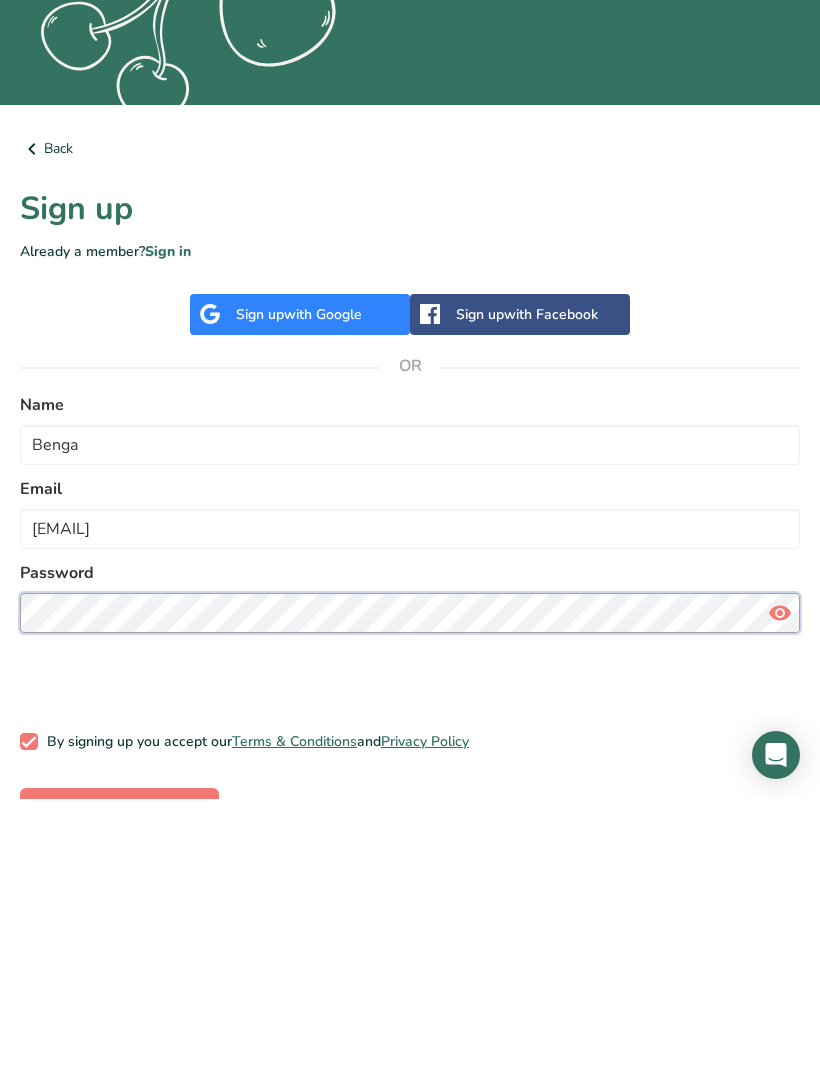 scroll, scrollTop: 256, scrollLeft: 0, axis: vertical 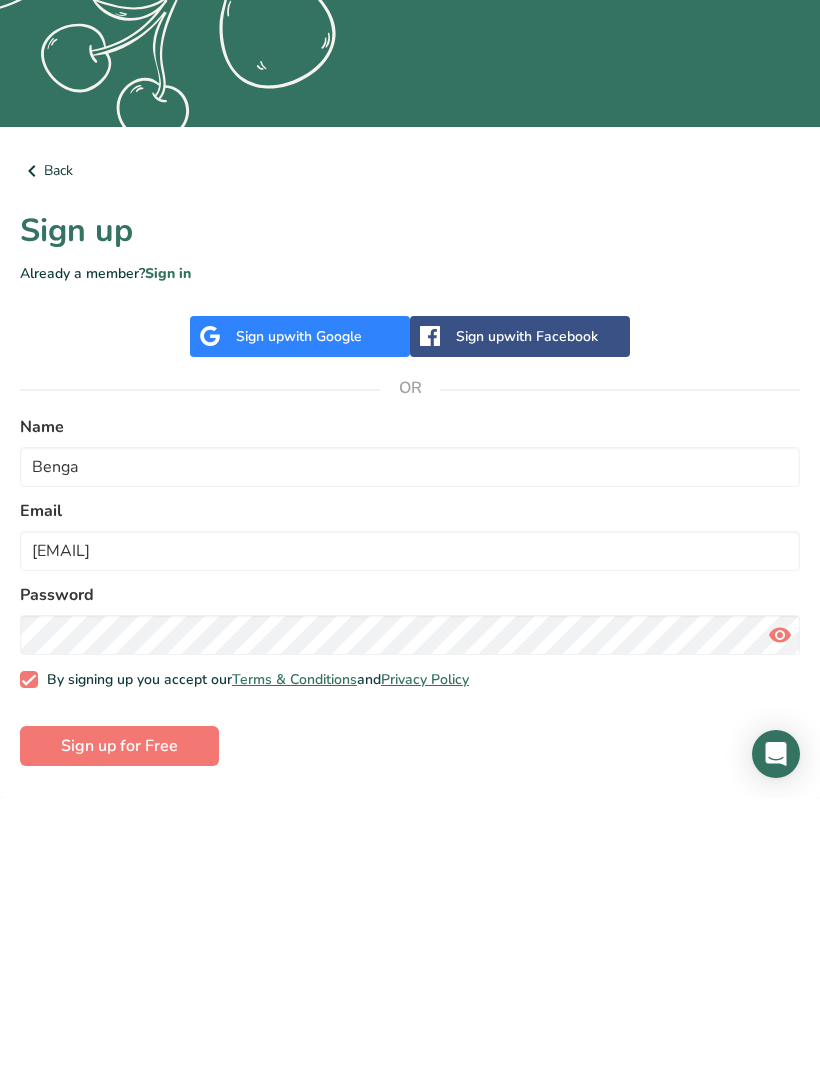 click on "Sign up for Free" at bounding box center [119, 1018] 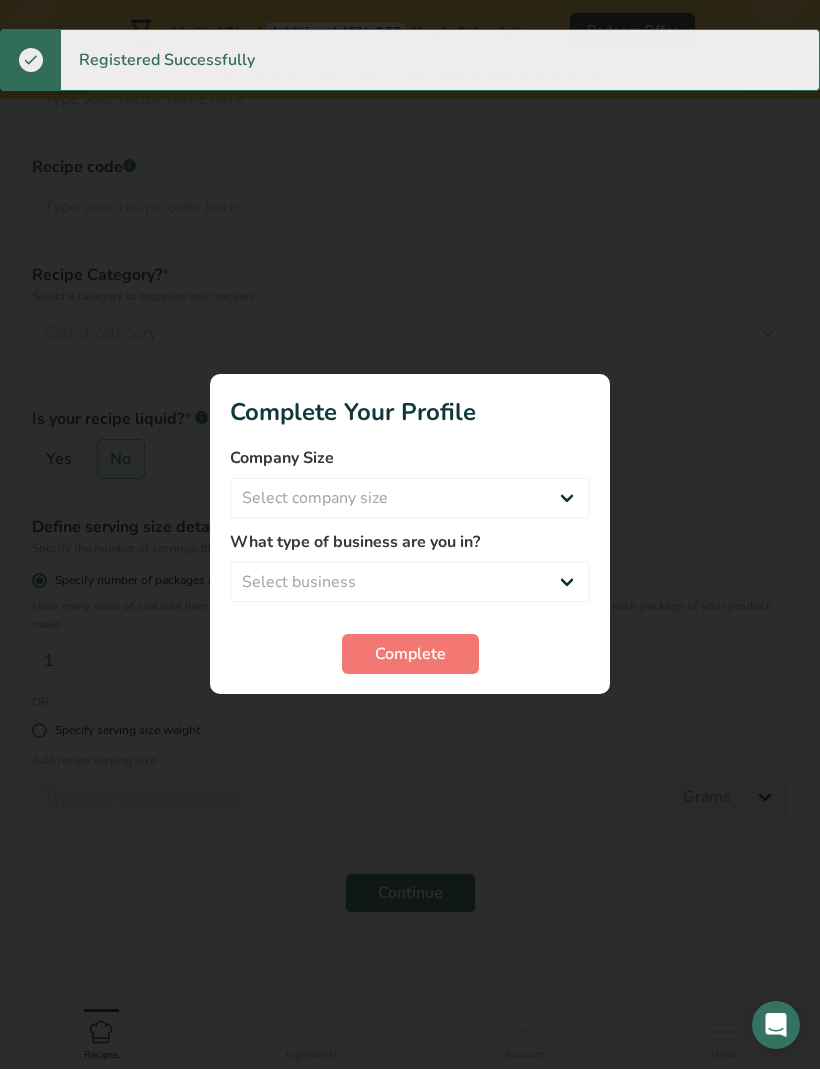 scroll, scrollTop: 0, scrollLeft: 0, axis: both 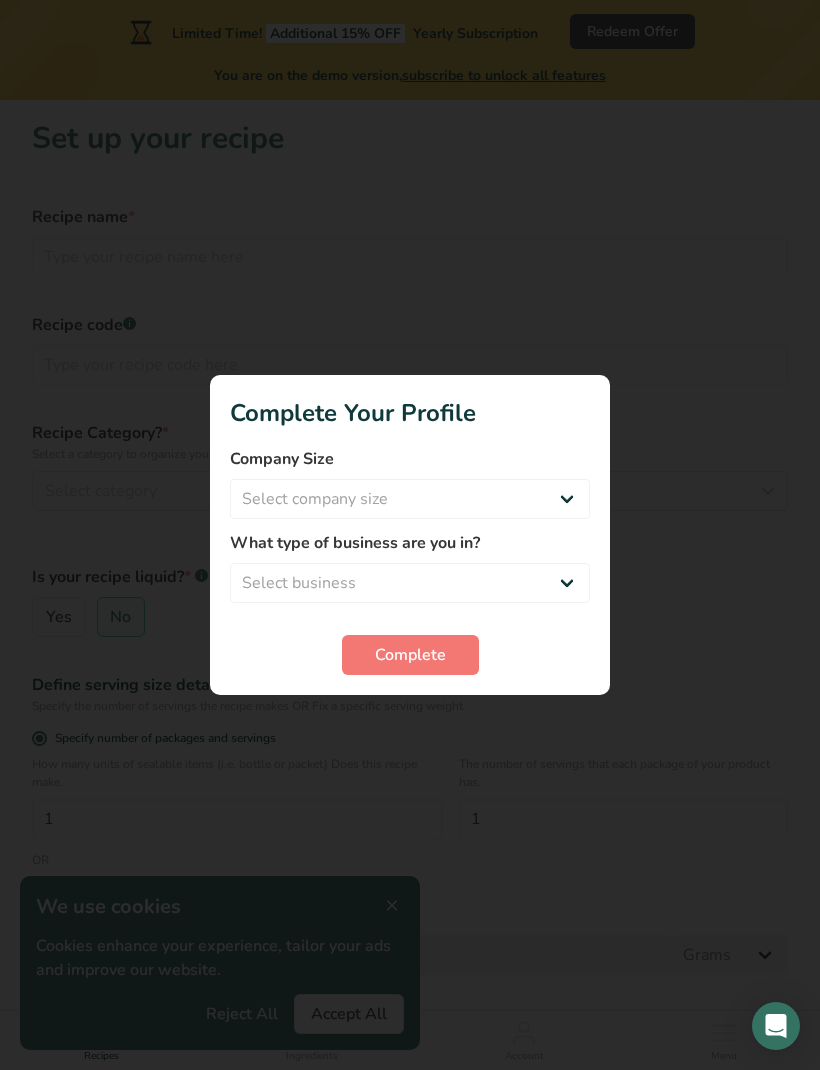 click on "Complete" at bounding box center (410, 655) 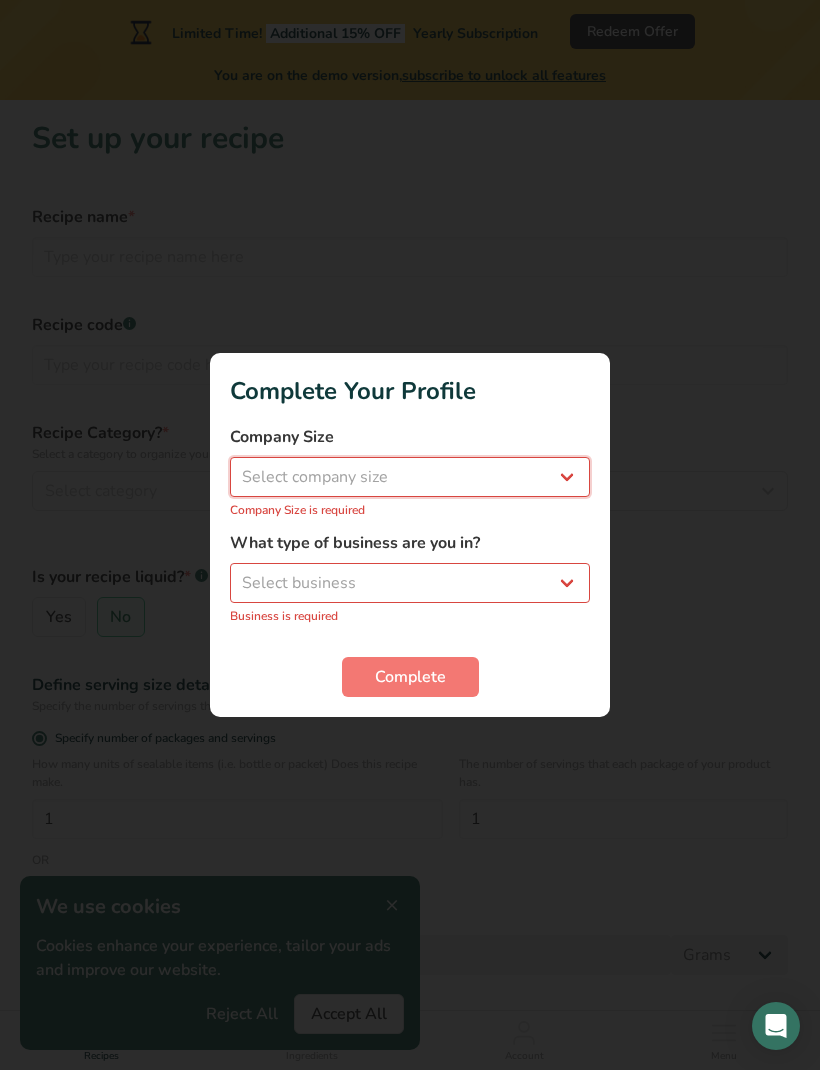 click on "Select company size
Fewer than 10 Employees
10 to 50 Employees
51 to 500 Employees
Over 500 Employees" at bounding box center (410, 477) 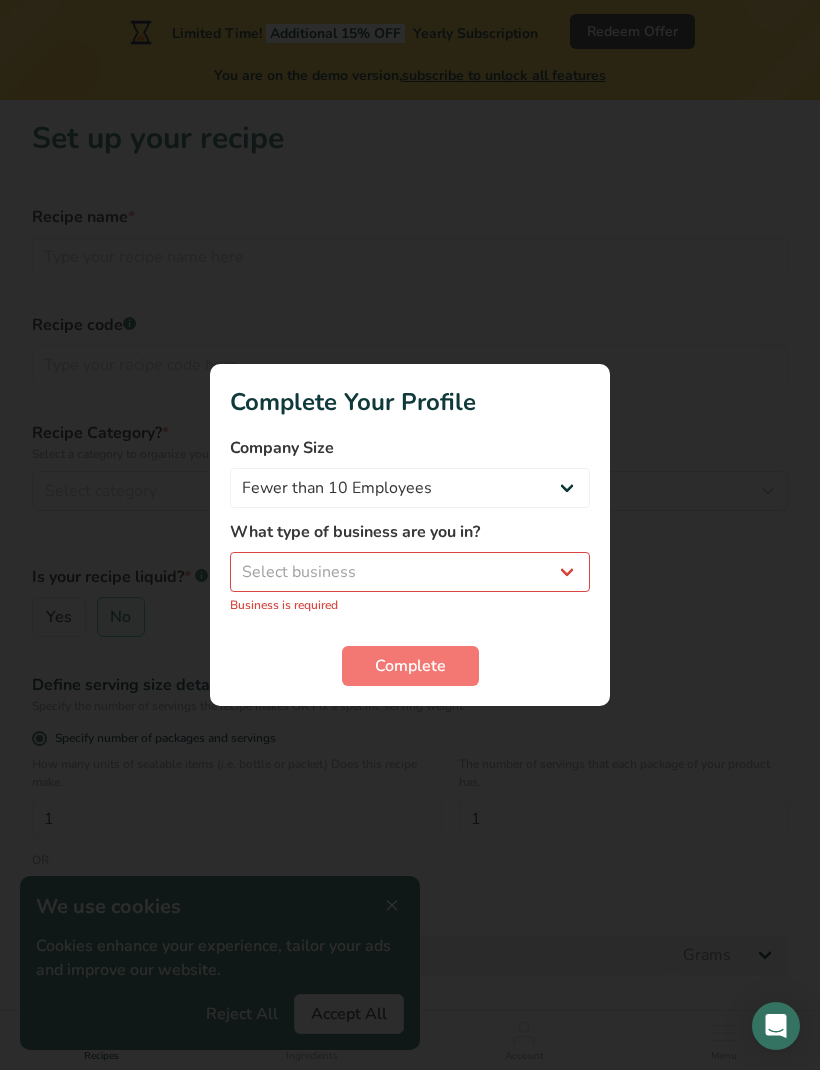click on "Select business
Packaged Food Manufacturer
Restaurant & Cafe
Bakery
Meal Plans & Catering Company
Nutritionist
Food Blogger
Personal Trainer
Other" at bounding box center (410, 572) 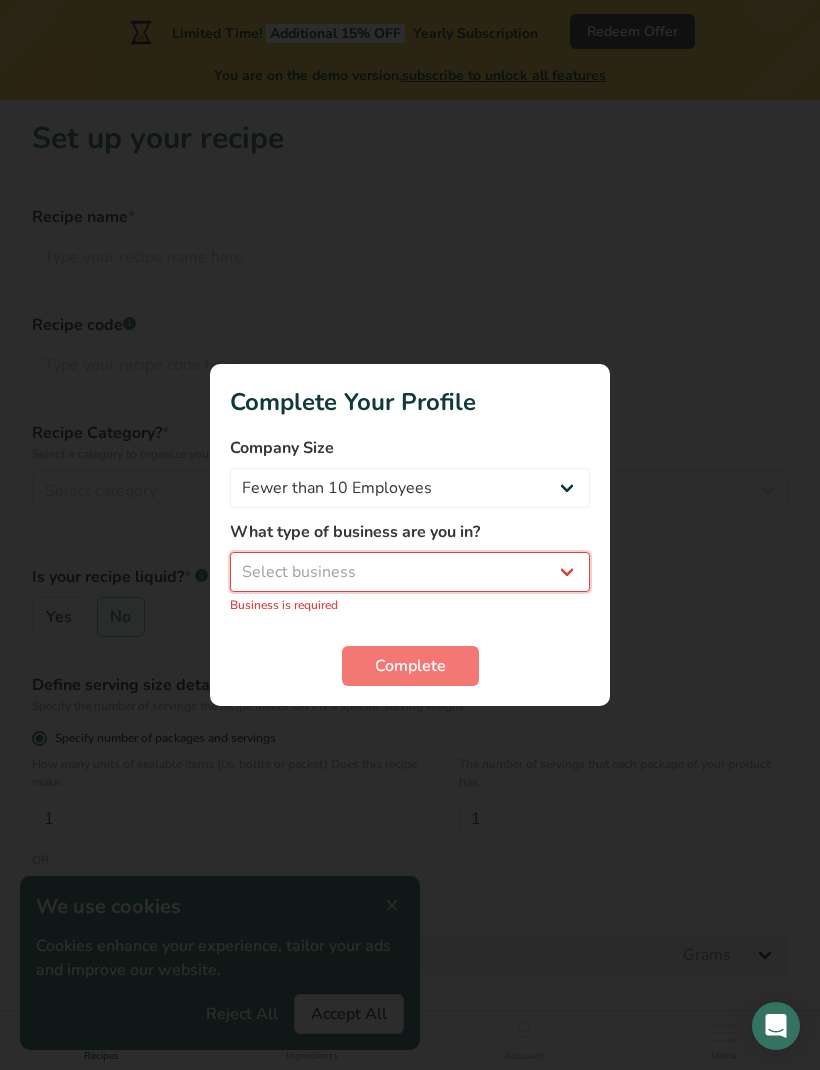 select on "3" 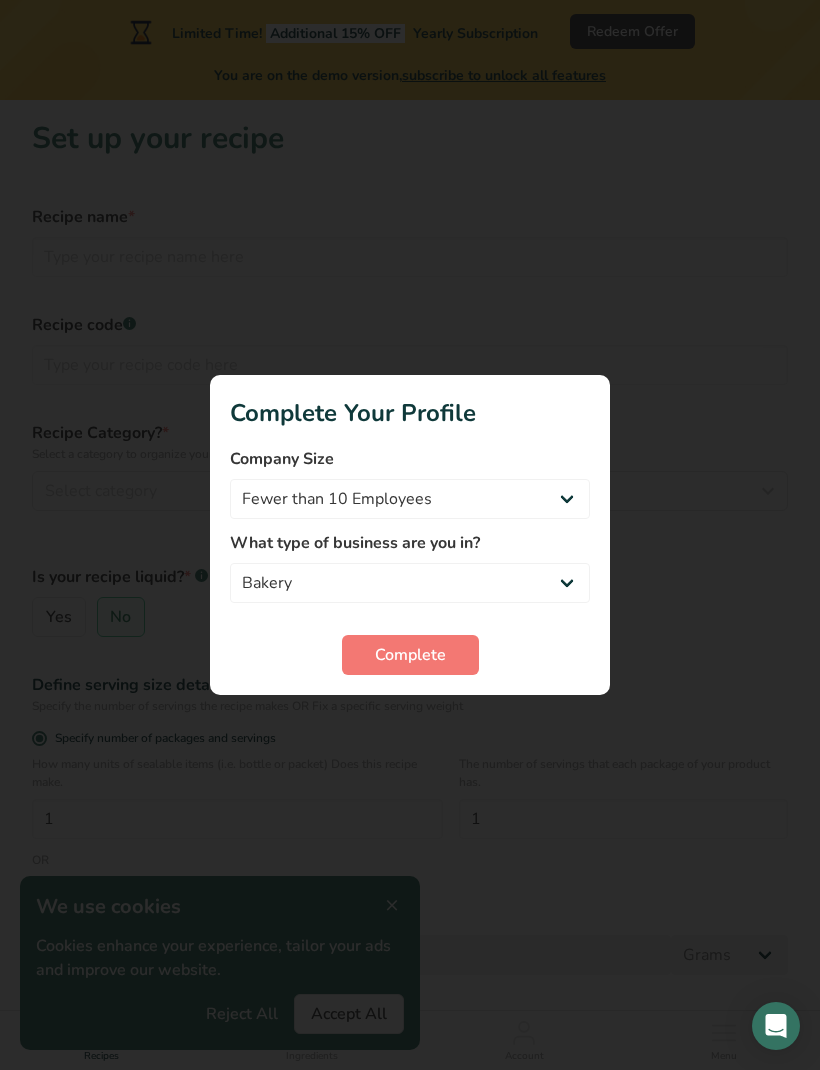 click on "Complete" at bounding box center (410, 655) 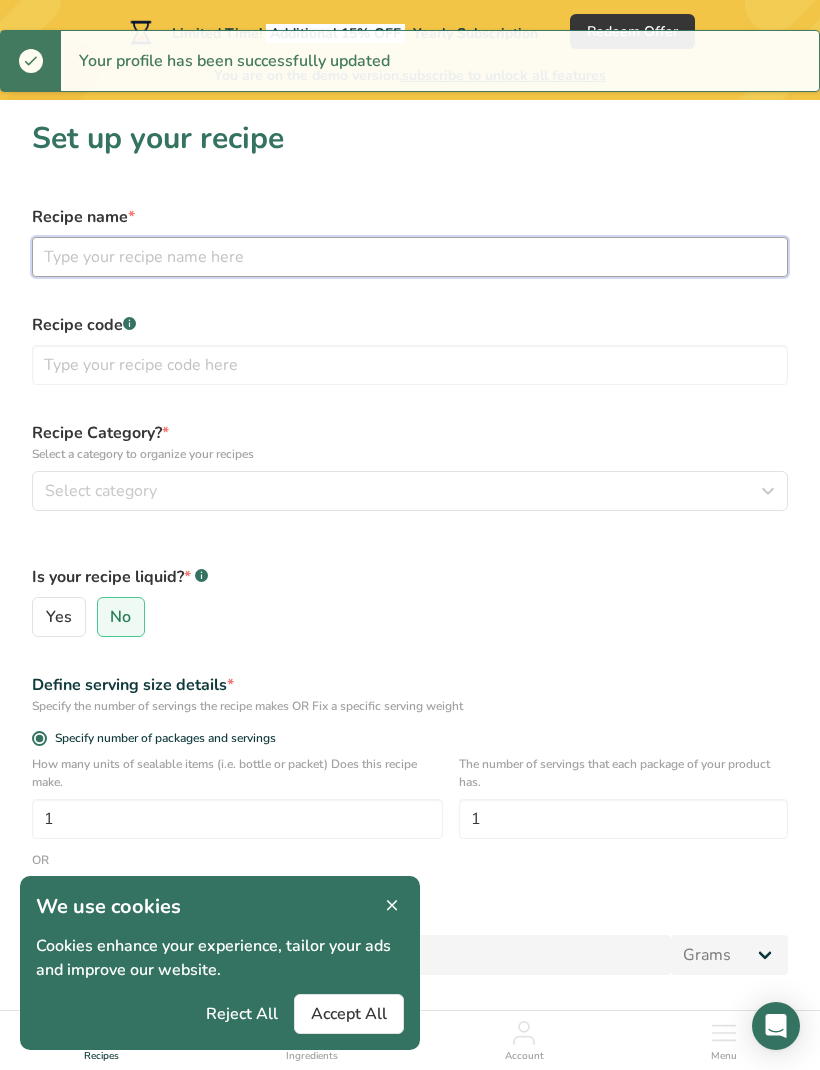 click at bounding box center (410, 257) 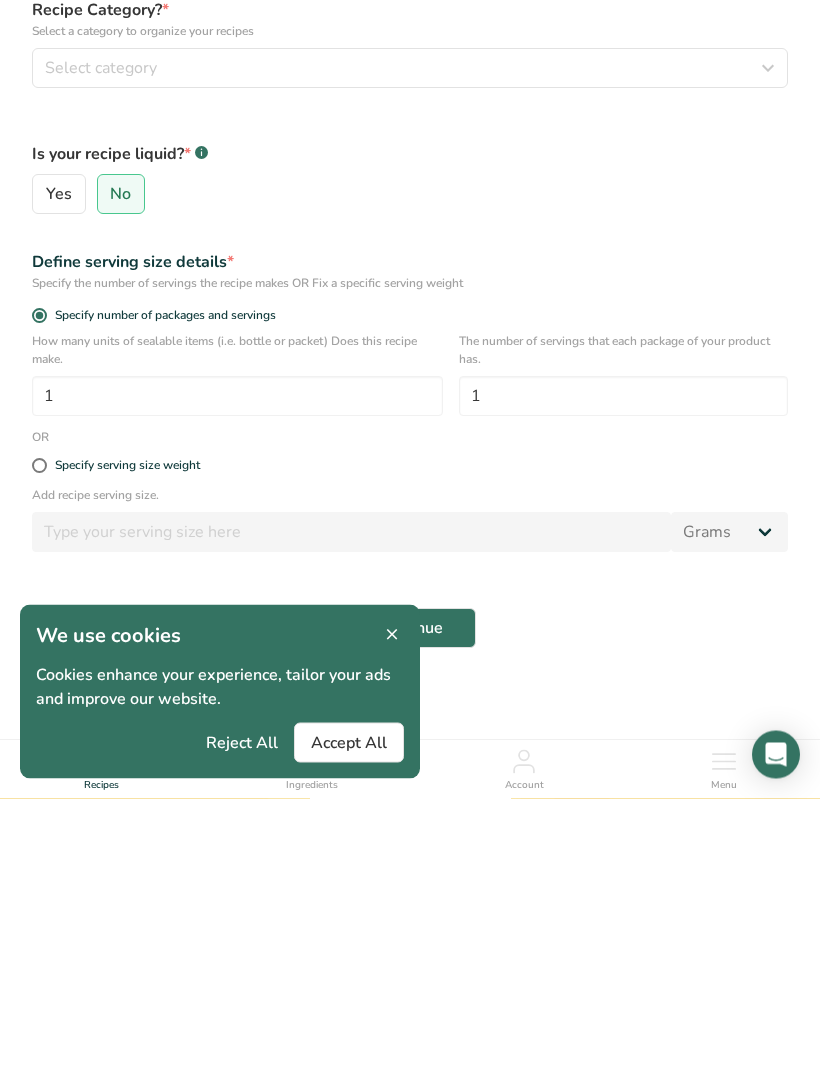 scroll, scrollTop: 157, scrollLeft: 0, axis: vertical 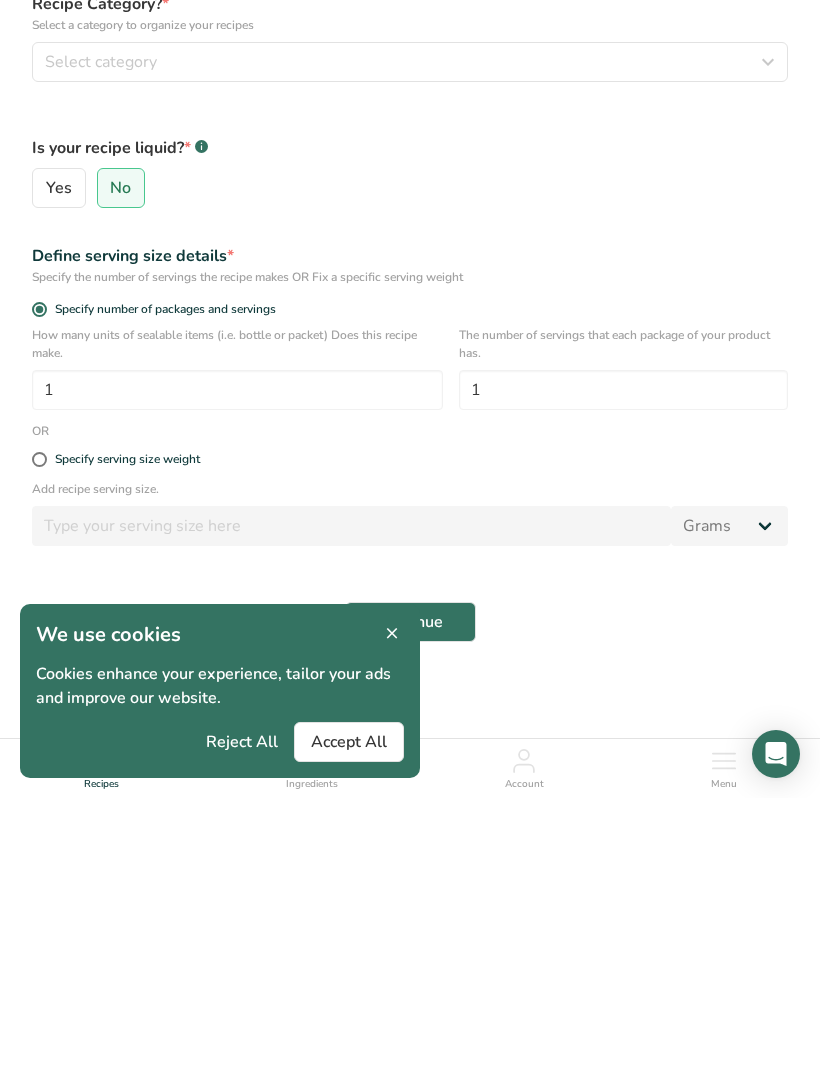 click on "Accept All" at bounding box center (349, 1014) 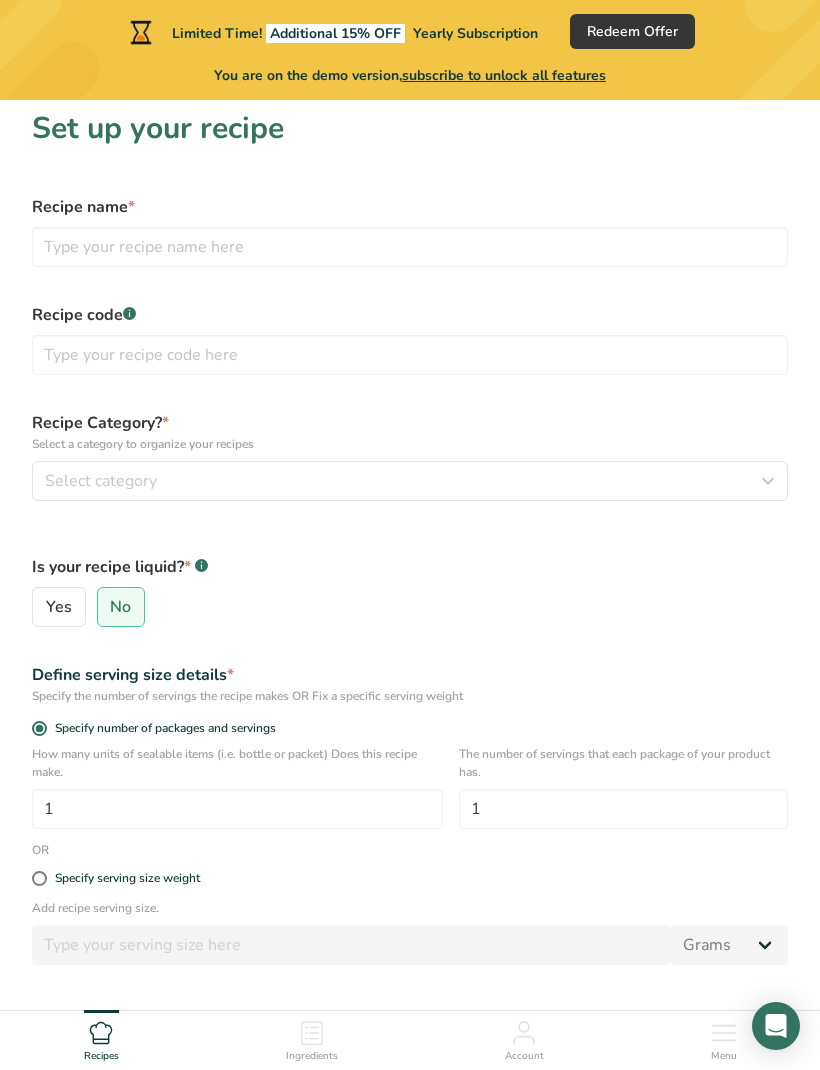 scroll, scrollTop: 0, scrollLeft: 0, axis: both 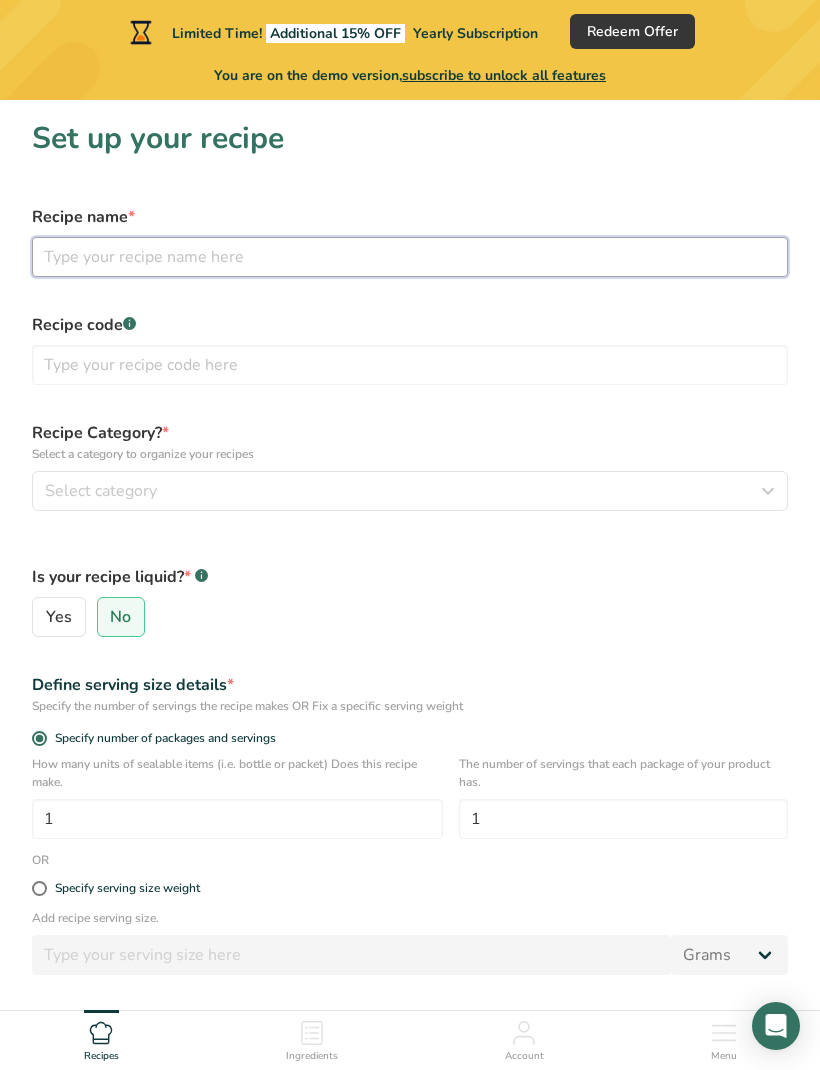 click at bounding box center (410, 257) 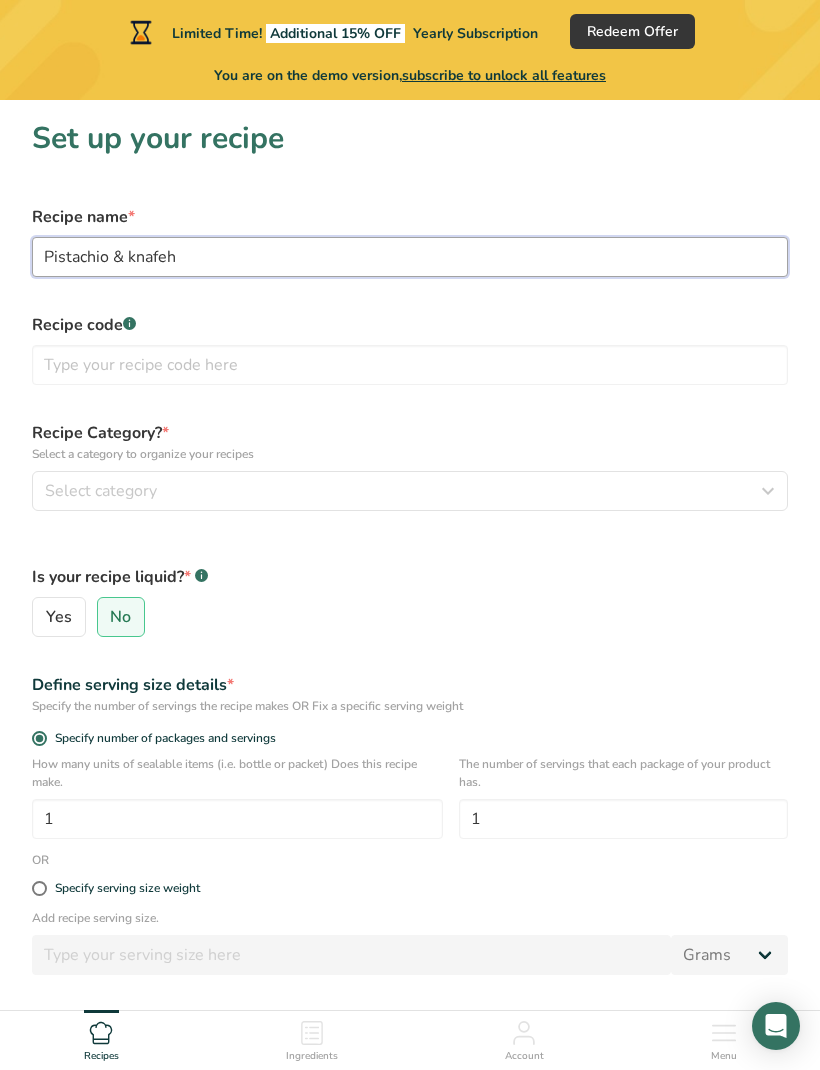 type on "Pistachio & knafeh" 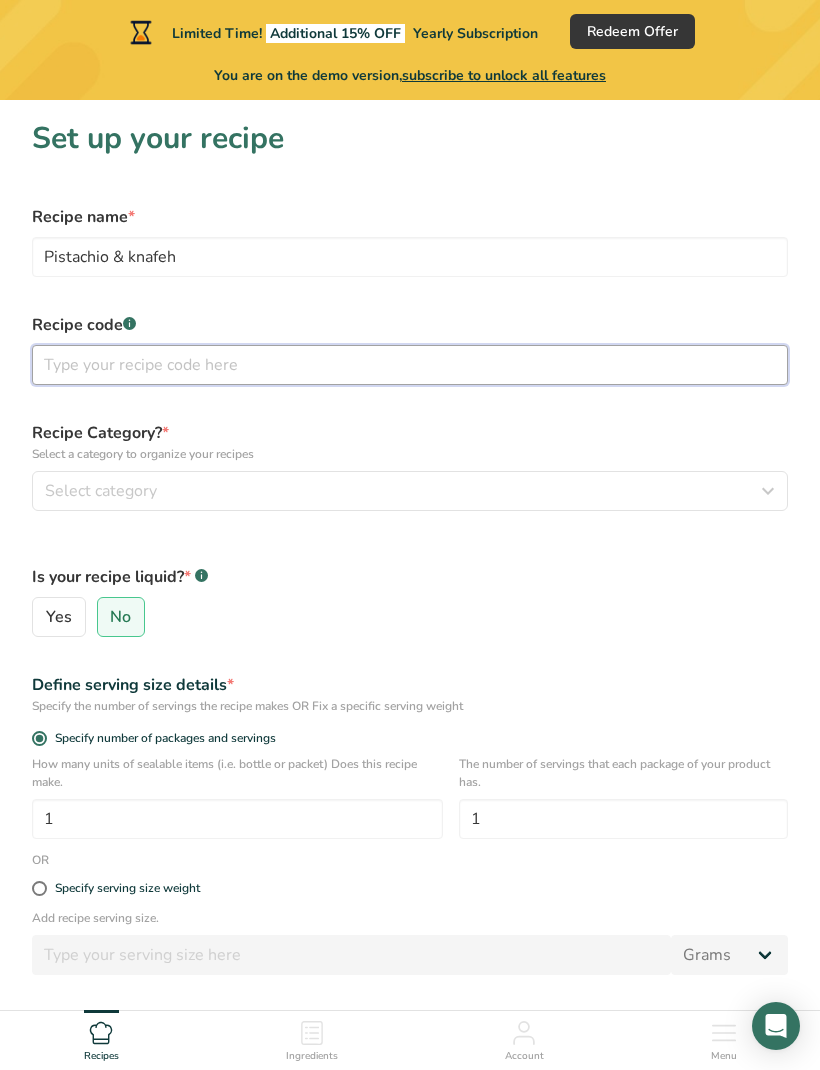 click at bounding box center (410, 365) 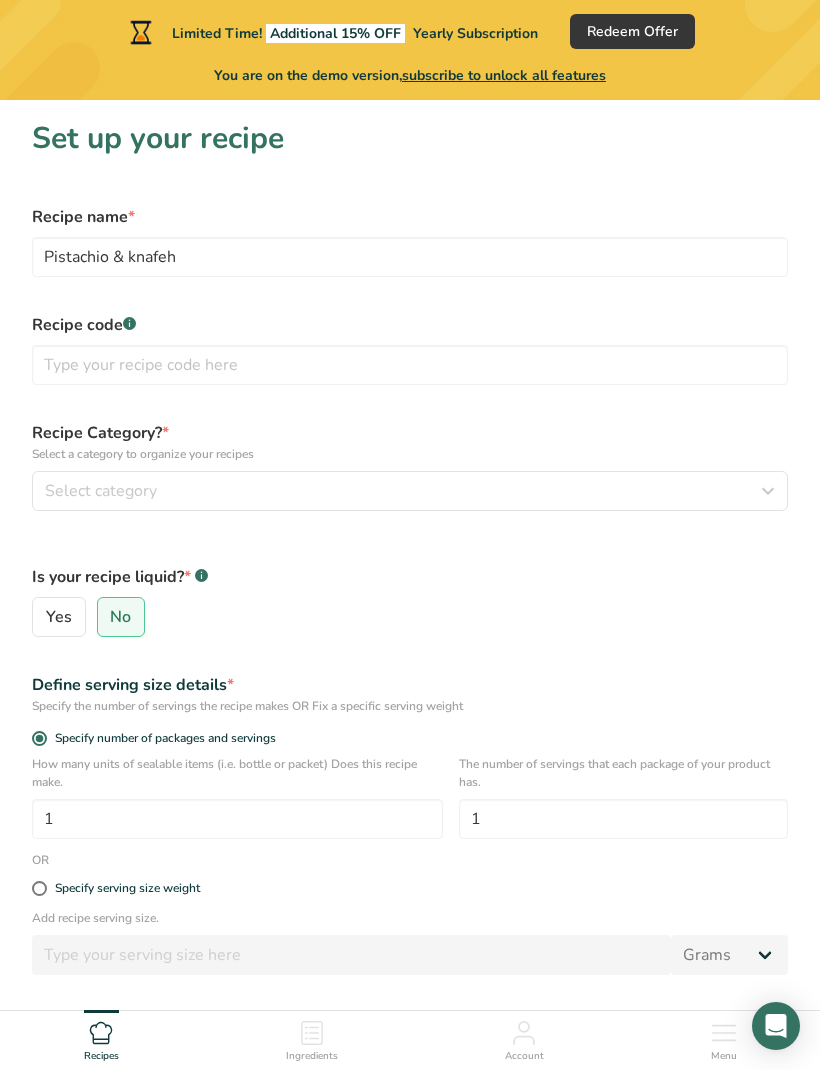 click on "Select category" at bounding box center (410, 491) 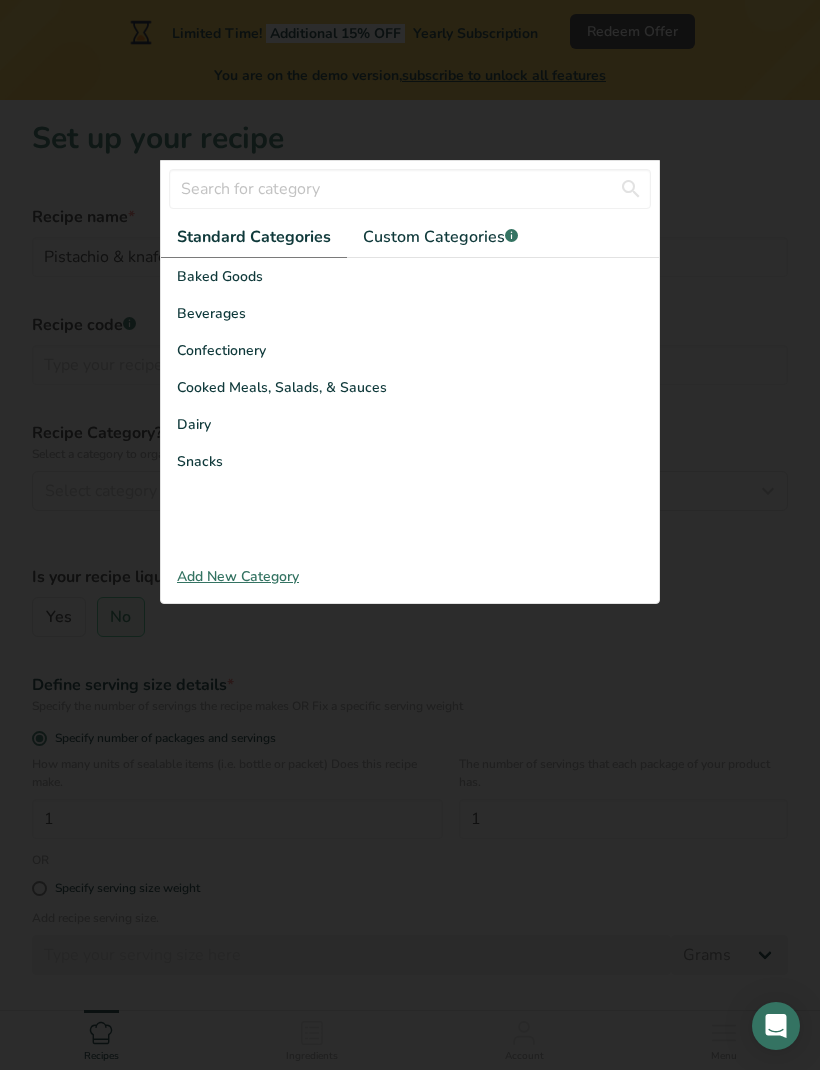 click on "Confectionery" at bounding box center [410, 350] 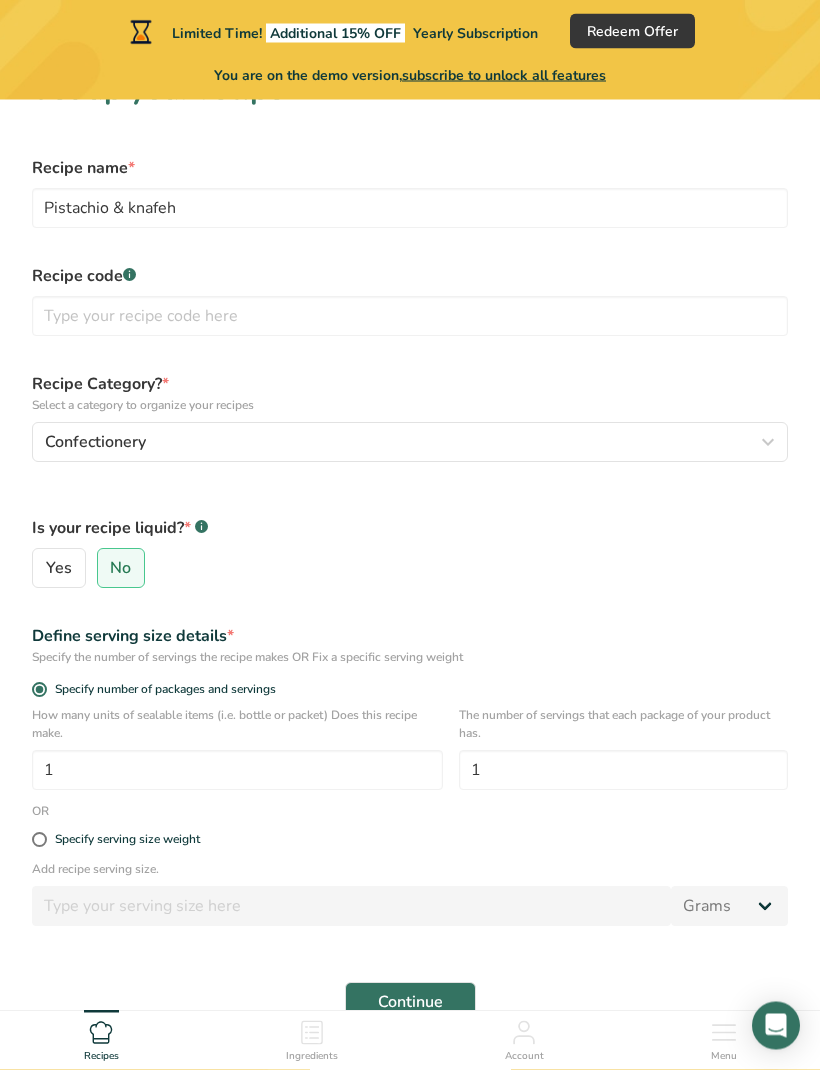 scroll, scrollTop: 71, scrollLeft: 0, axis: vertical 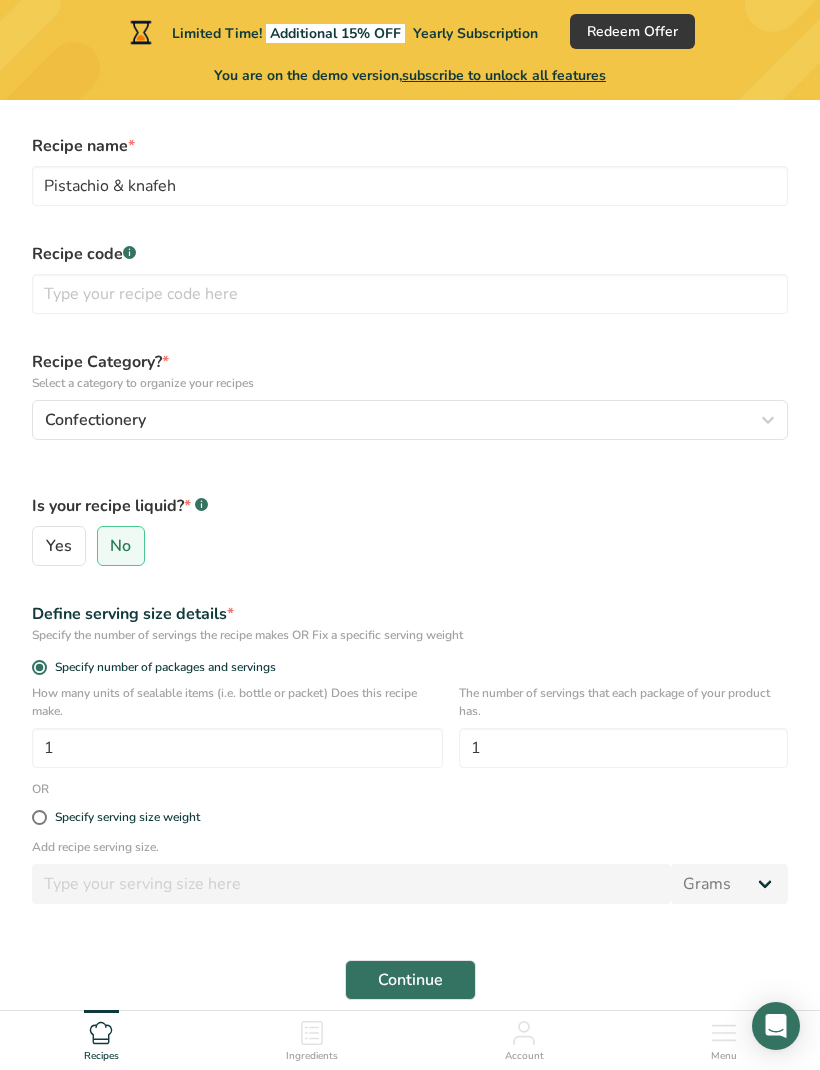 click on "No" at bounding box center [121, 546] 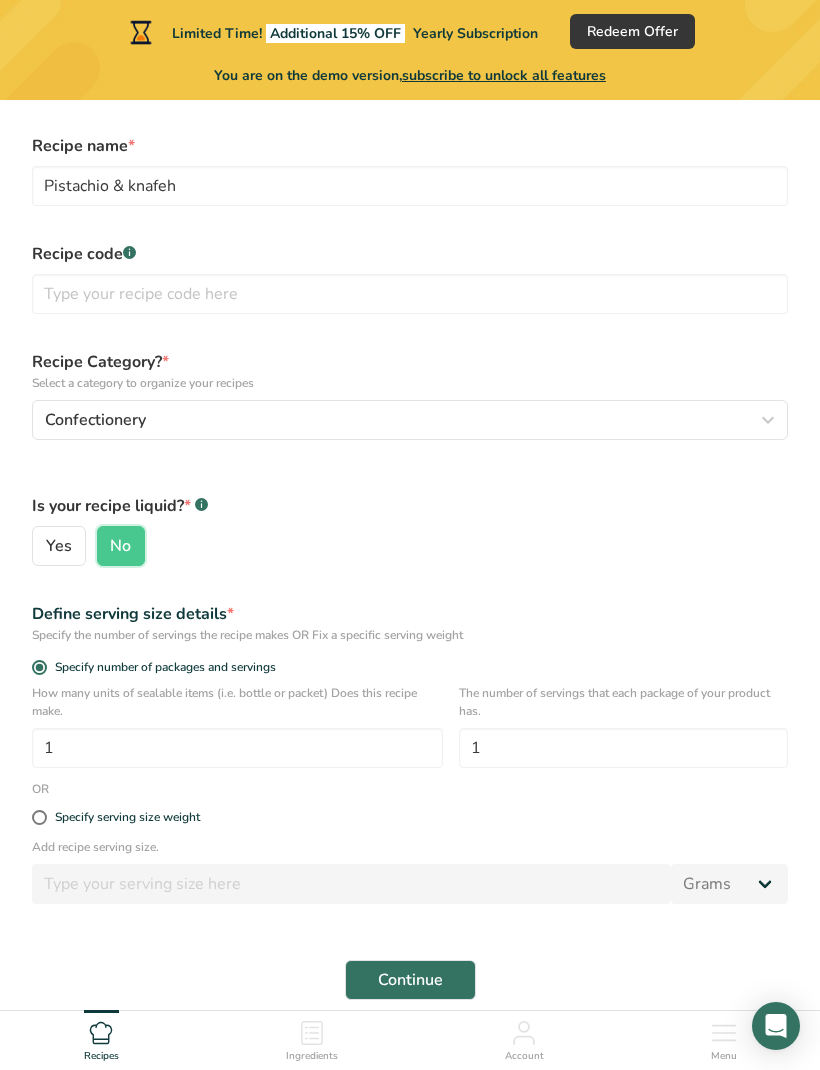 scroll, scrollTop: 91, scrollLeft: 0, axis: vertical 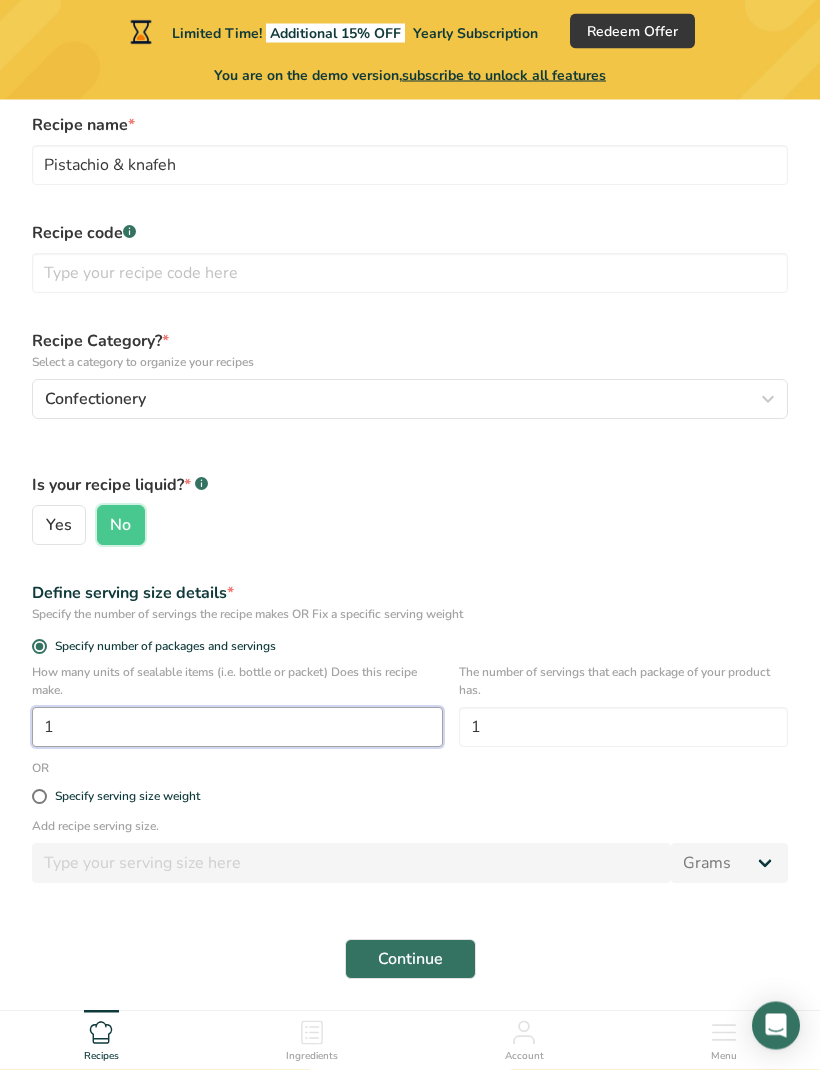 click on "1" at bounding box center [237, 728] 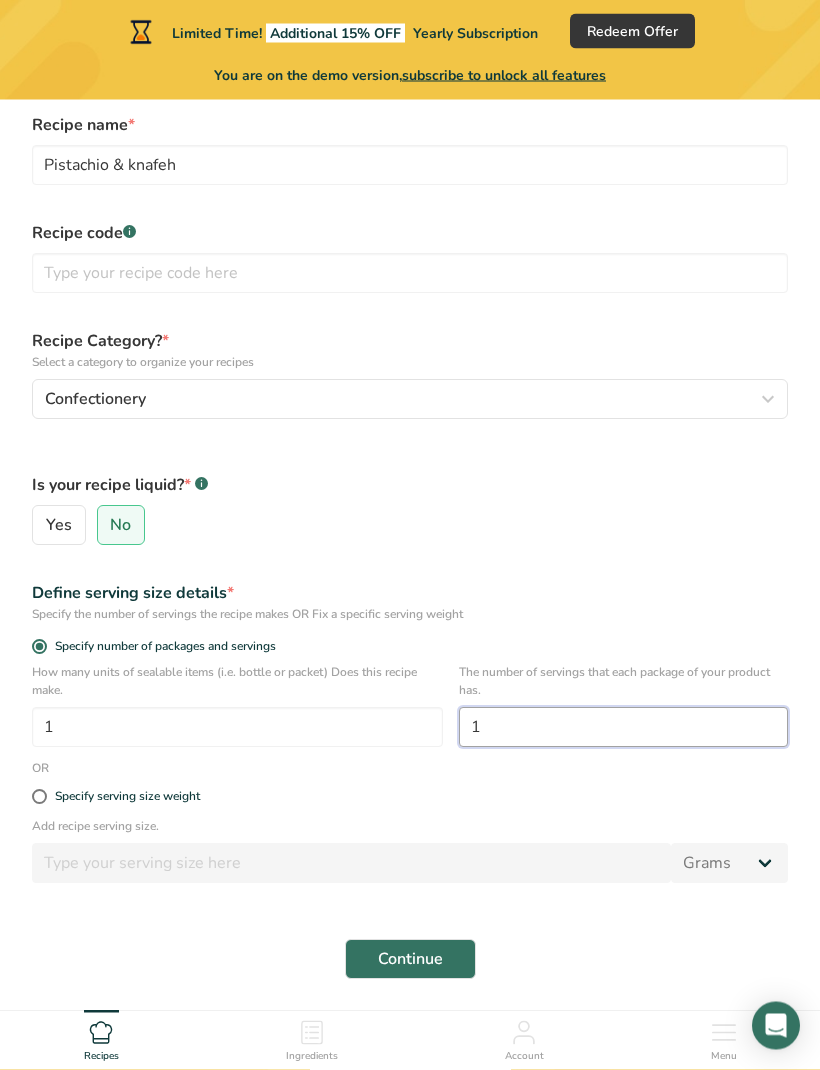 click on "1" at bounding box center [623, 728] 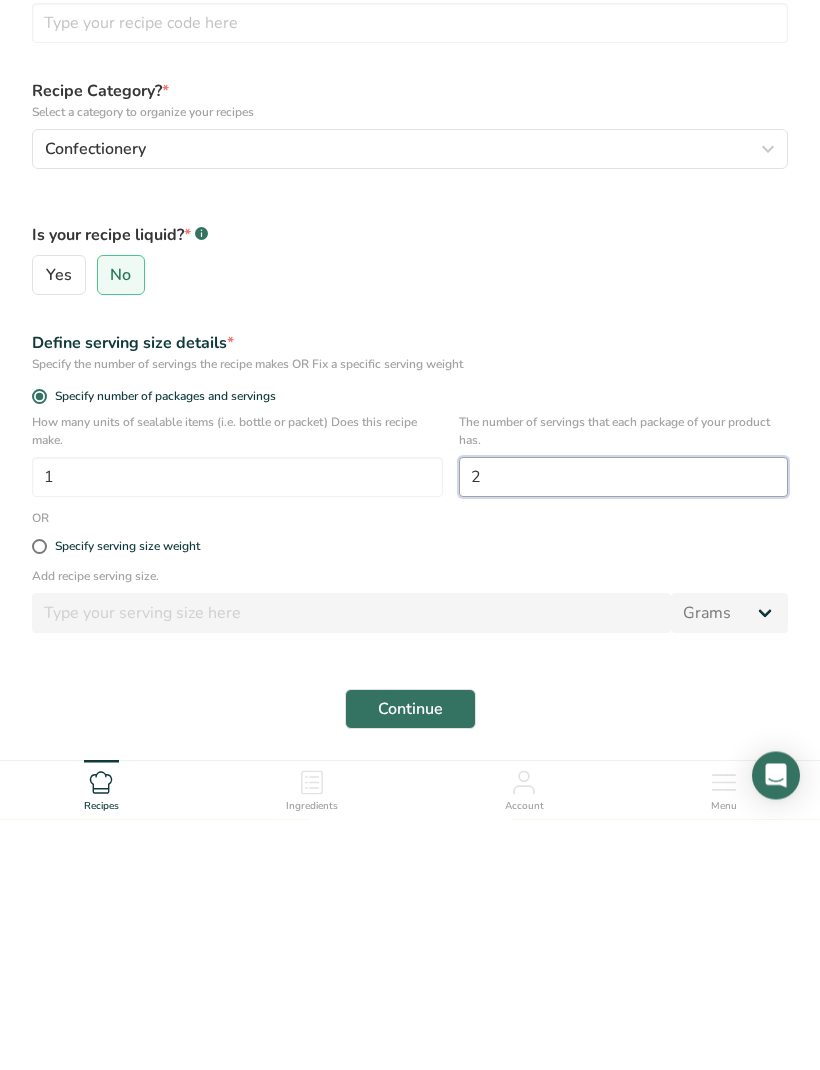 scroll, scrollTop: 157, scrollLeft: 0, axis: vertical 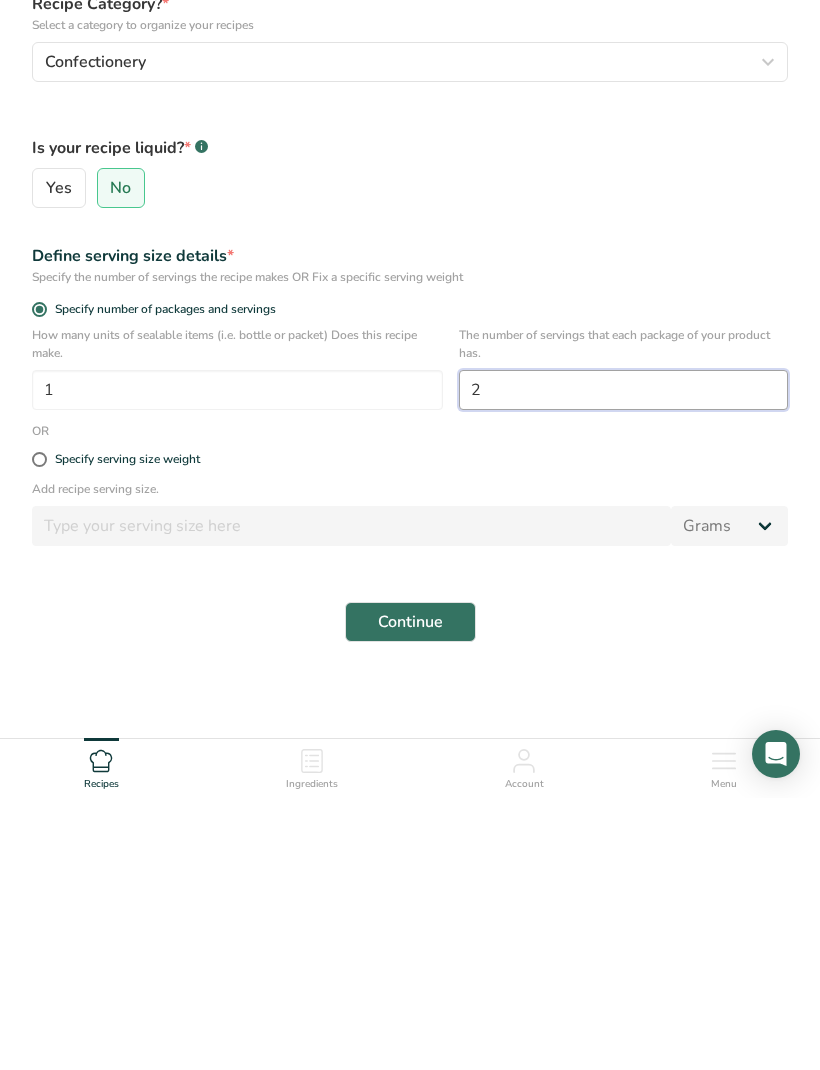 type on "2" 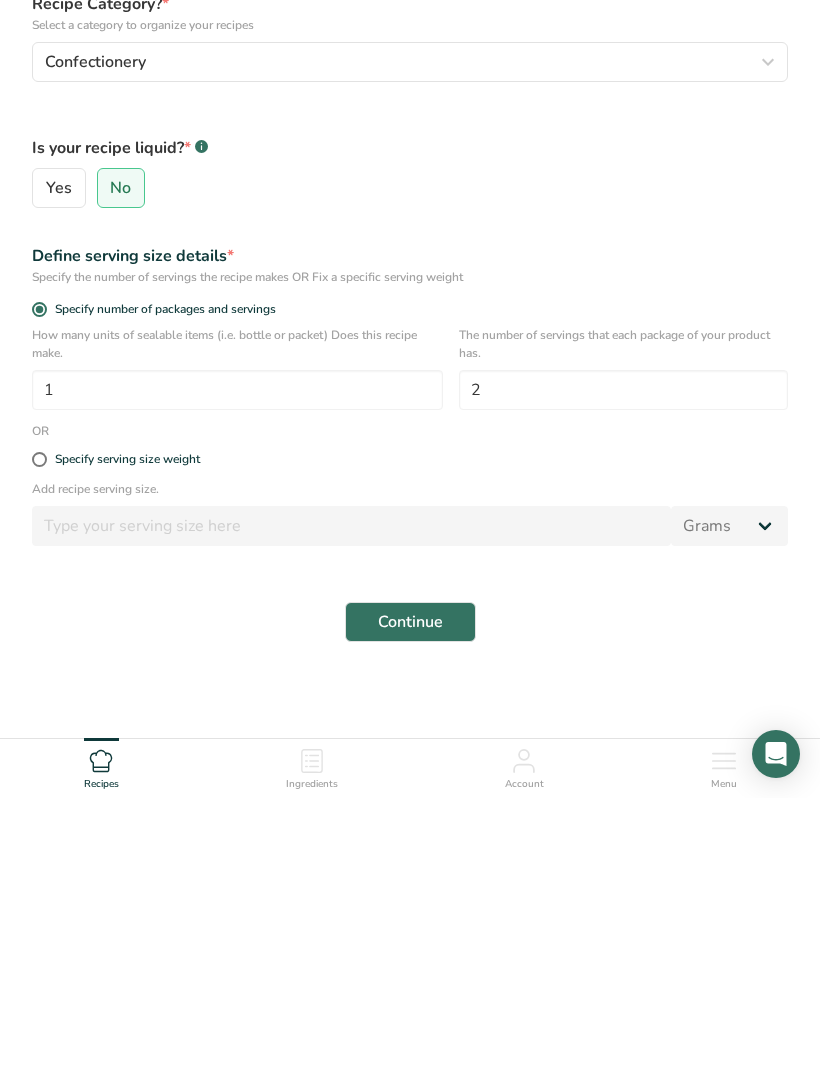 click on "Specify serving size weight" at bounding box center (123, 731) 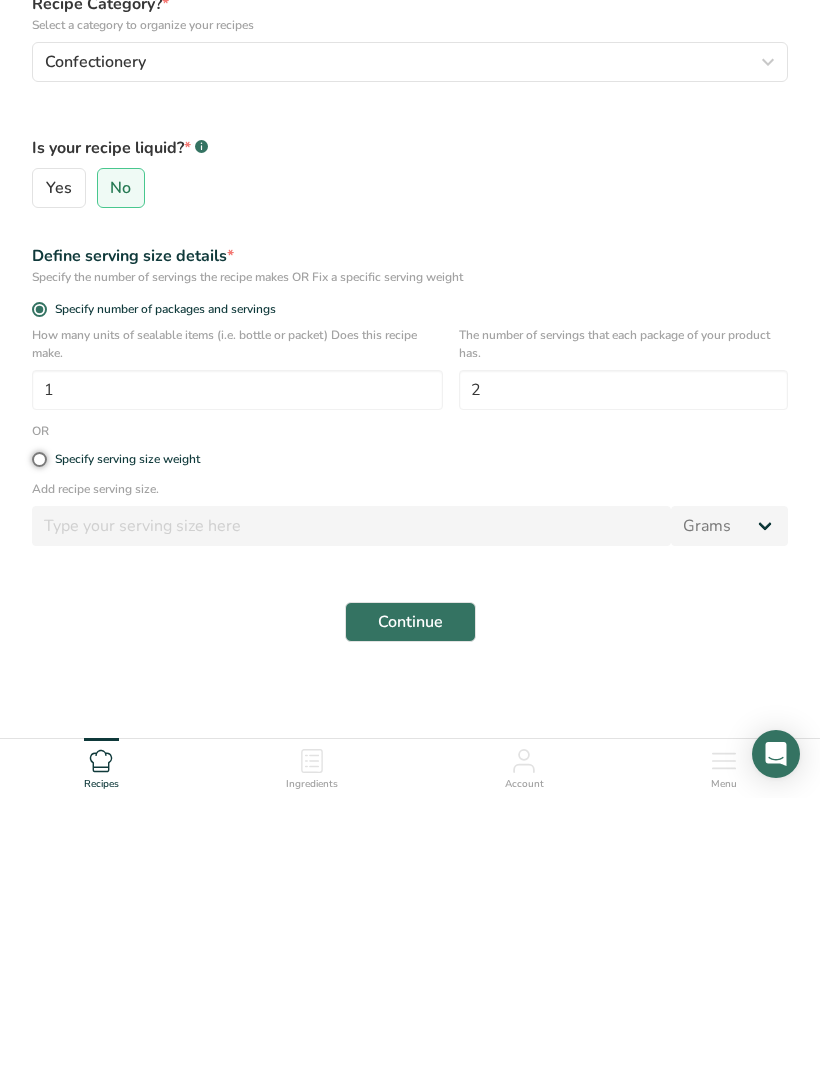 click on "Specify serving size weight" at bounding box center (38, 731) 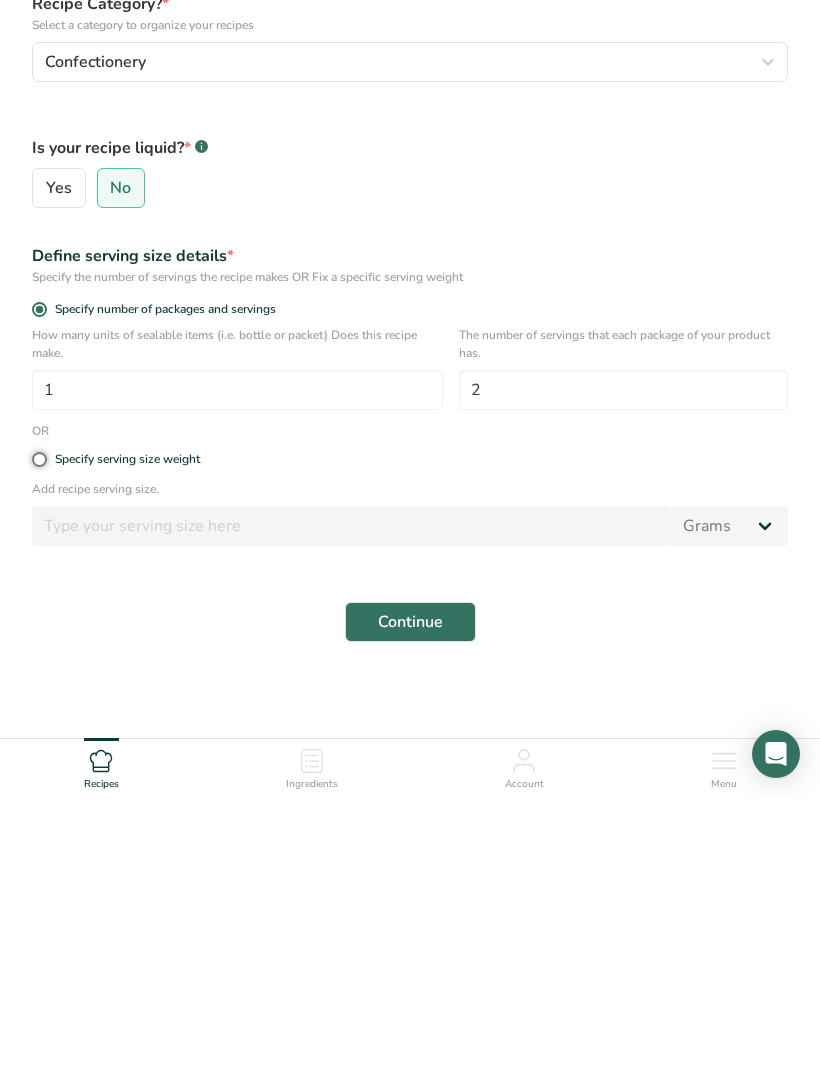 radio on "true" 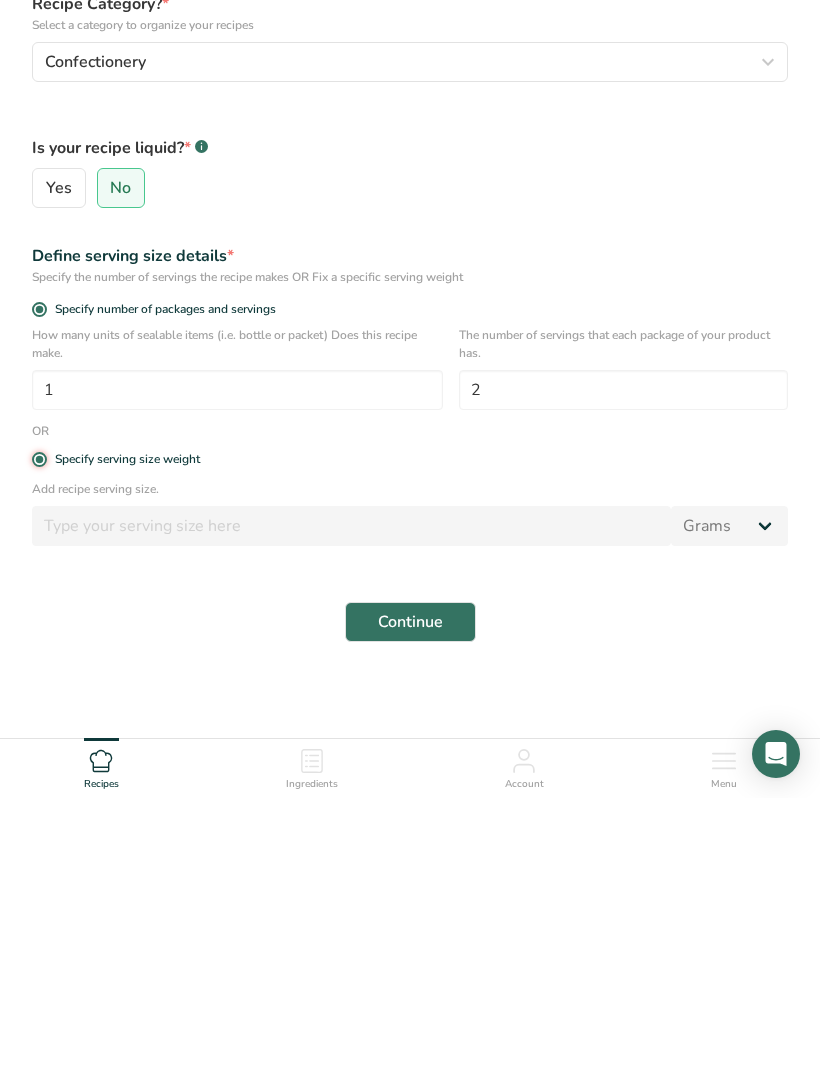 radio on "false" 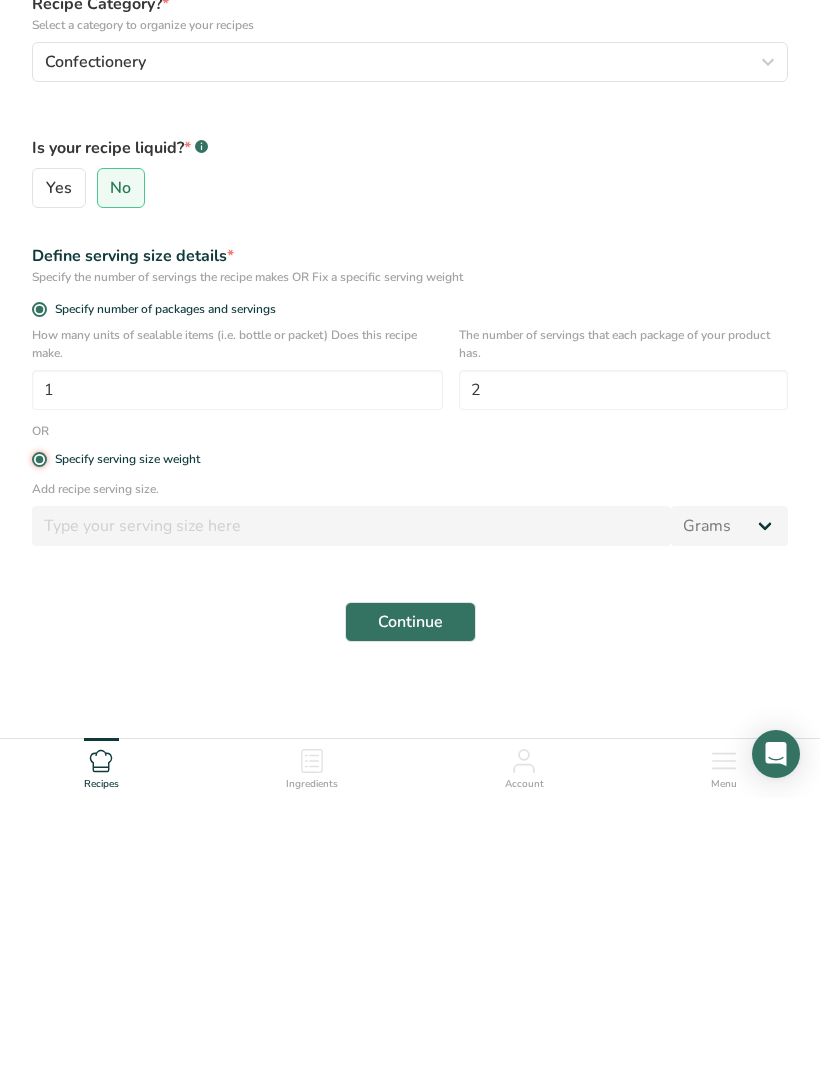 type 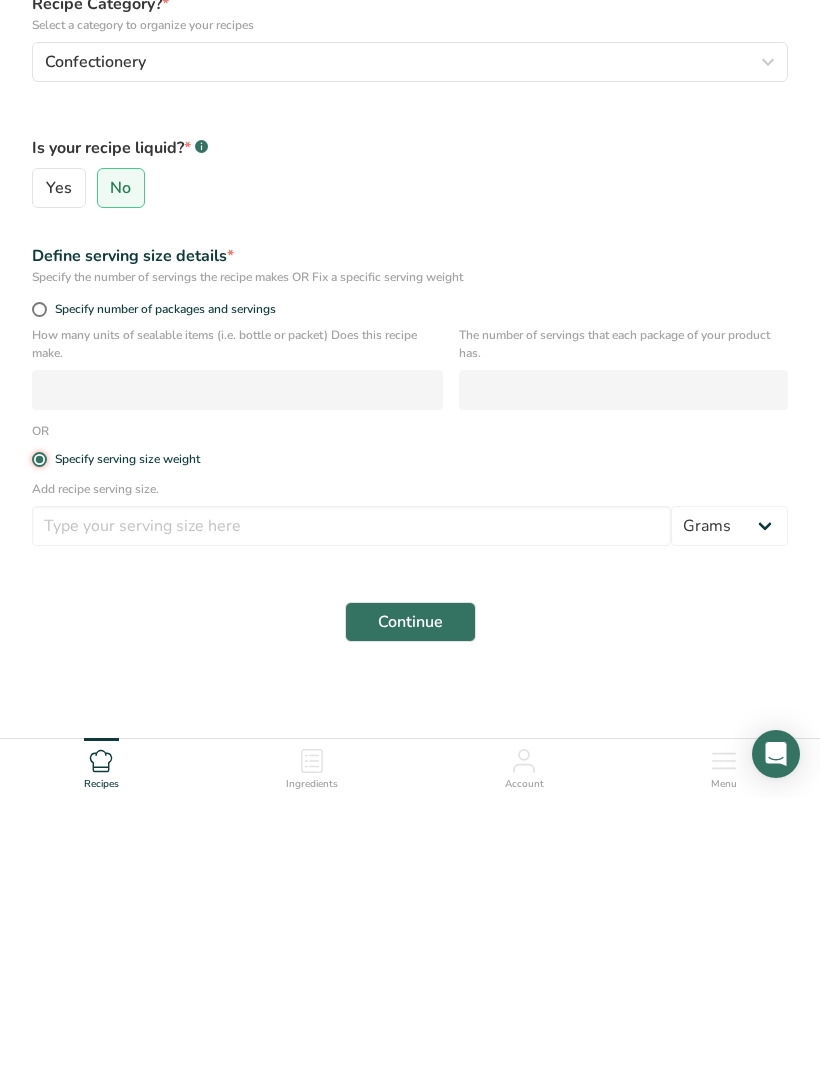 scroll, scrollTop: 91, scrollLeft: 0, axis: vertical 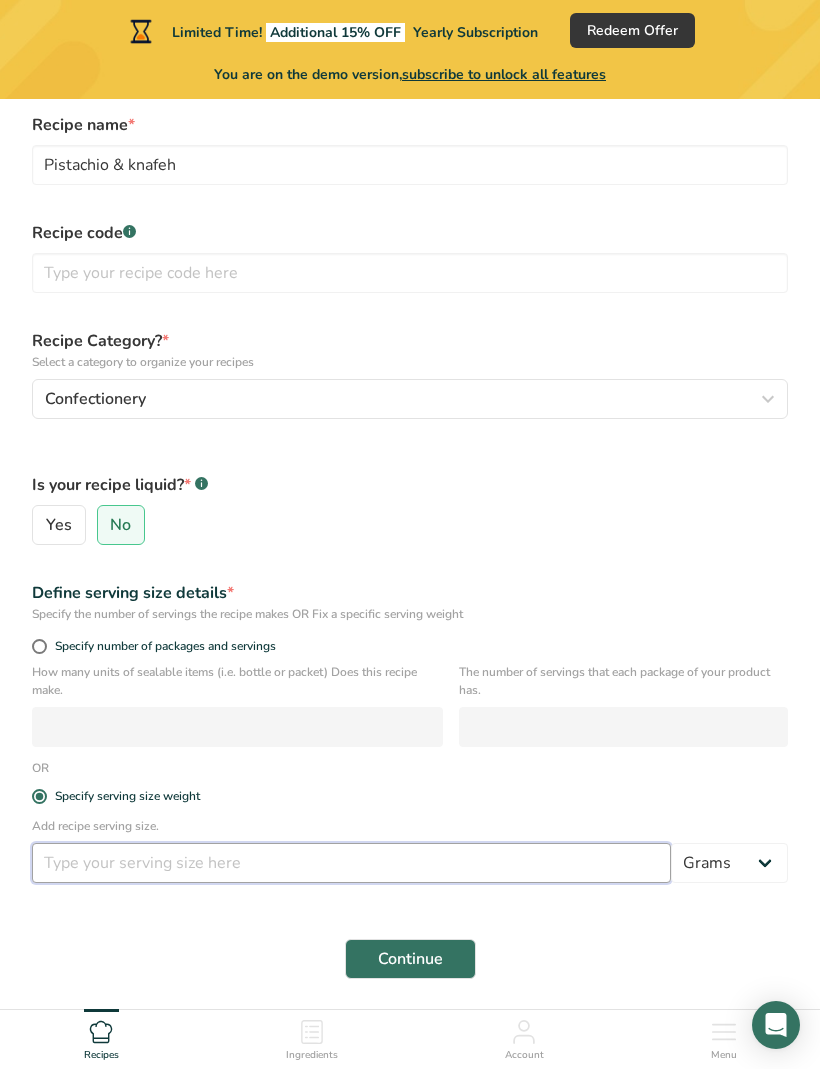 click at bounding box center (351, 864) 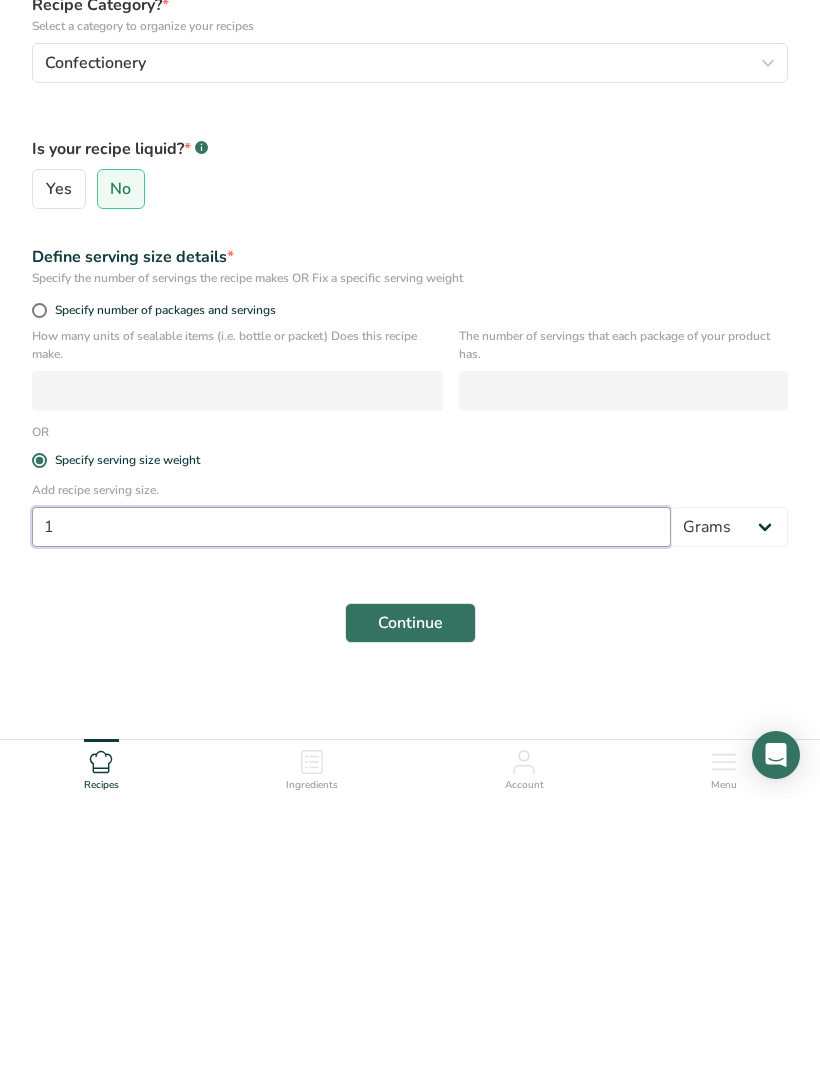 scroll, scrollTop: 157, scrollLeft: 0, axis: vertical 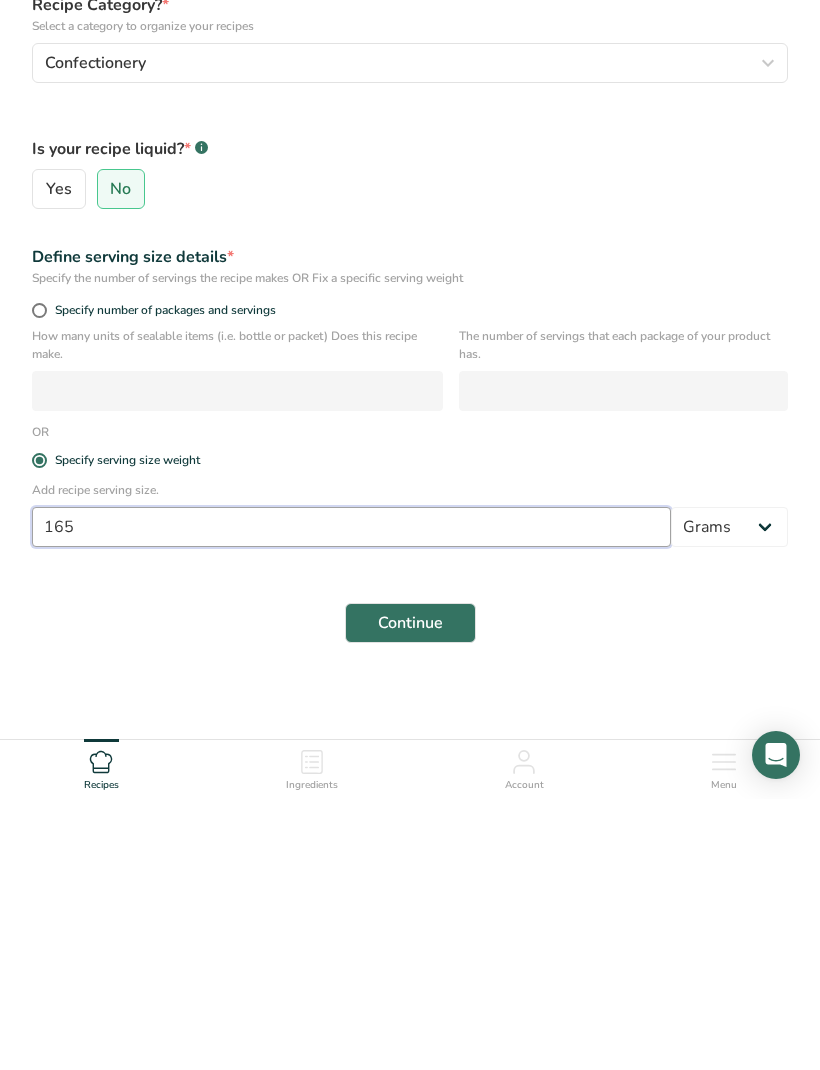 type on "165" 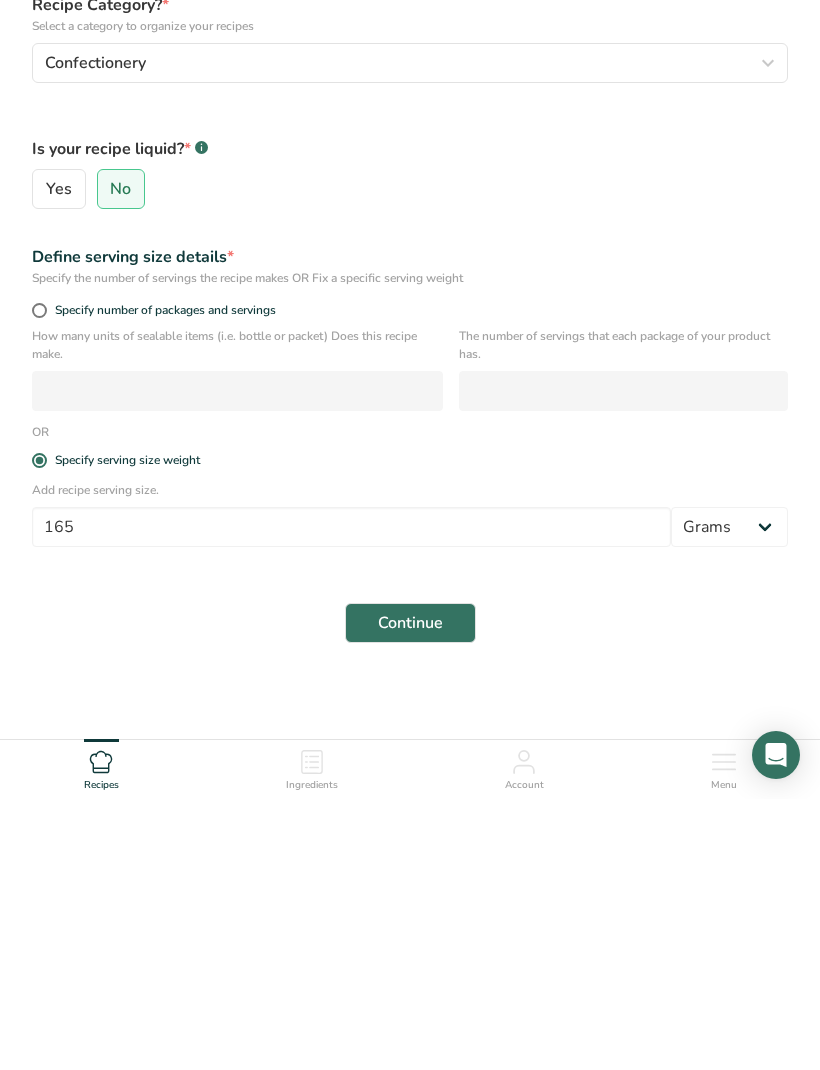 click on "Continue" at bounding box center (410, 894) 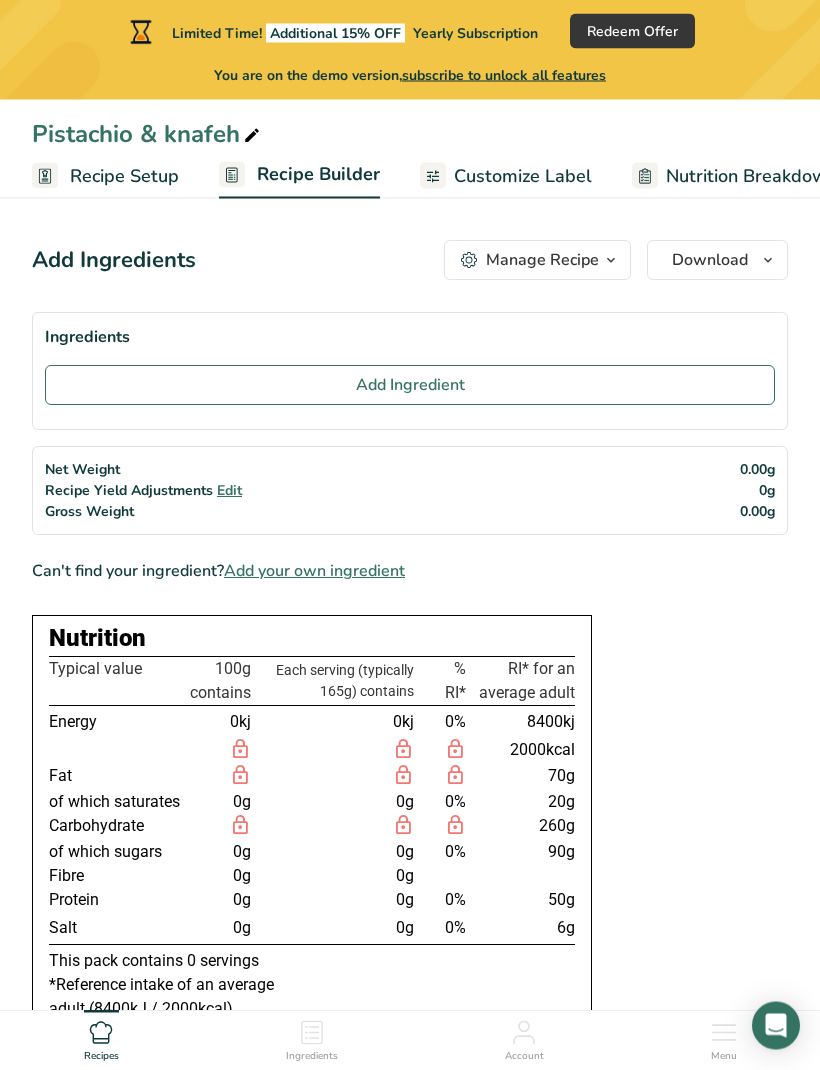 scroll, scrollTop: 0, scrollLeft: 0, axis: both 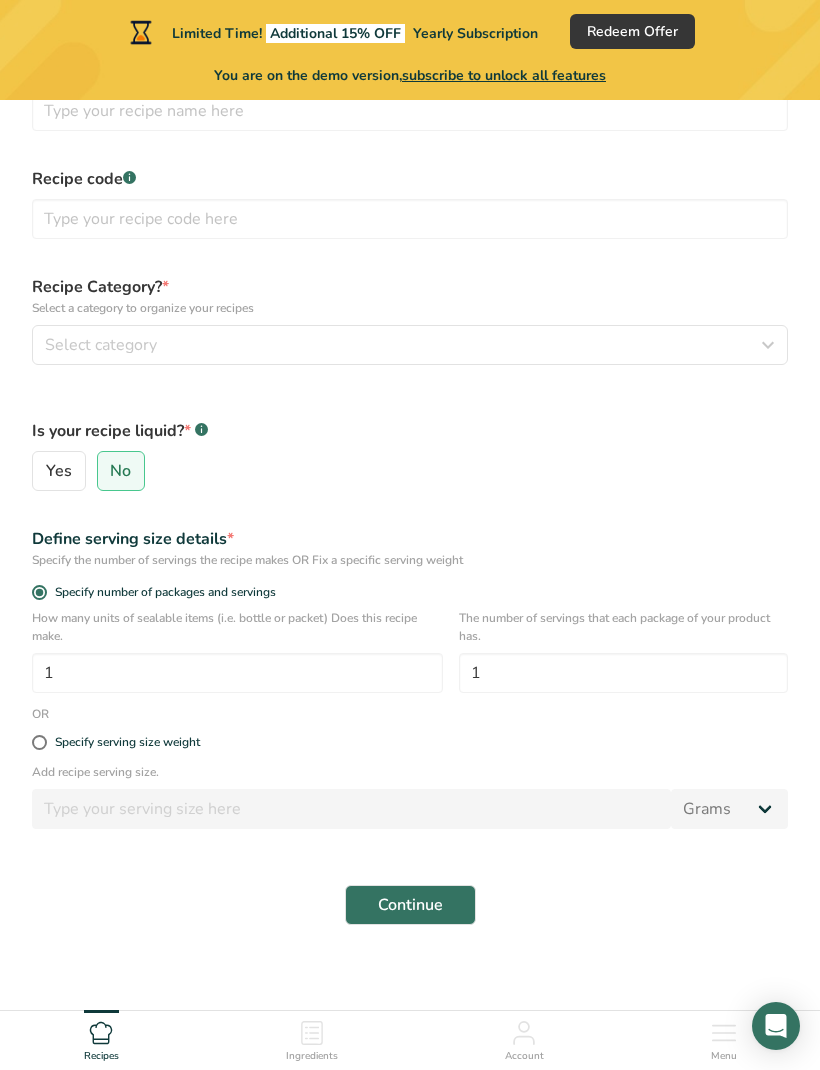 click on "Specify serving size weight" at bounding box center [123, 742] 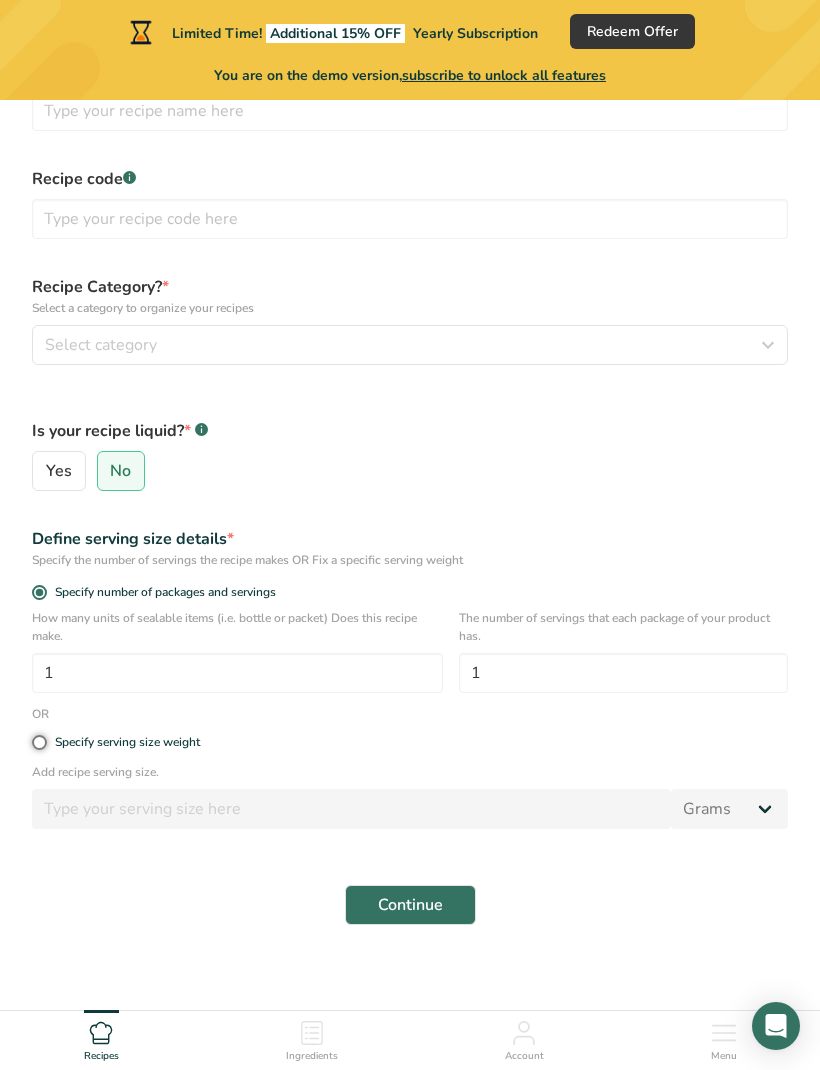 click on "Specify serving size weight" at bounding box center [38, 742] 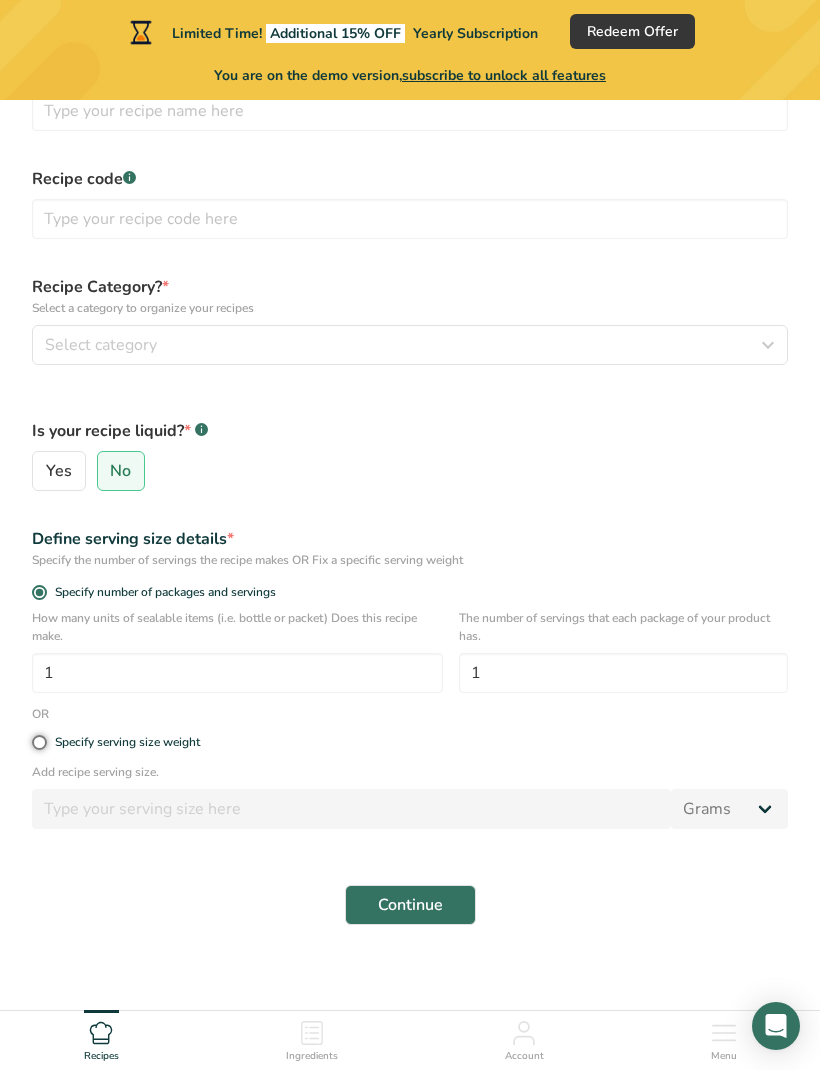 radio on "true" 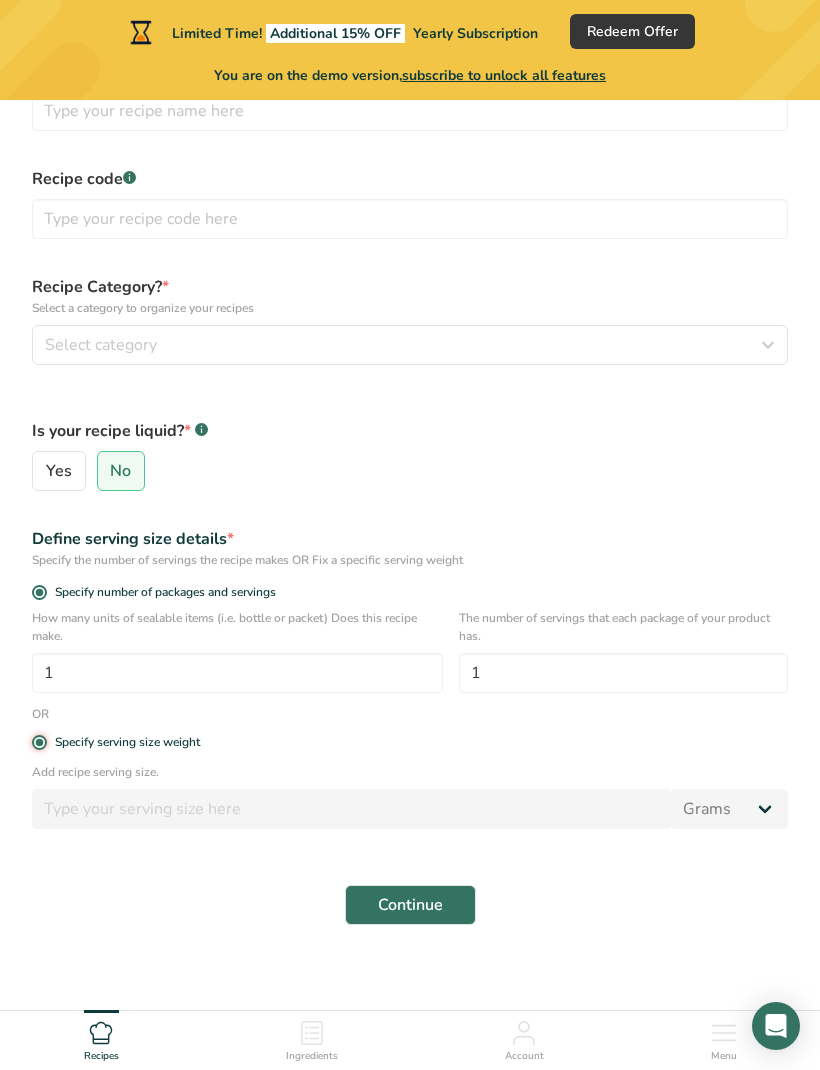 radio on "false" 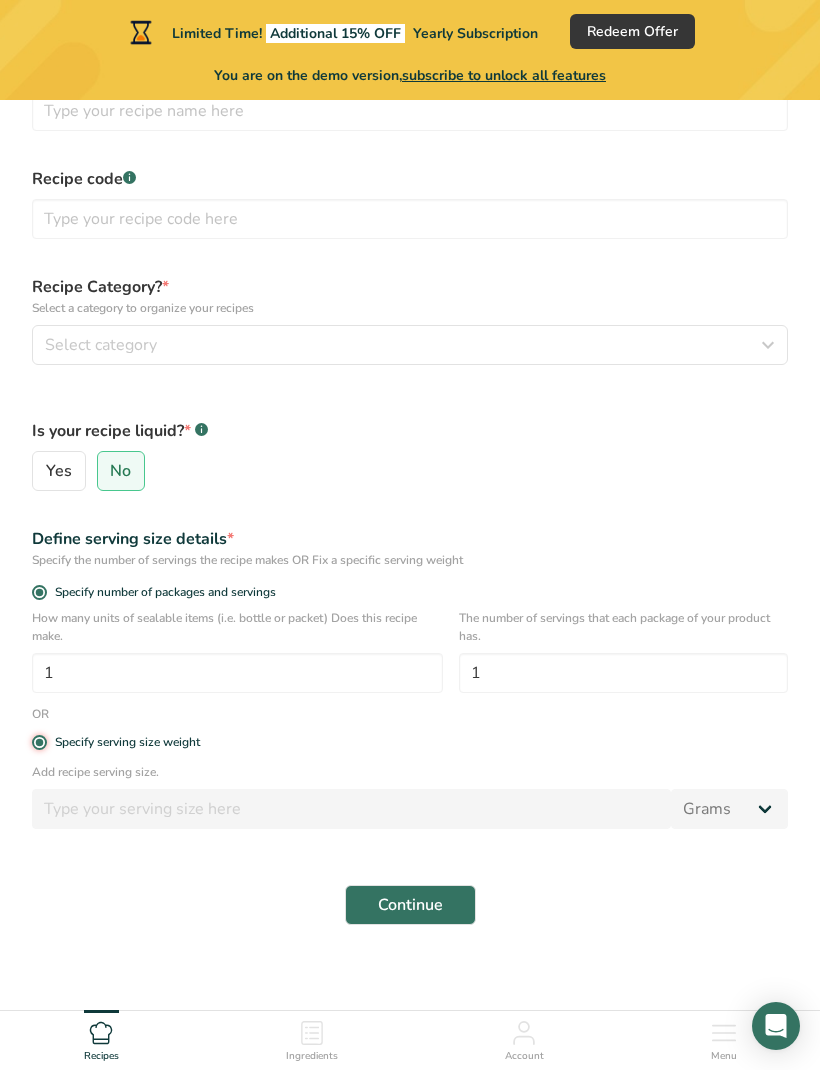 type 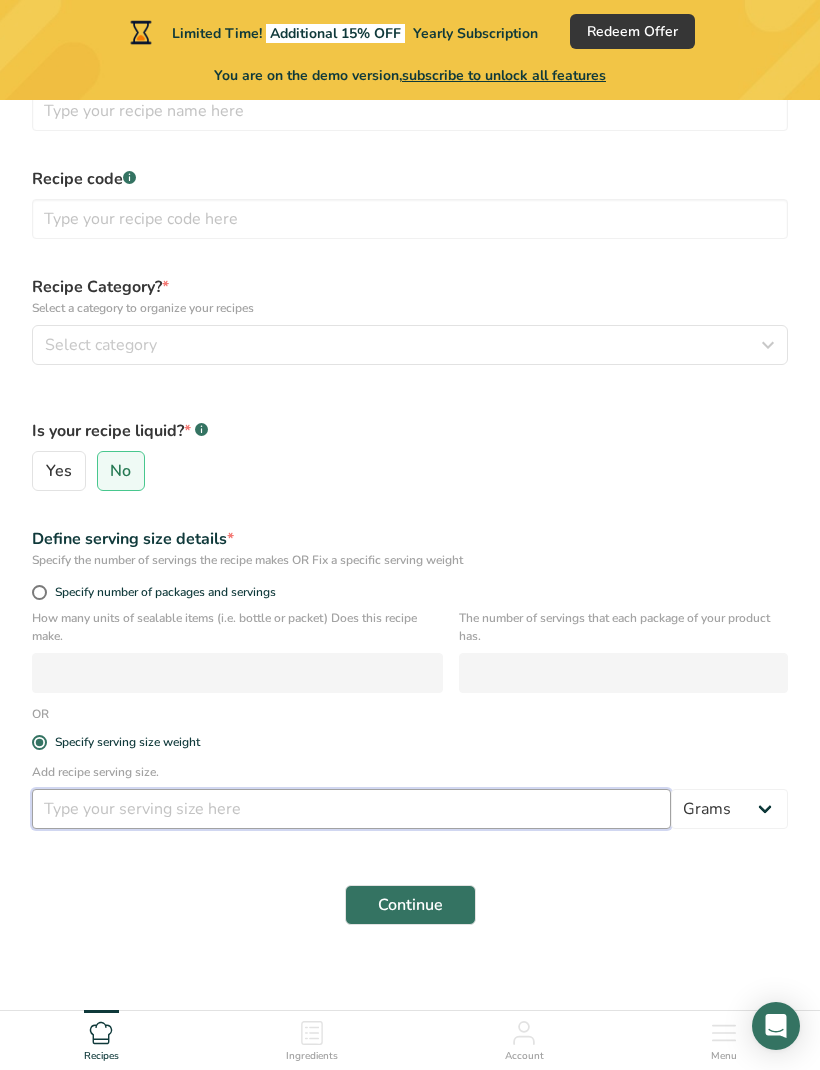 click at bounding box center [351, 809] 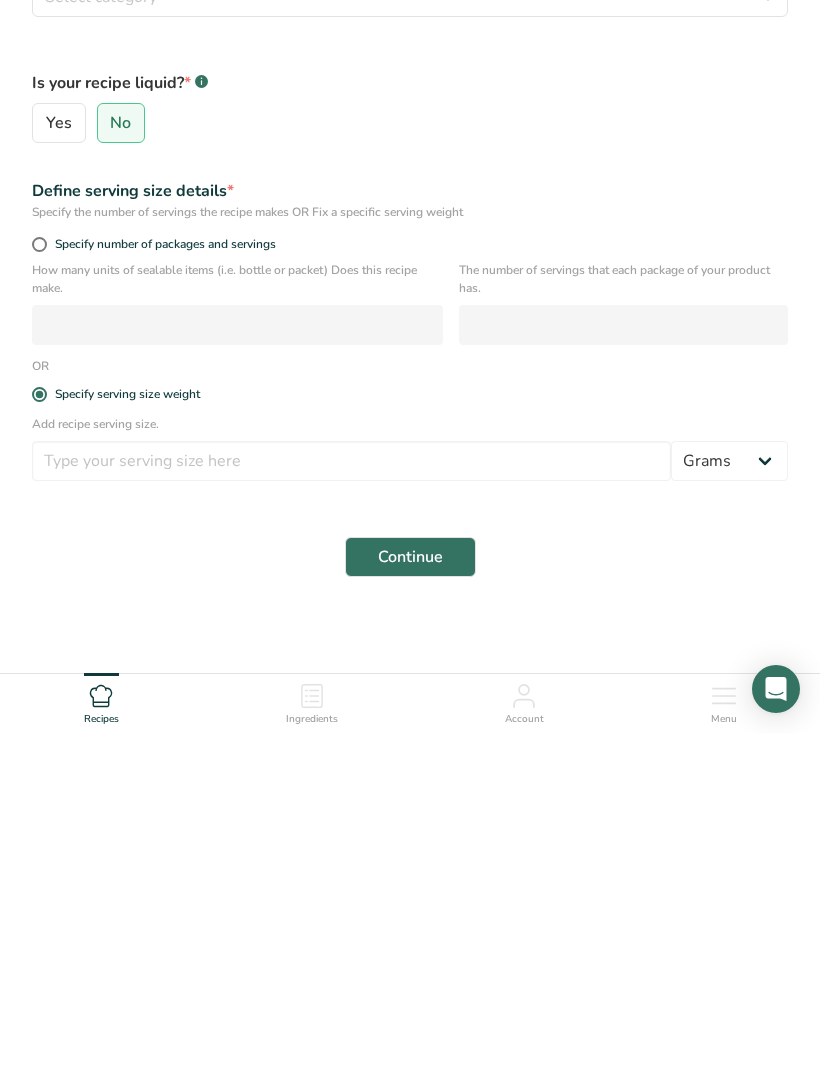 click on "Add recipe serving size.
Grams
kg
mg
mcg
lb
oz
l
mL
fl oz
tbsp
tsp
cup
qt
gallon" at bounding box center (410, 791) 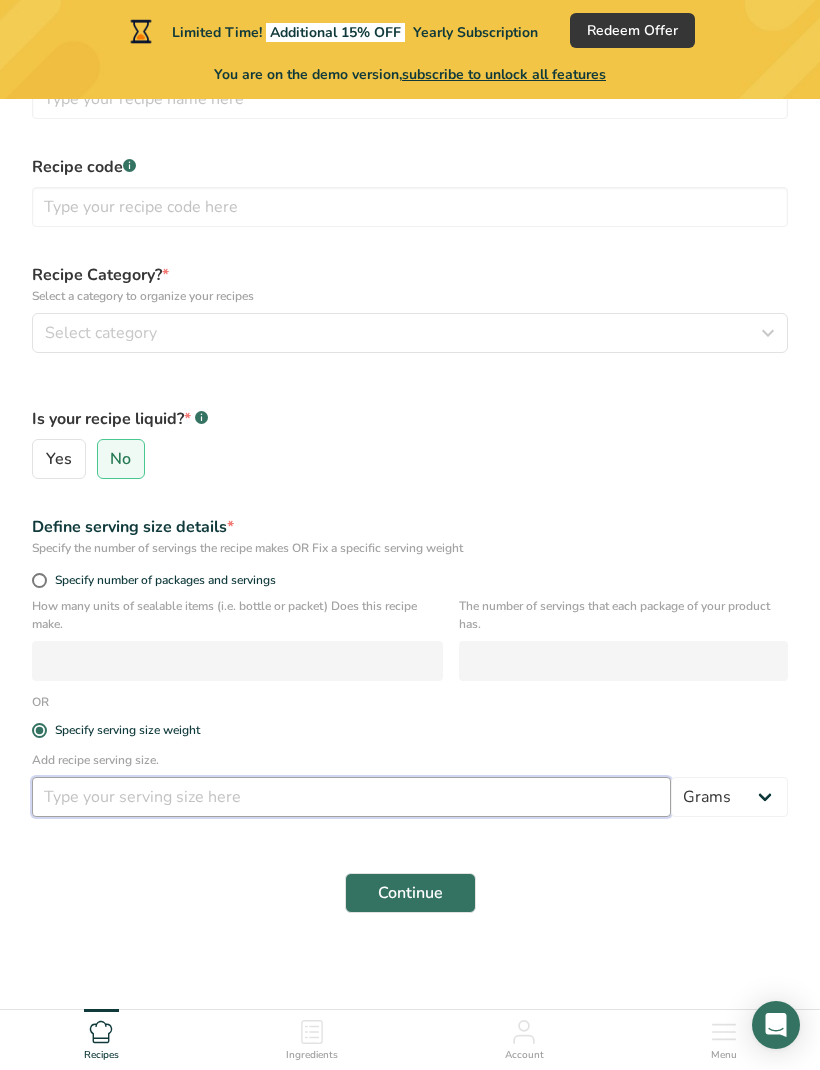 click at bounding box center [351, 798] 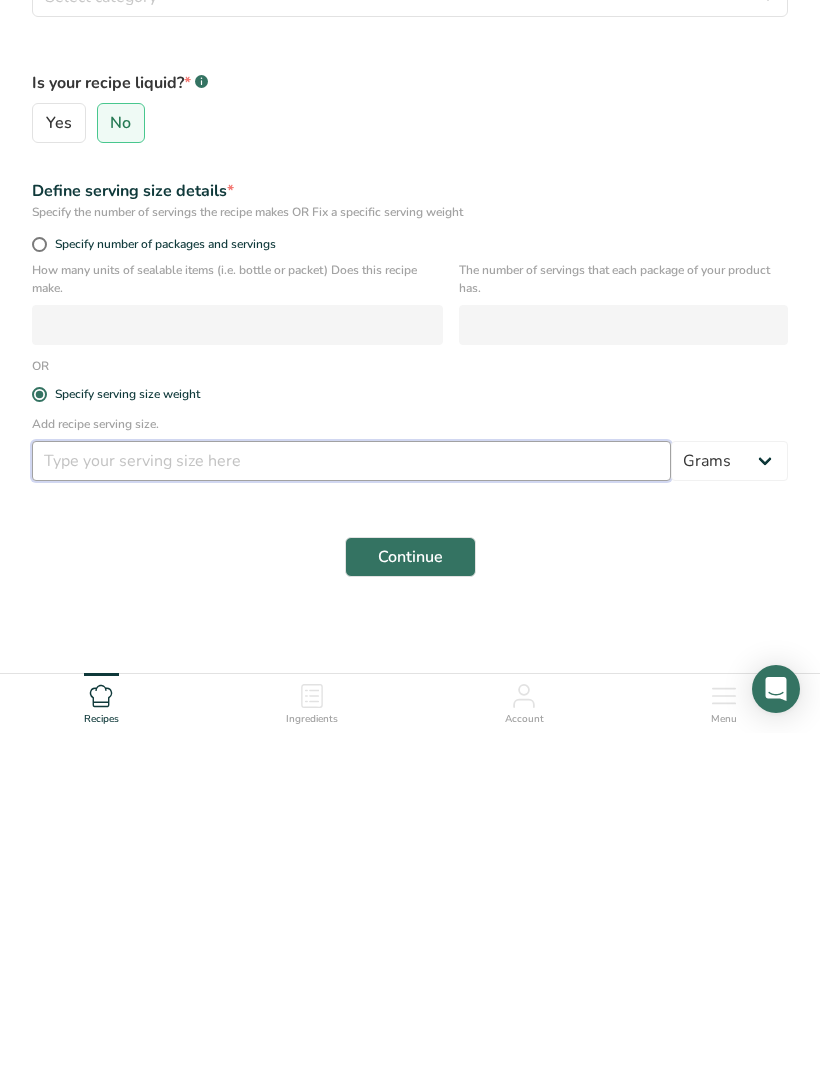 type on "82.5" 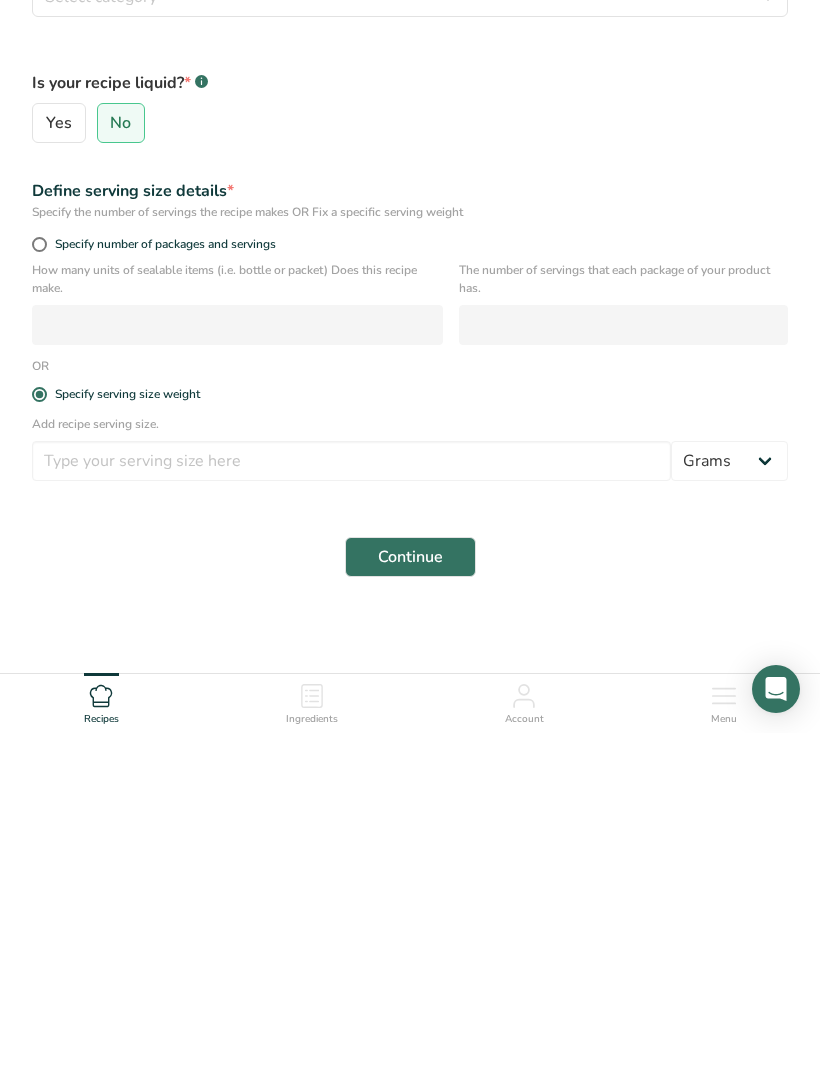 click on "Continue" at bounding box center (410, 894) 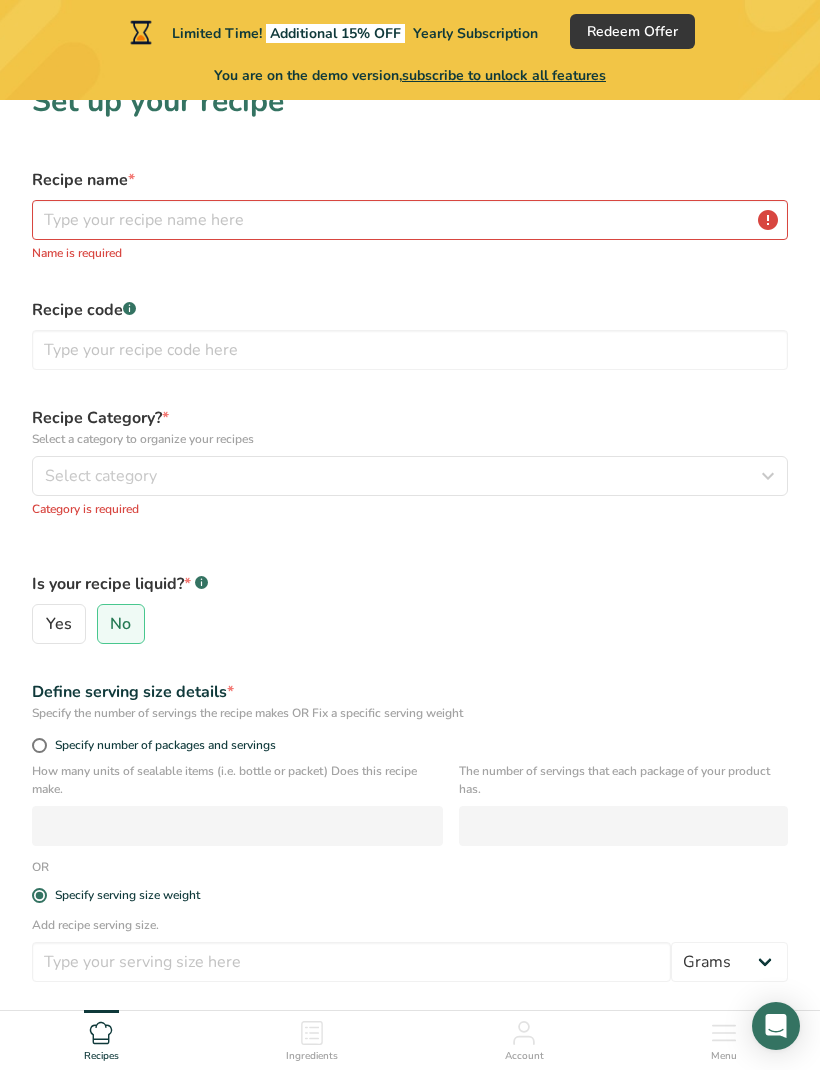 scroll, scrollTop: 0, scrollLeft: 0, axis: both 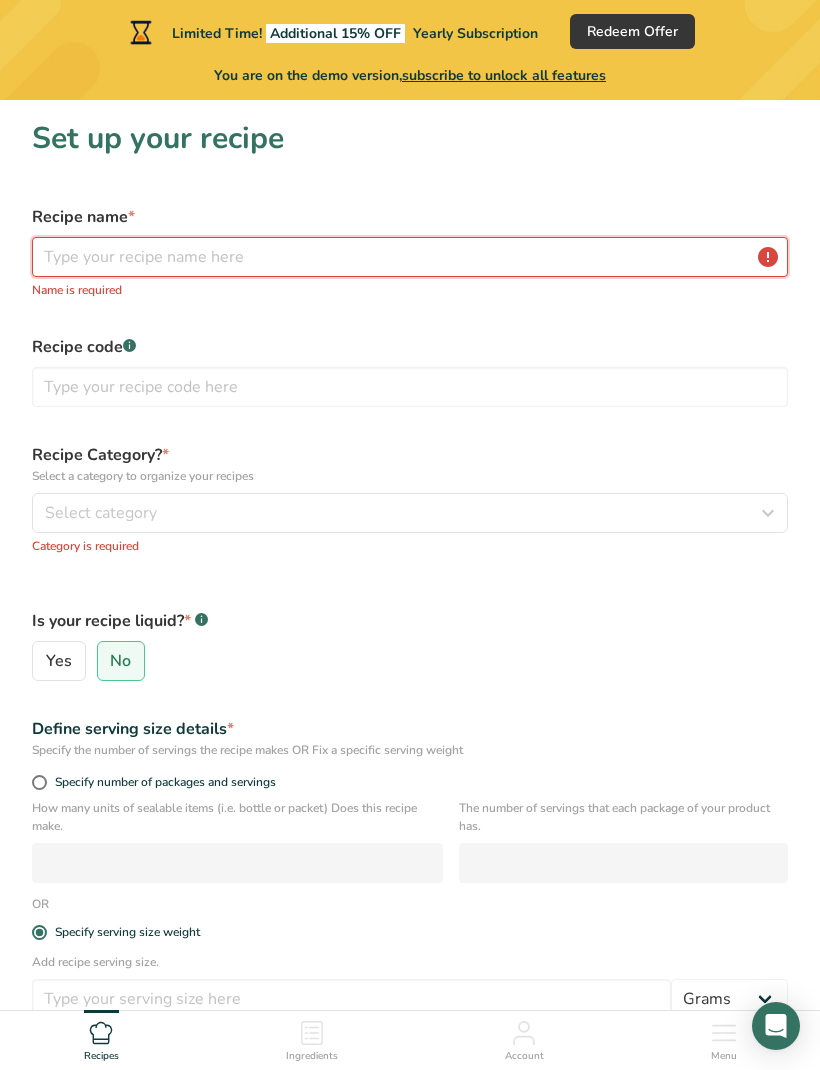 click at bounding box center (410, 257) 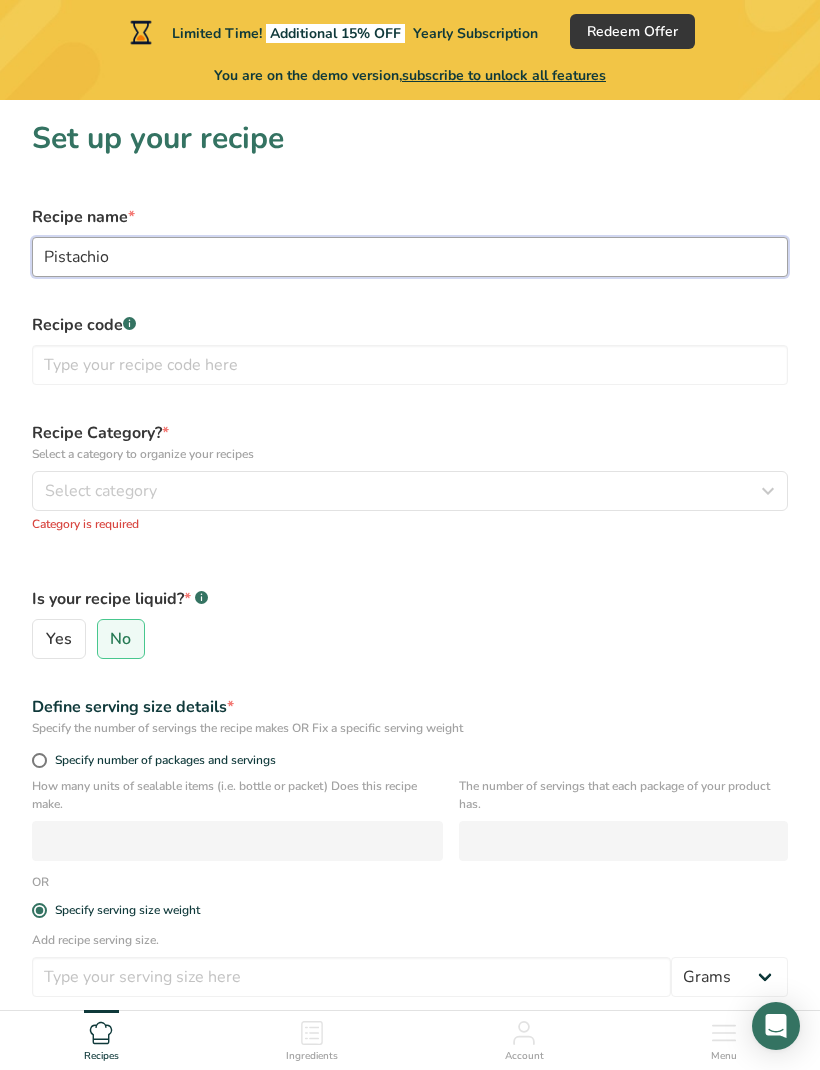click on "Pistachio" at bounding box center (410, 257) 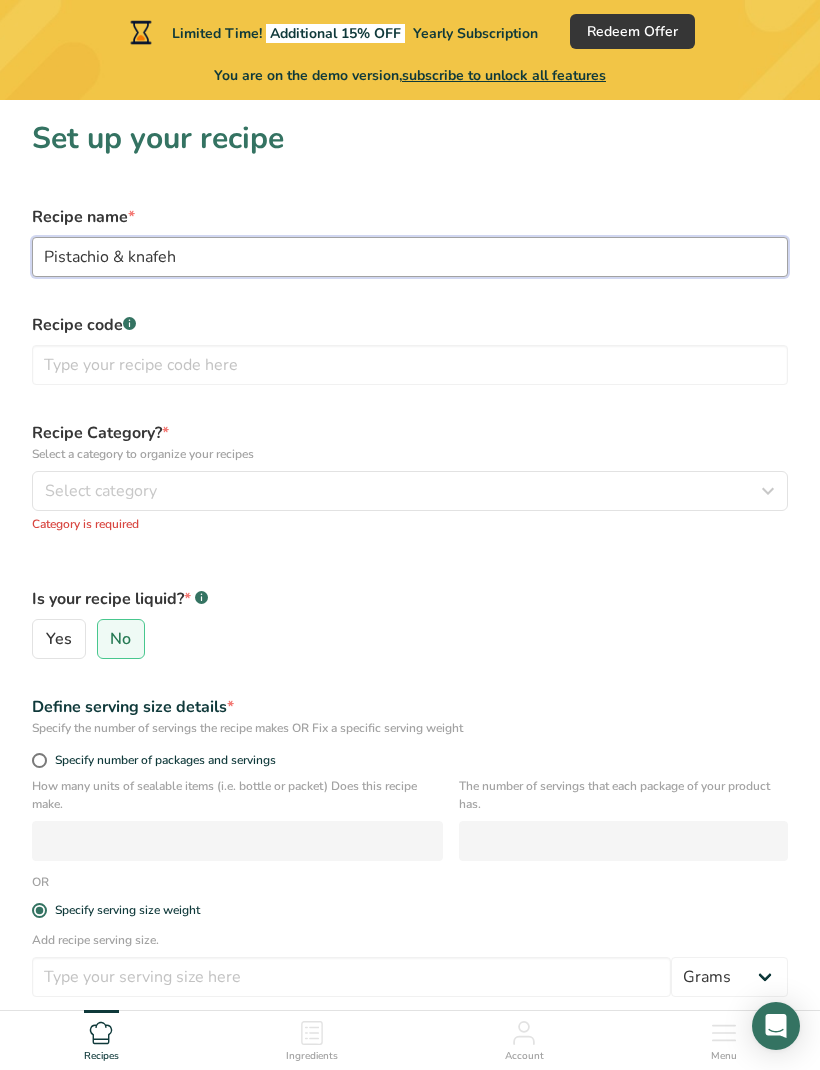 click on "Pistachio & knafeh" at bounding box center [410, 257] 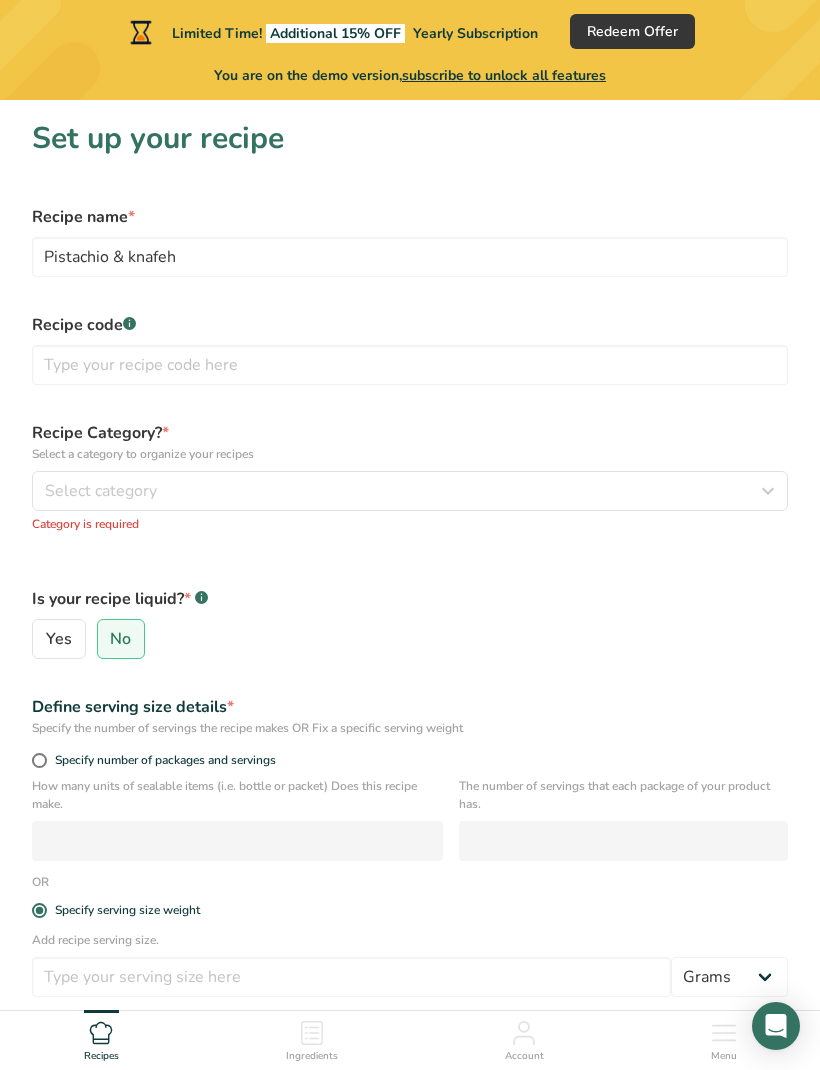 click at bounding box center [410, 365] 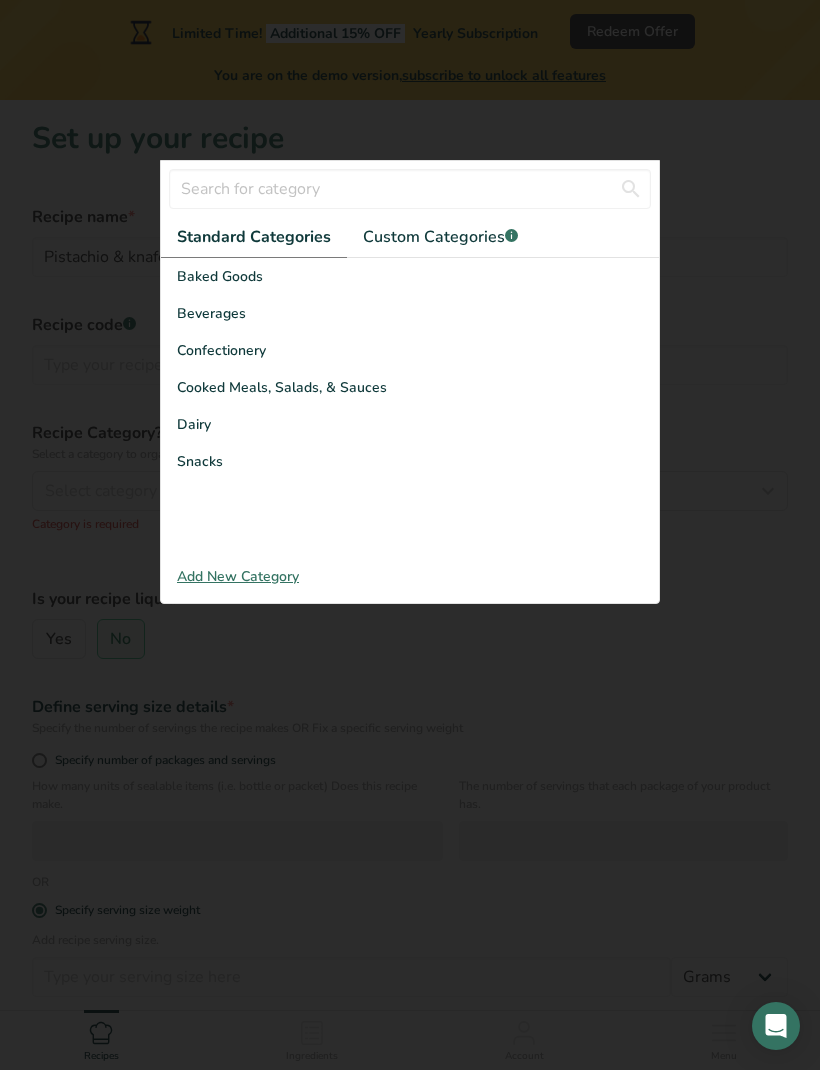 click on "Confectionery" at bounding box center [410, 350] 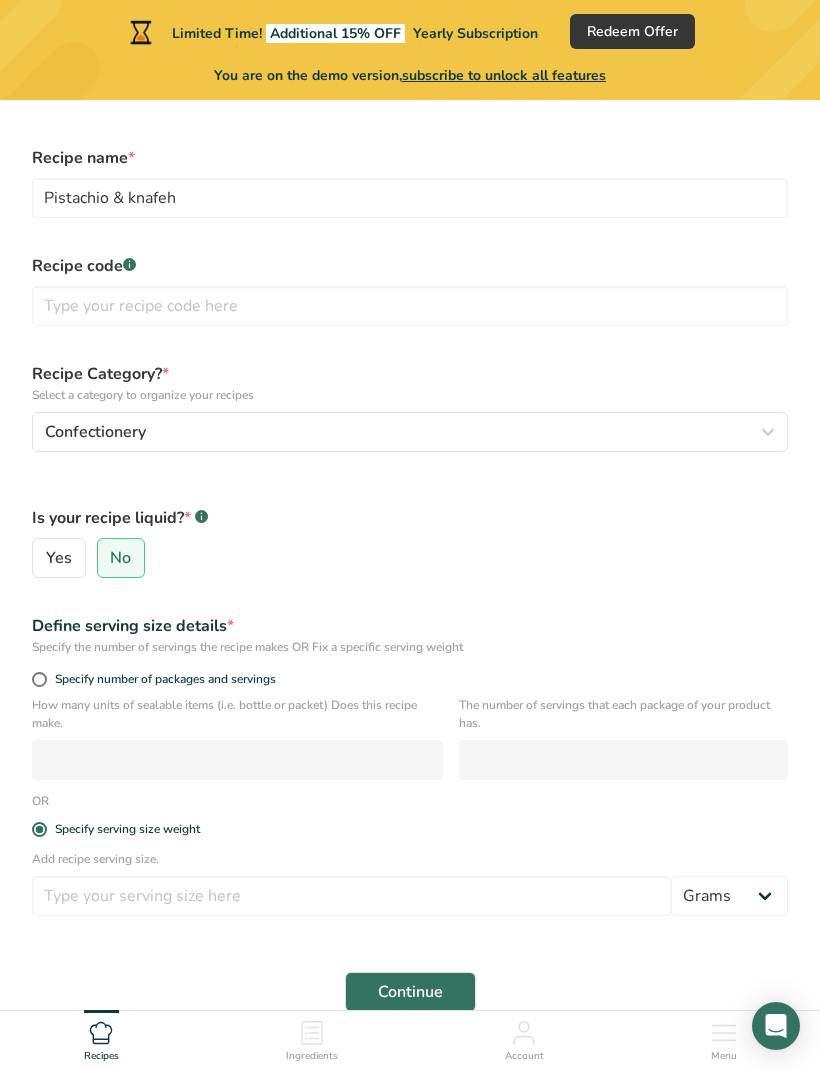 scroll, scrollTop: 116, scrollLeft: 0, axis: vertical 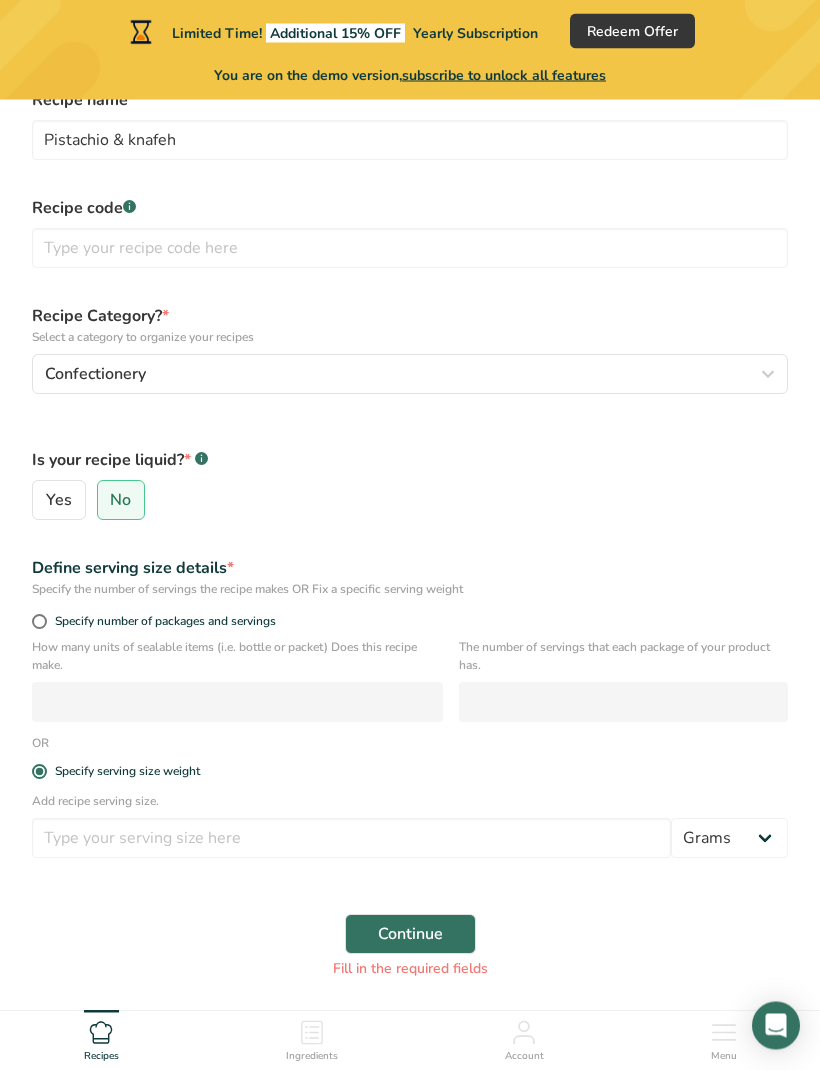 click at bounding box center (39, 622) 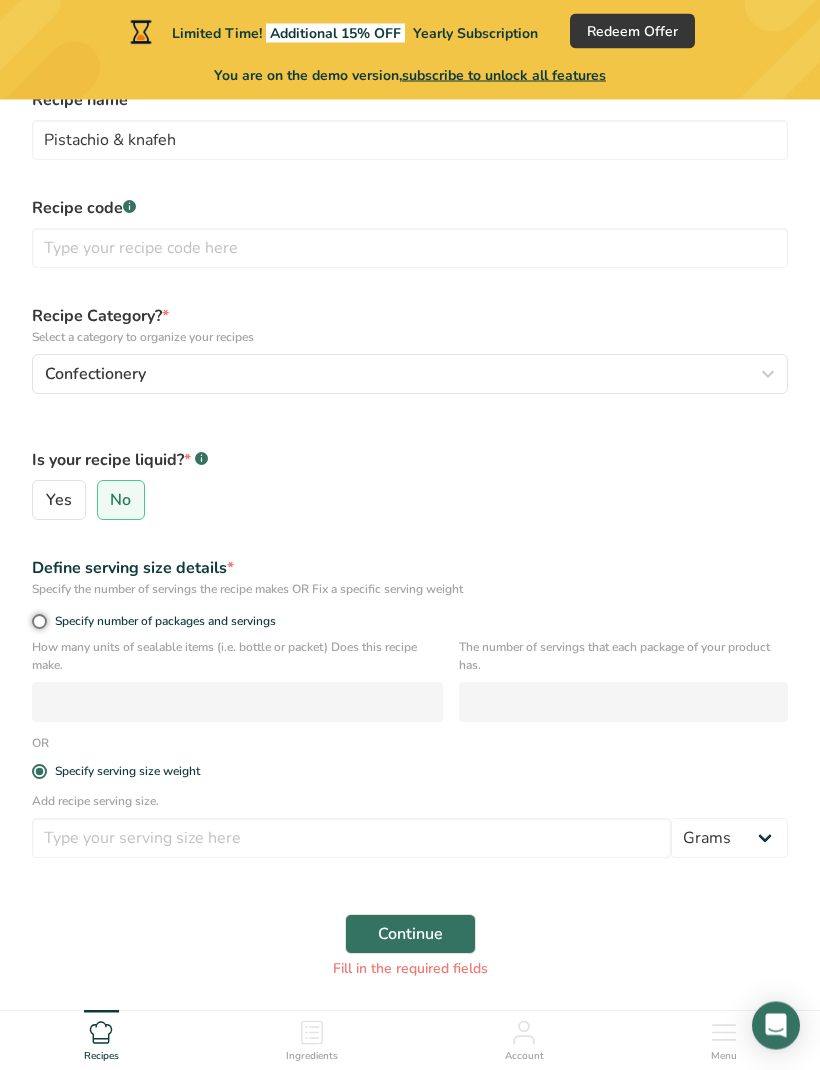 click on "Specify number of packages and servings" at bounding box center [38, 622] 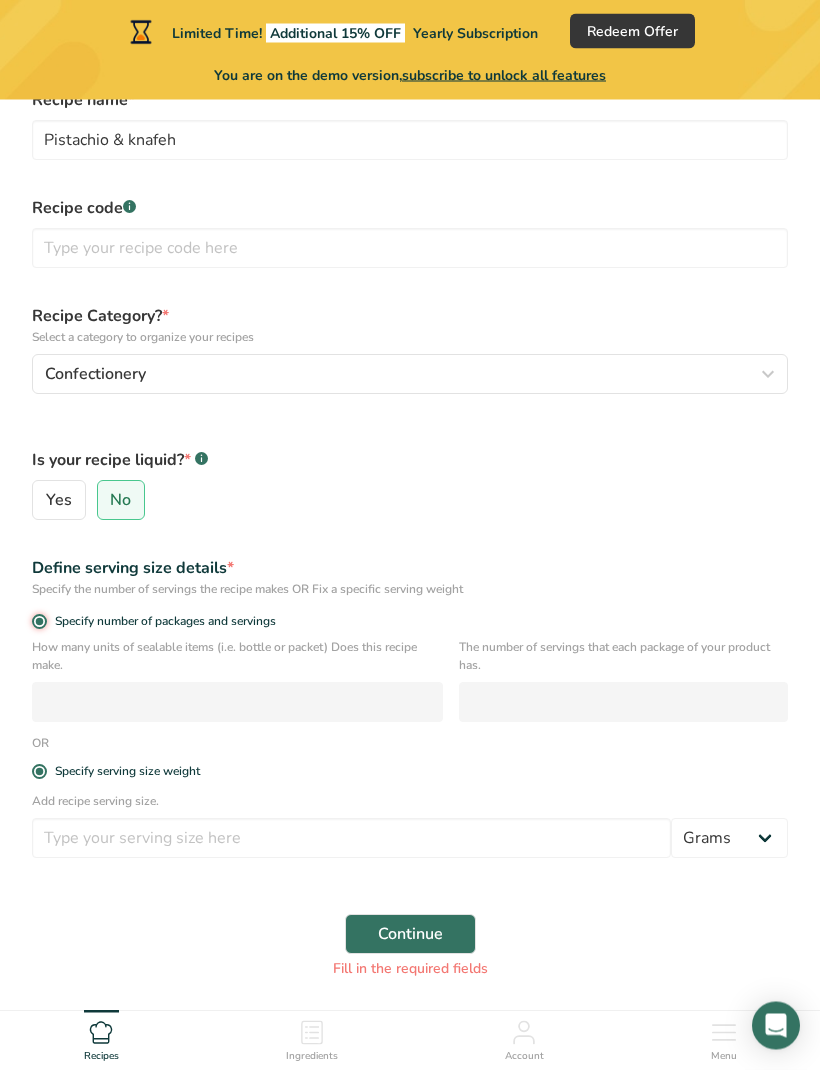 radio on "false" 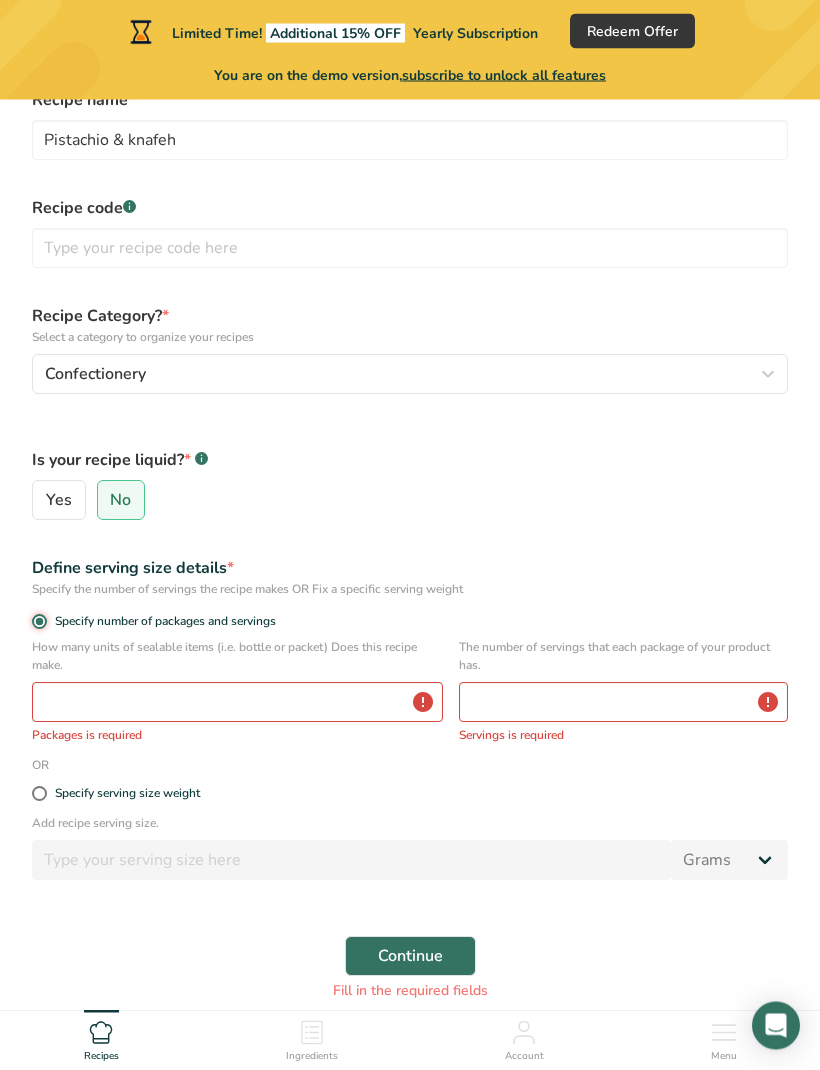 scroll, scrollTop: 117, scrollLeft: 0, axis: vertical 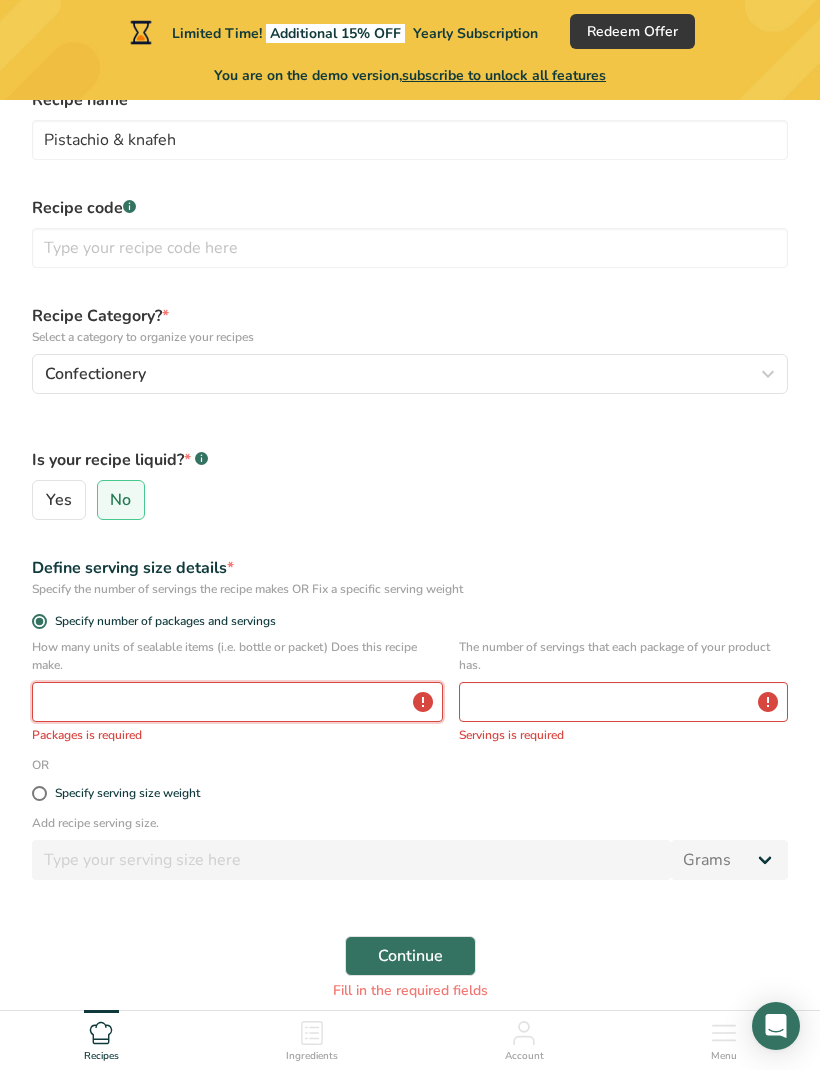 click at bounding box center (237, 702) 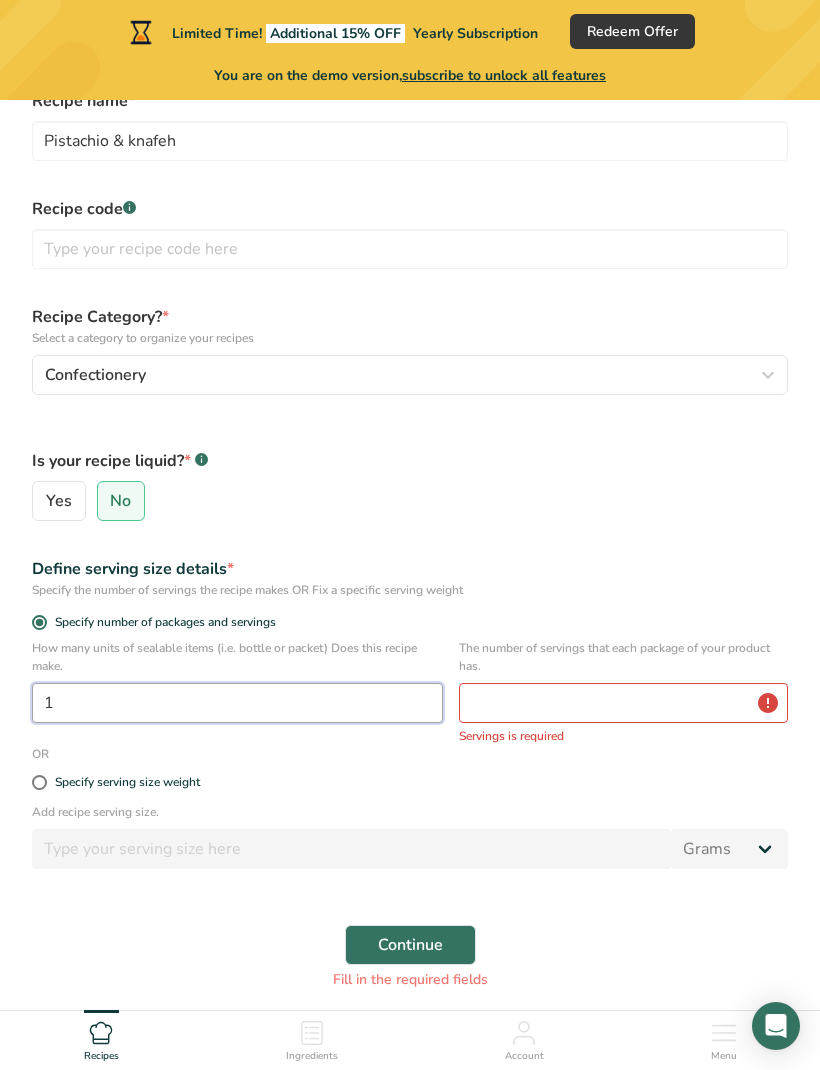 type on "1" 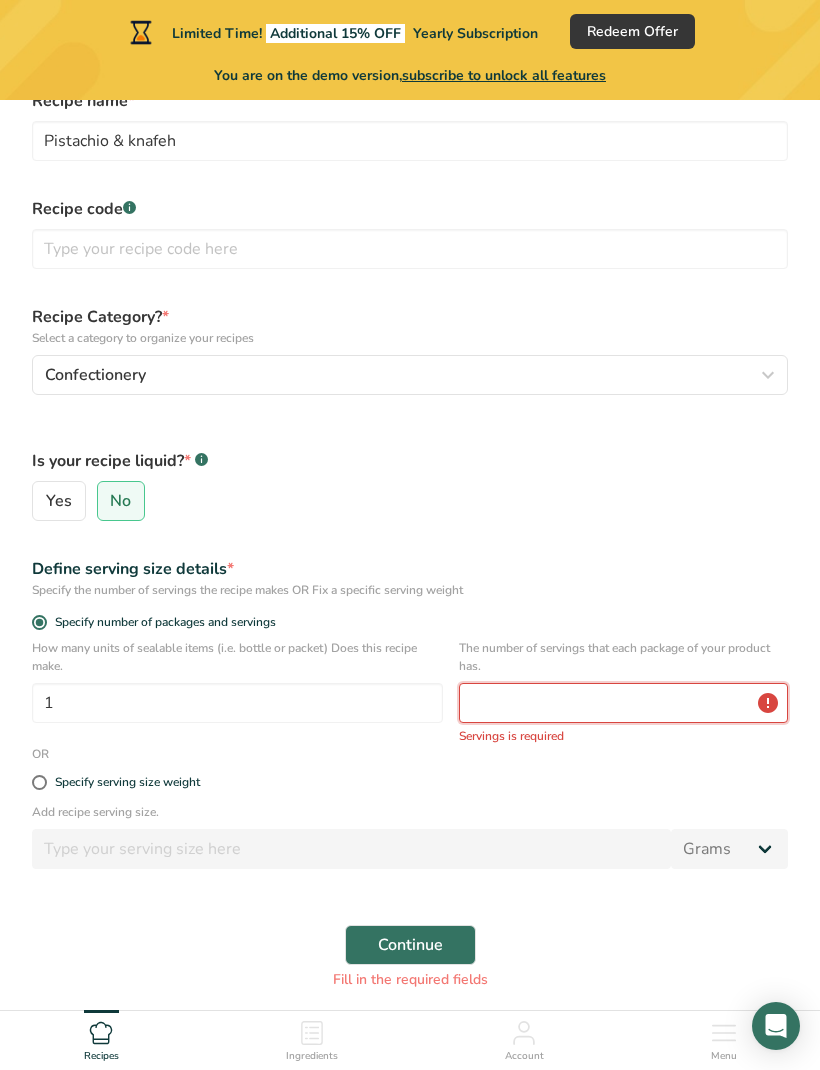 click at bounding box center [623, 703] 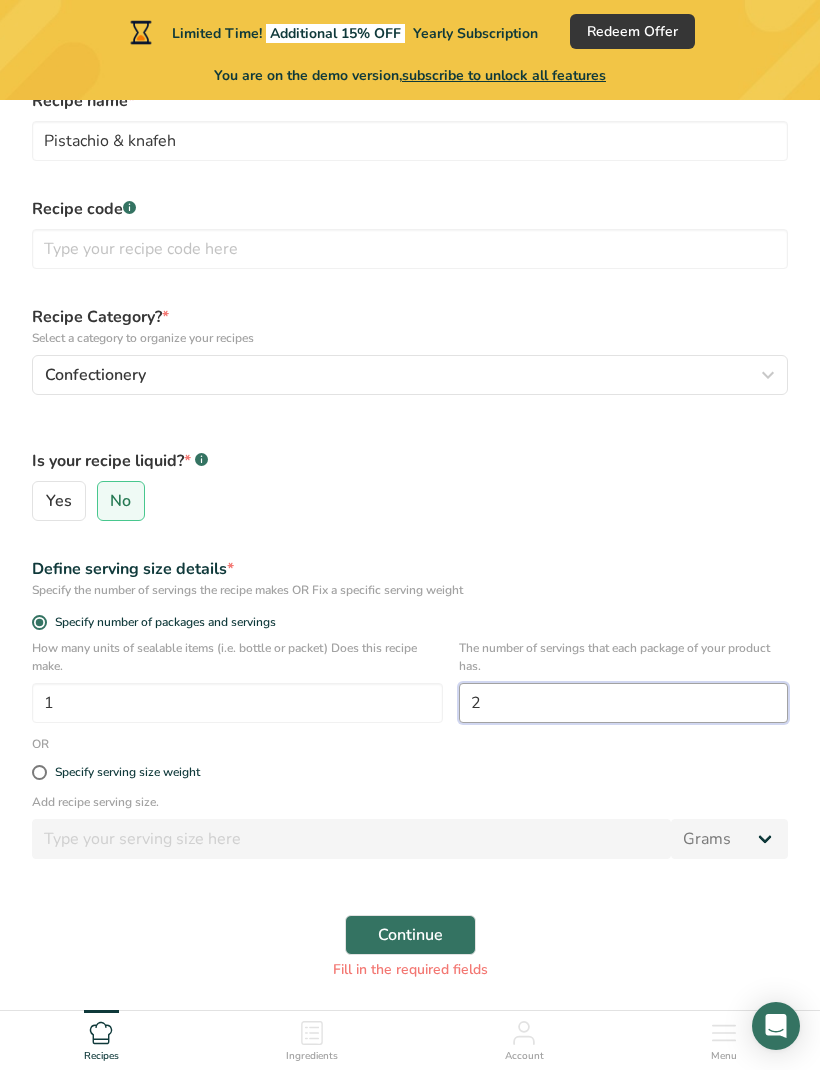 scroll, scrollTop: 116, scrollLeft: 0, axis: vertical 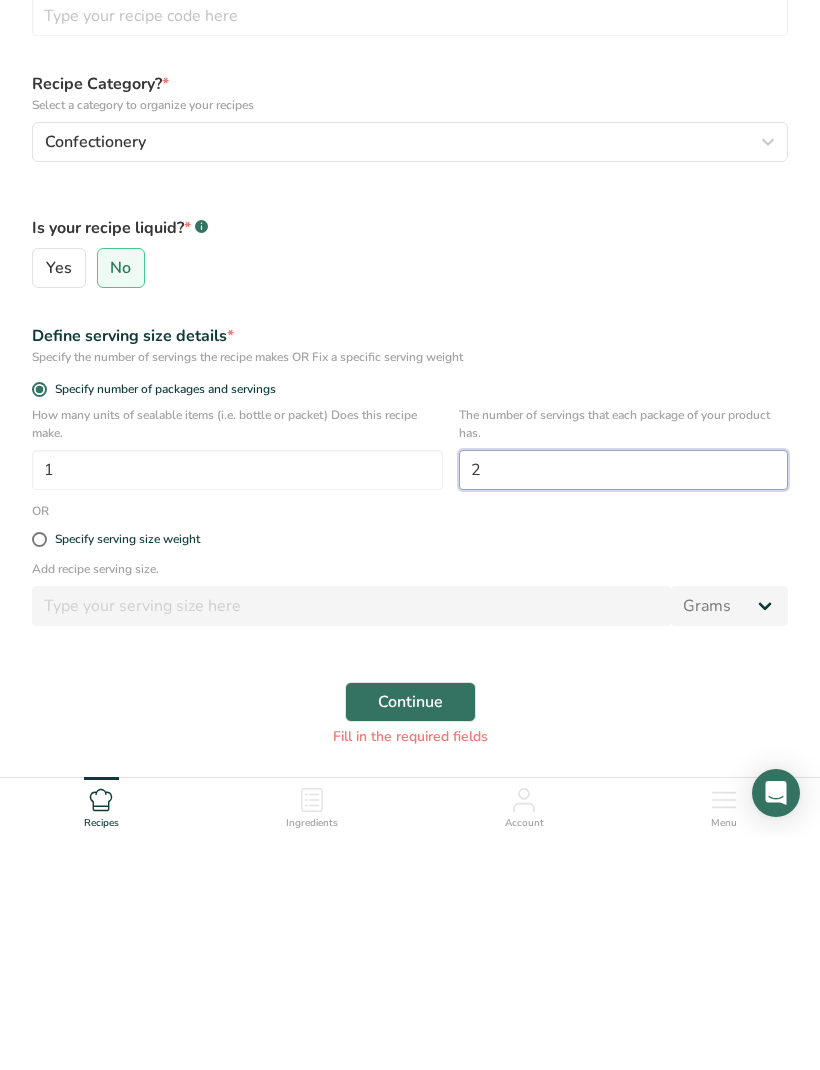 type on "2" 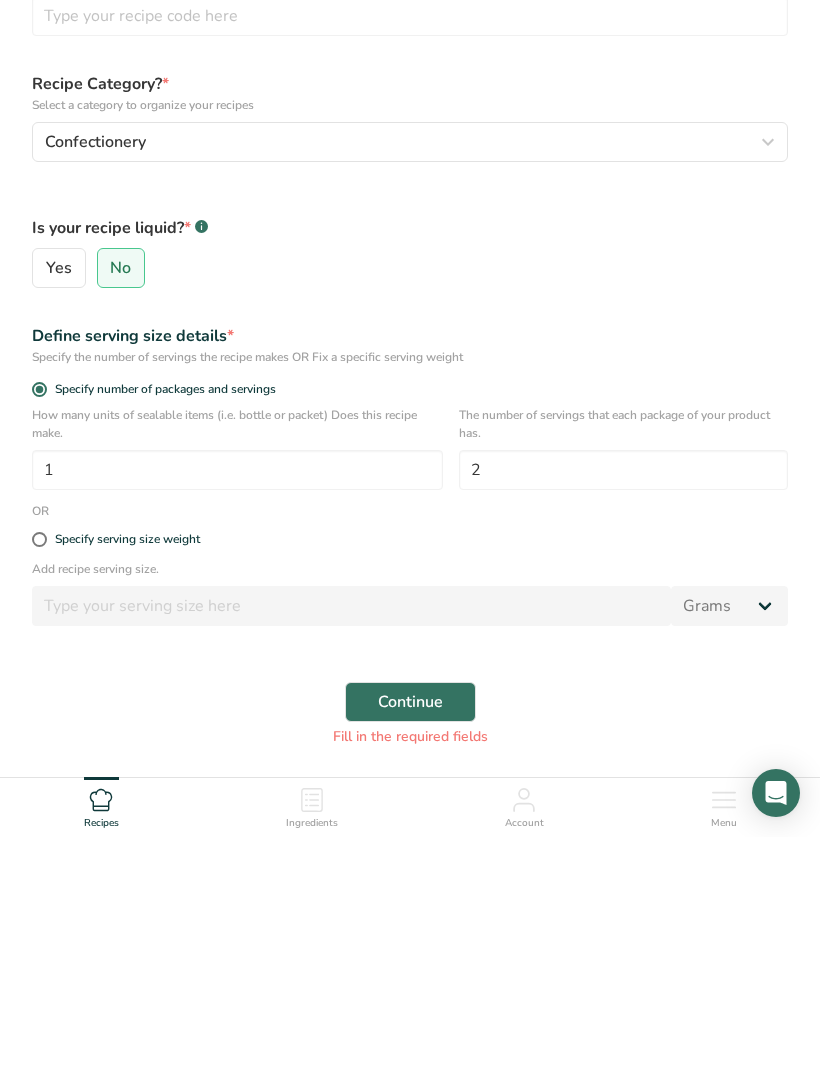 click on "Specify serving size weight" at bounding box center [123, 772] 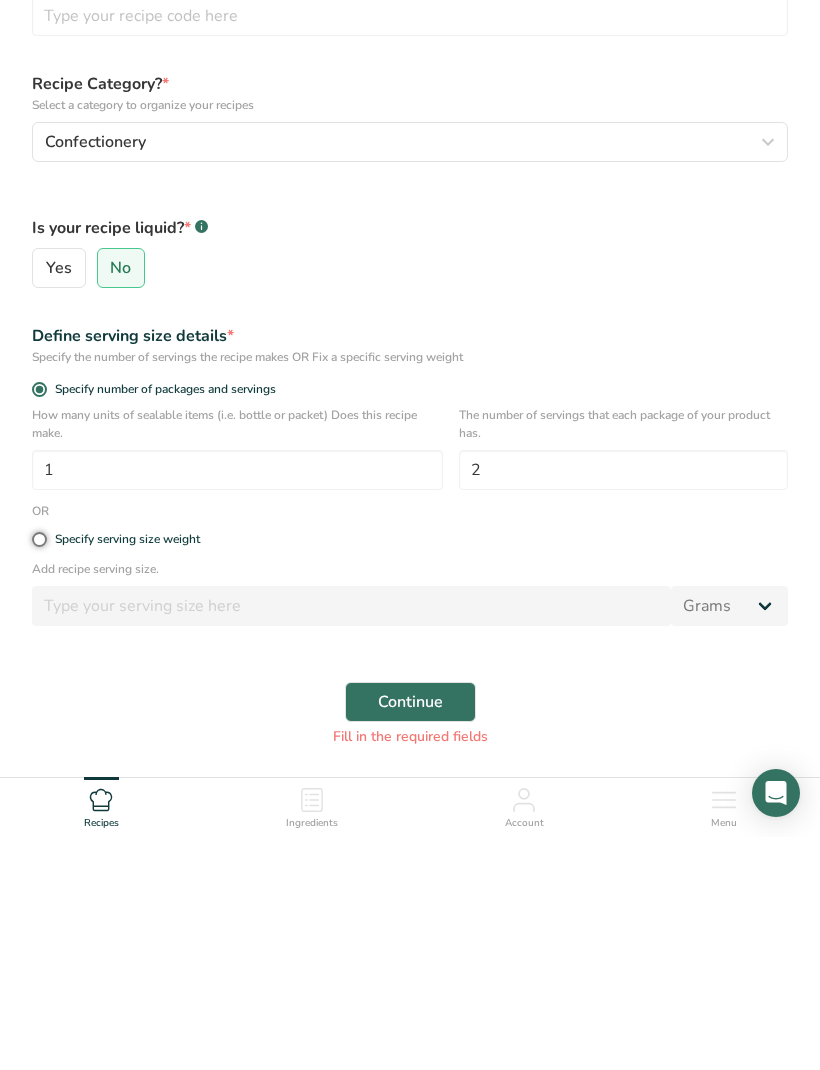 click on "Specify serving size weight" at bounding box center (38, 772) 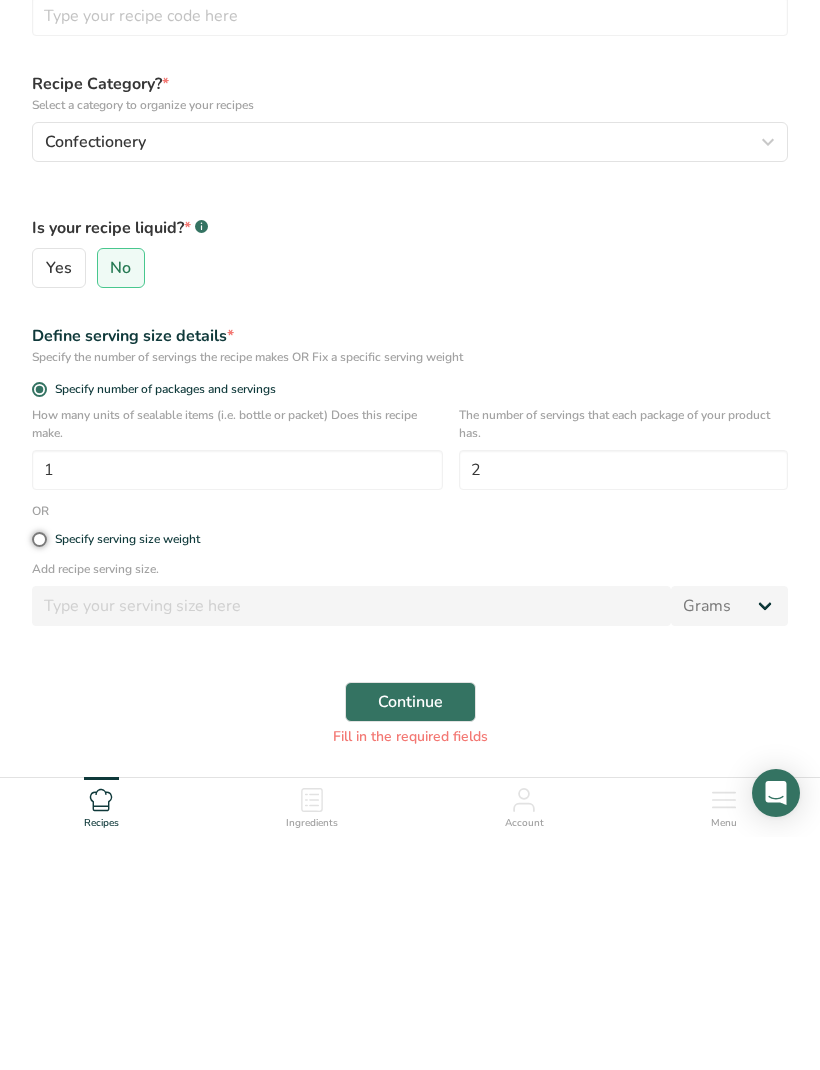 radio on "true" 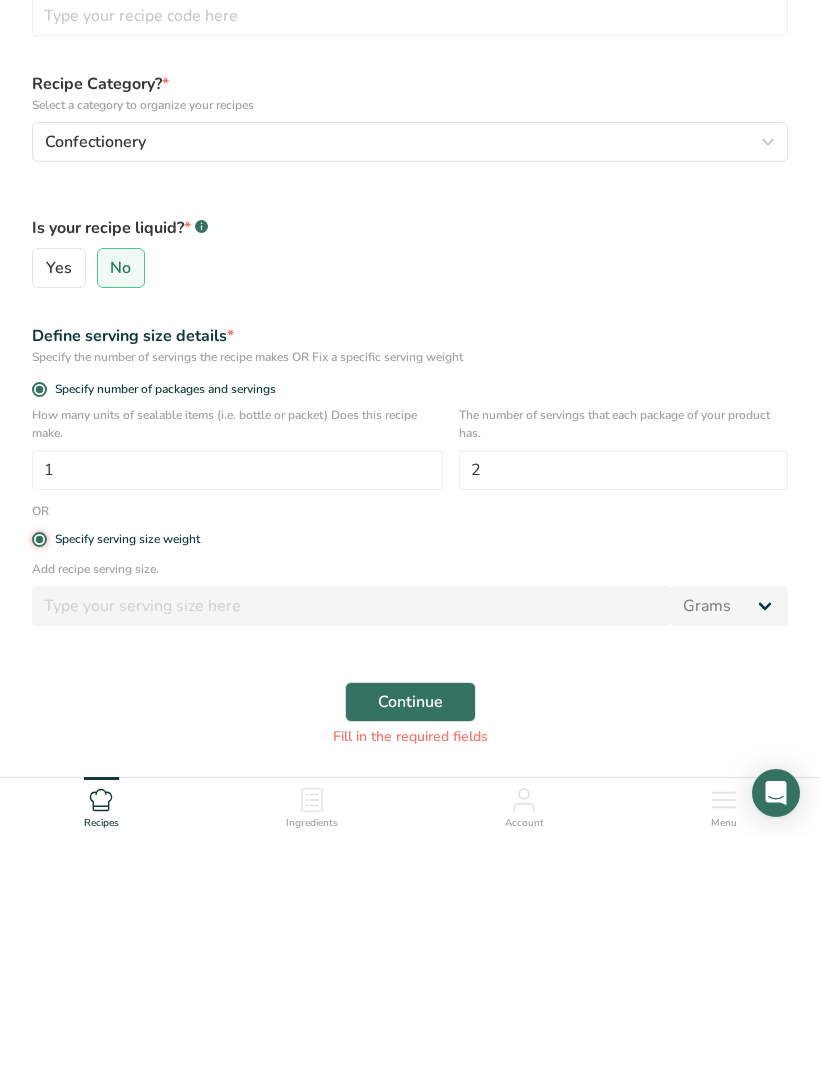 radio on "false" 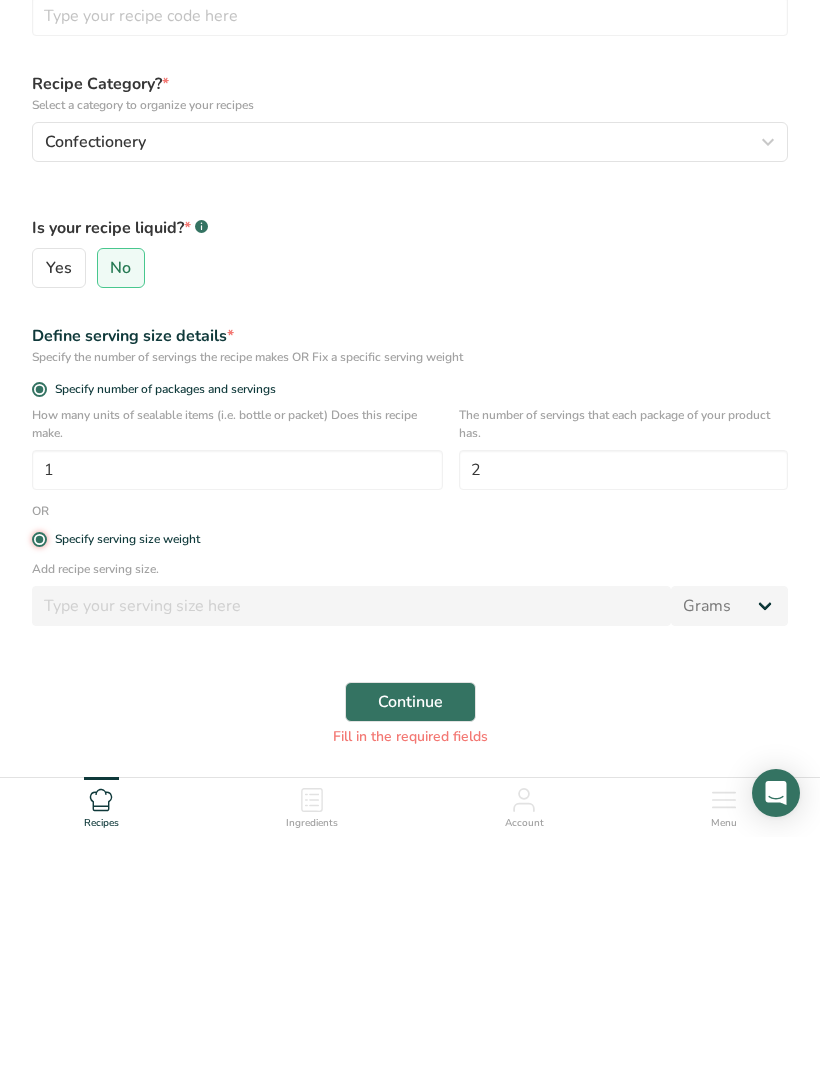 type 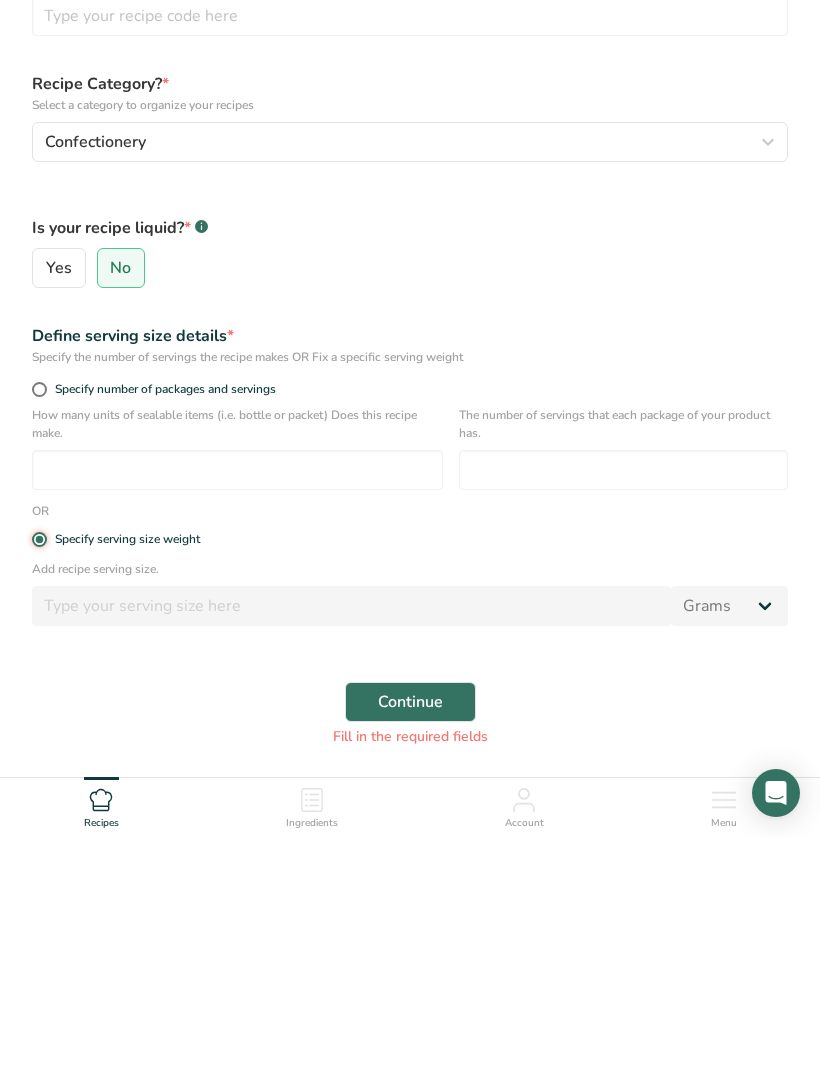 scroll, scrollTop: 117, scrollLeft: 0, axis: vertical 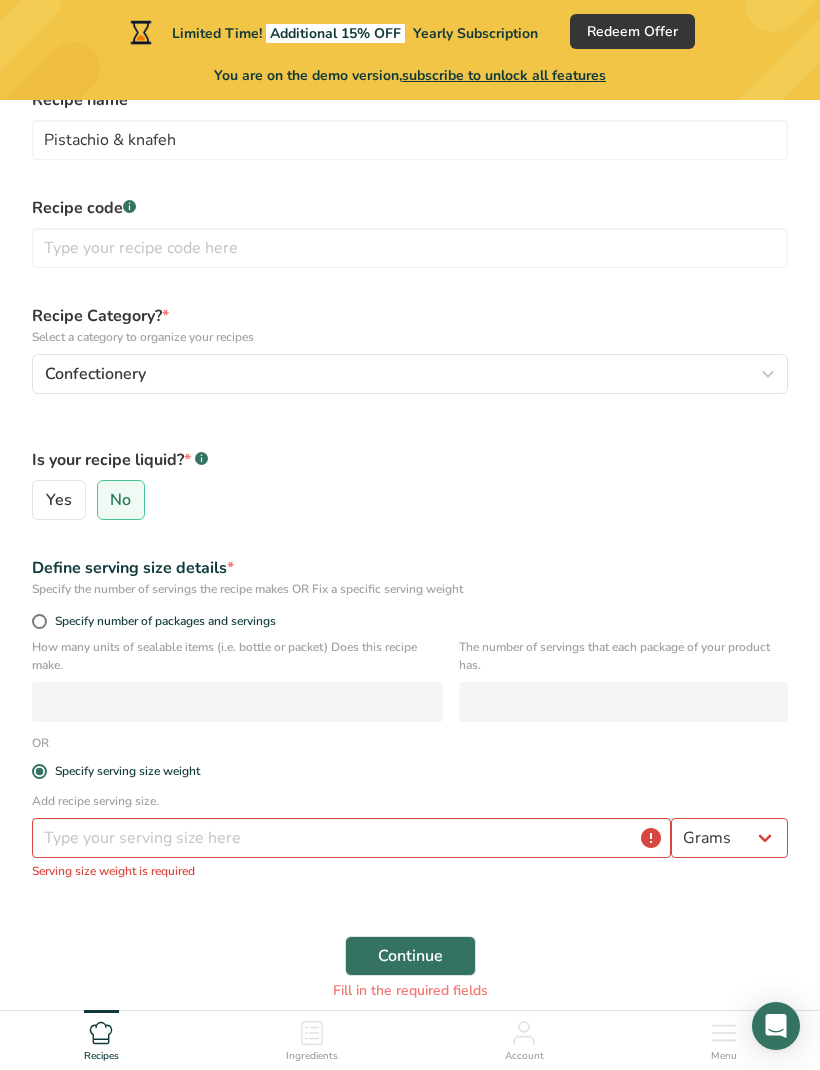 click at bounding box center [39, 621] 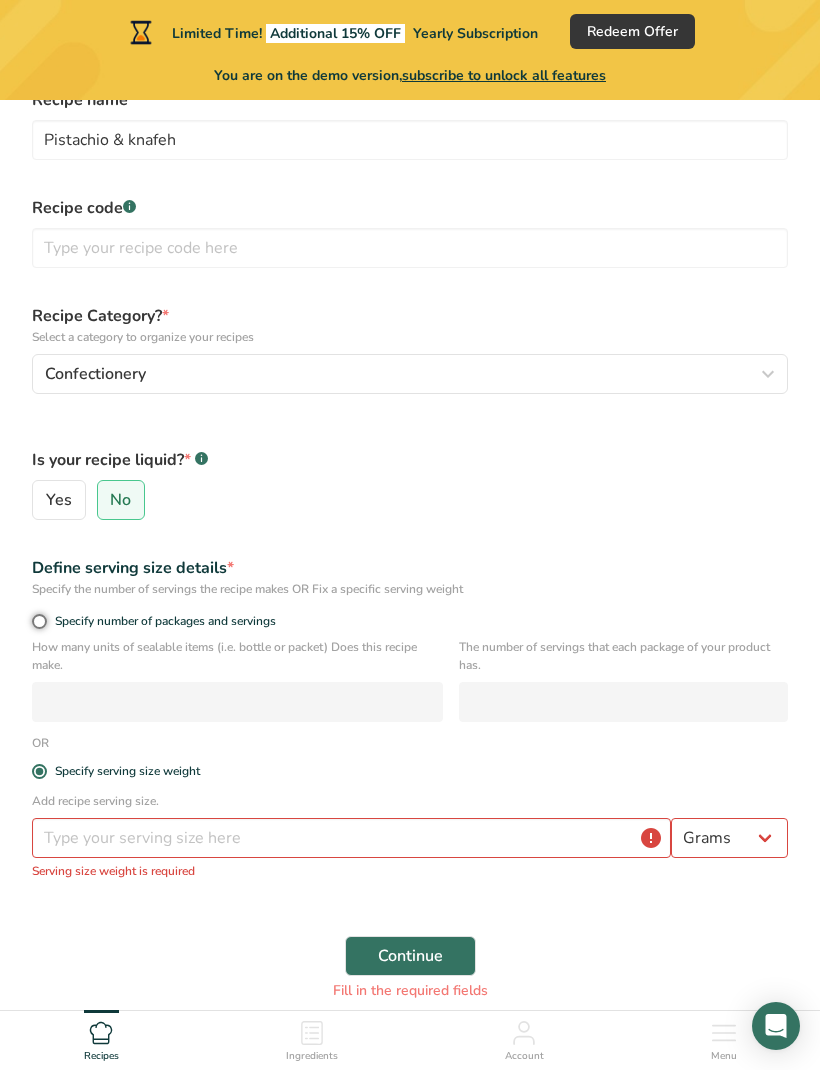 click on "Specify number of packages and servings" at bounding box center [38, 621] 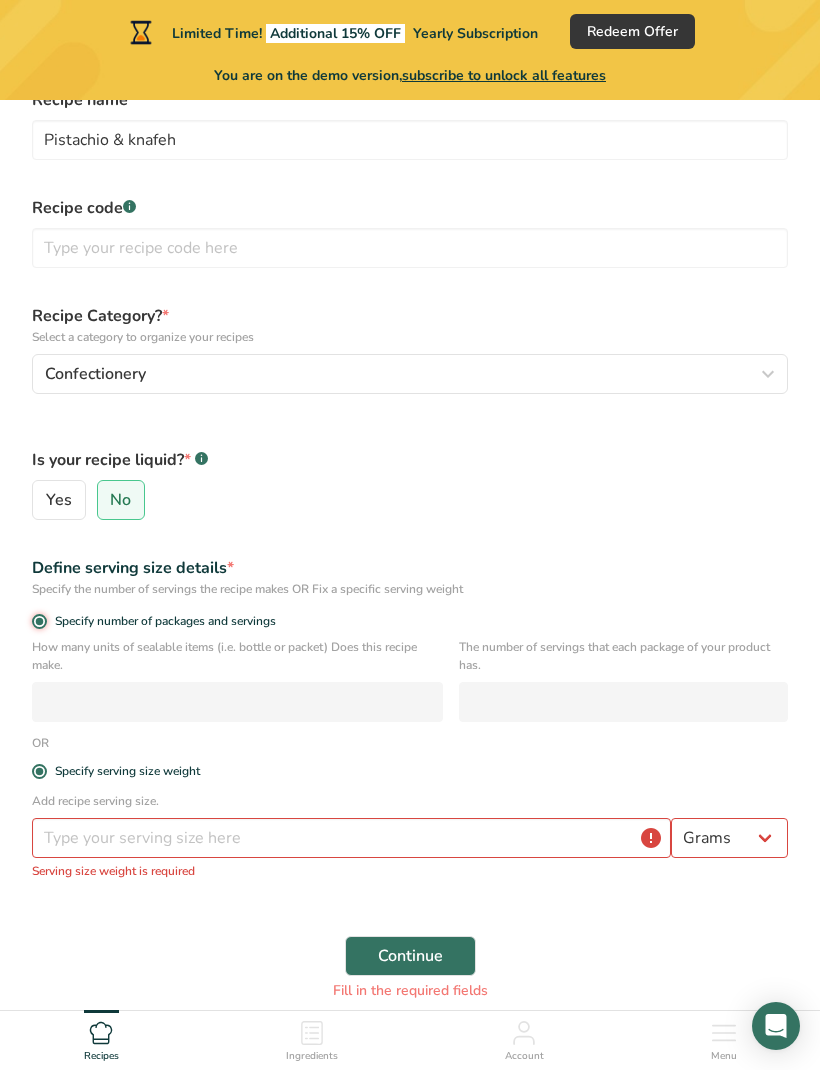radio on "false" 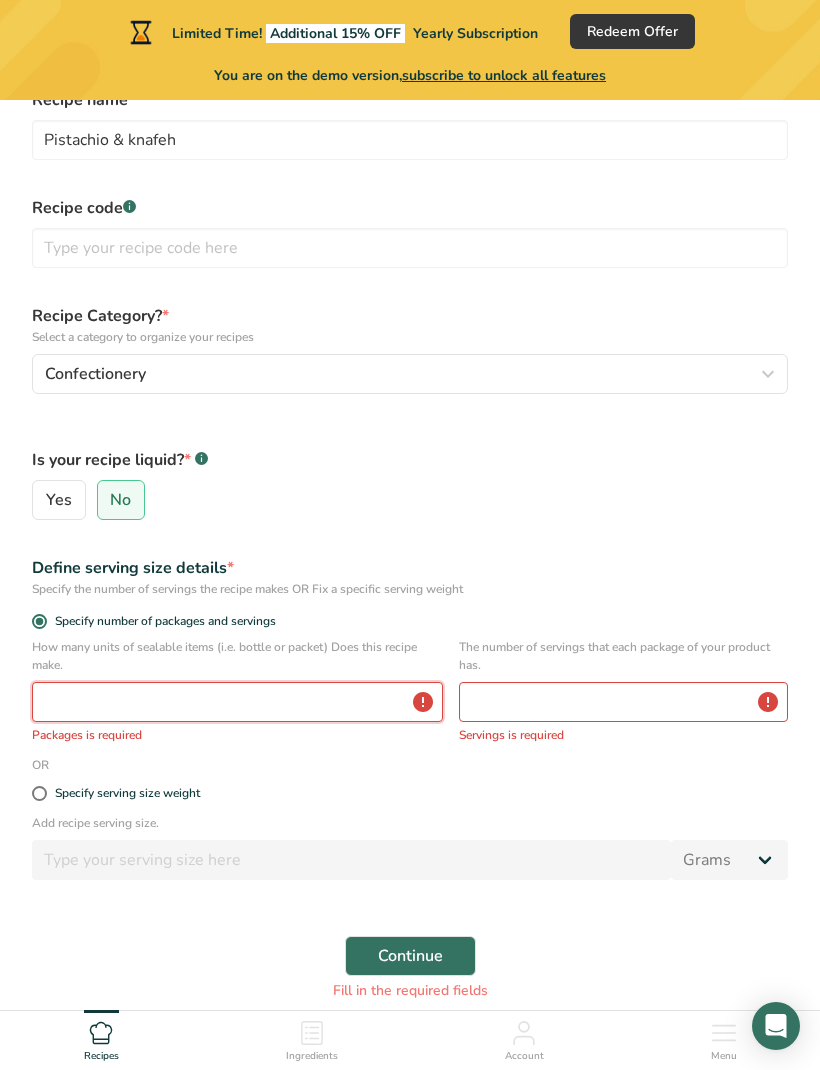 click at bounding box center (237, 702) 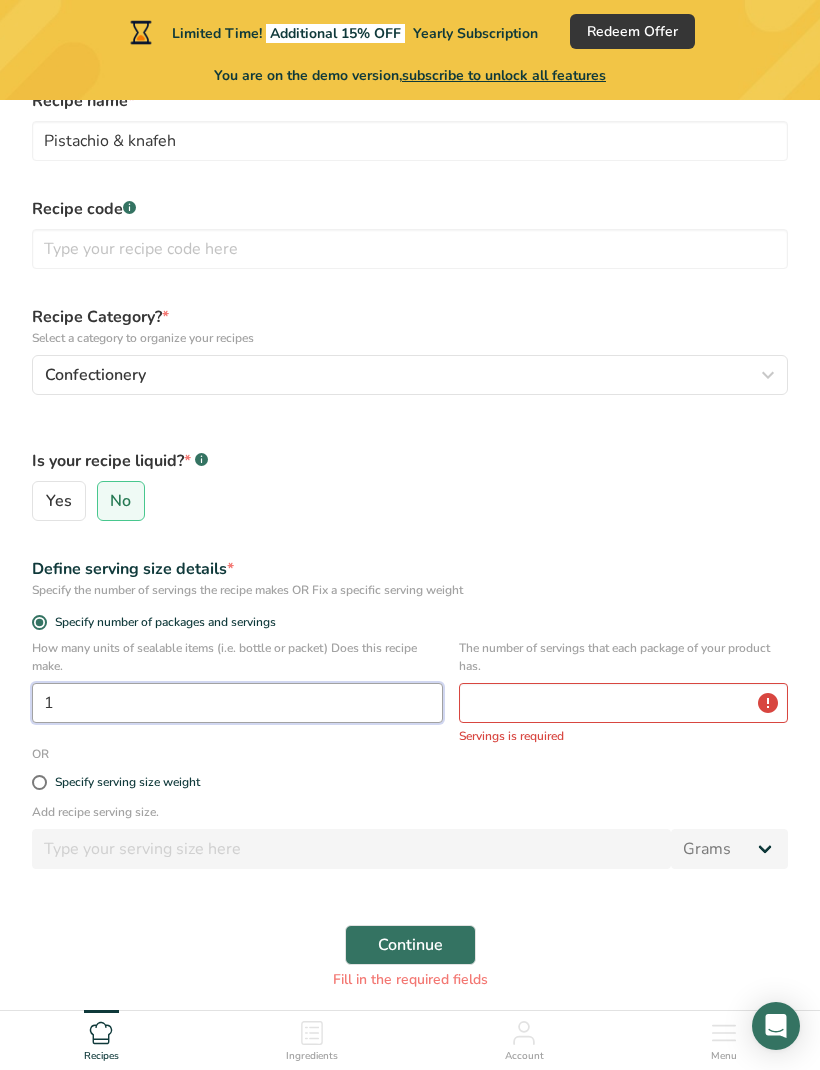 type on "1" 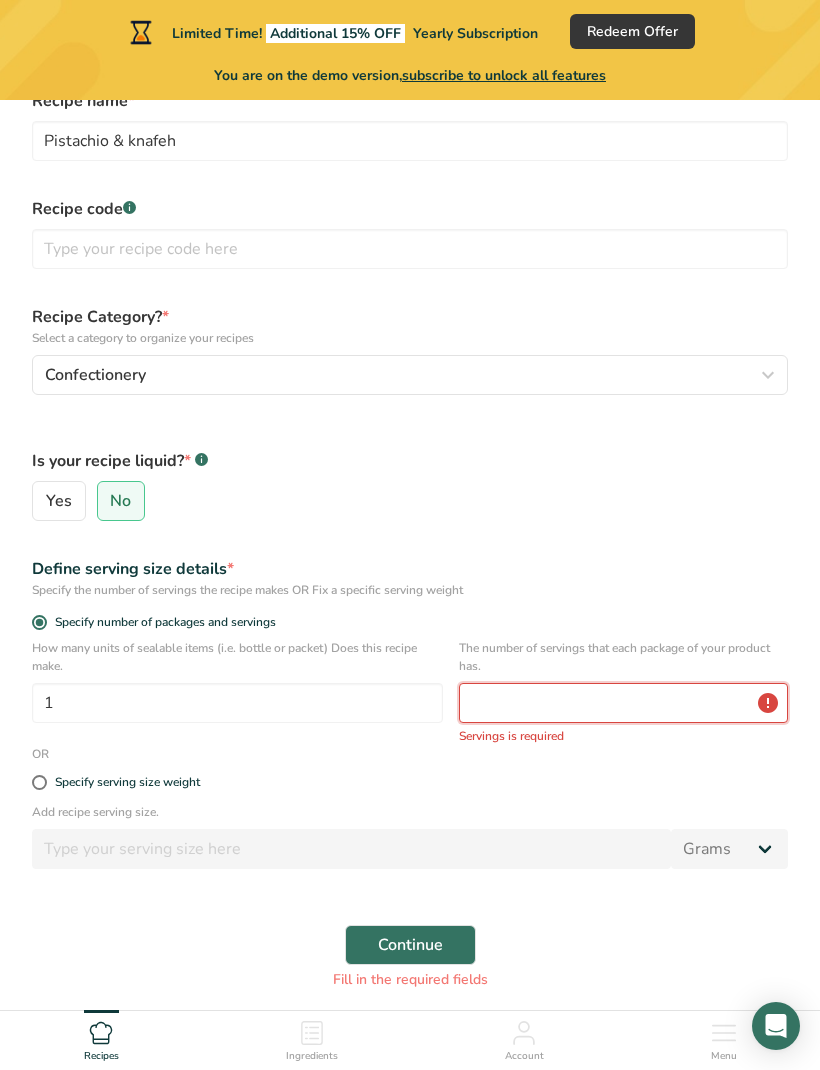 click at bounding box center (623, 703) 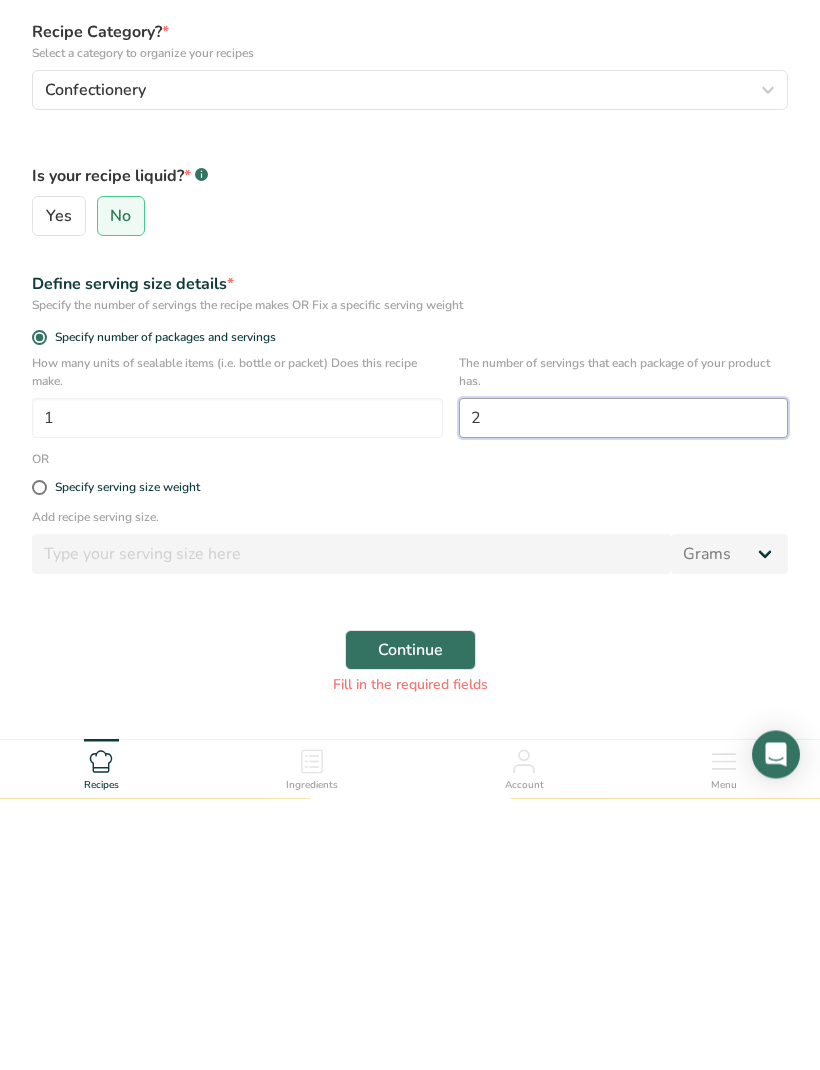 scroll, scrollTop: 135, scrollLeft: 0, axis: vertical 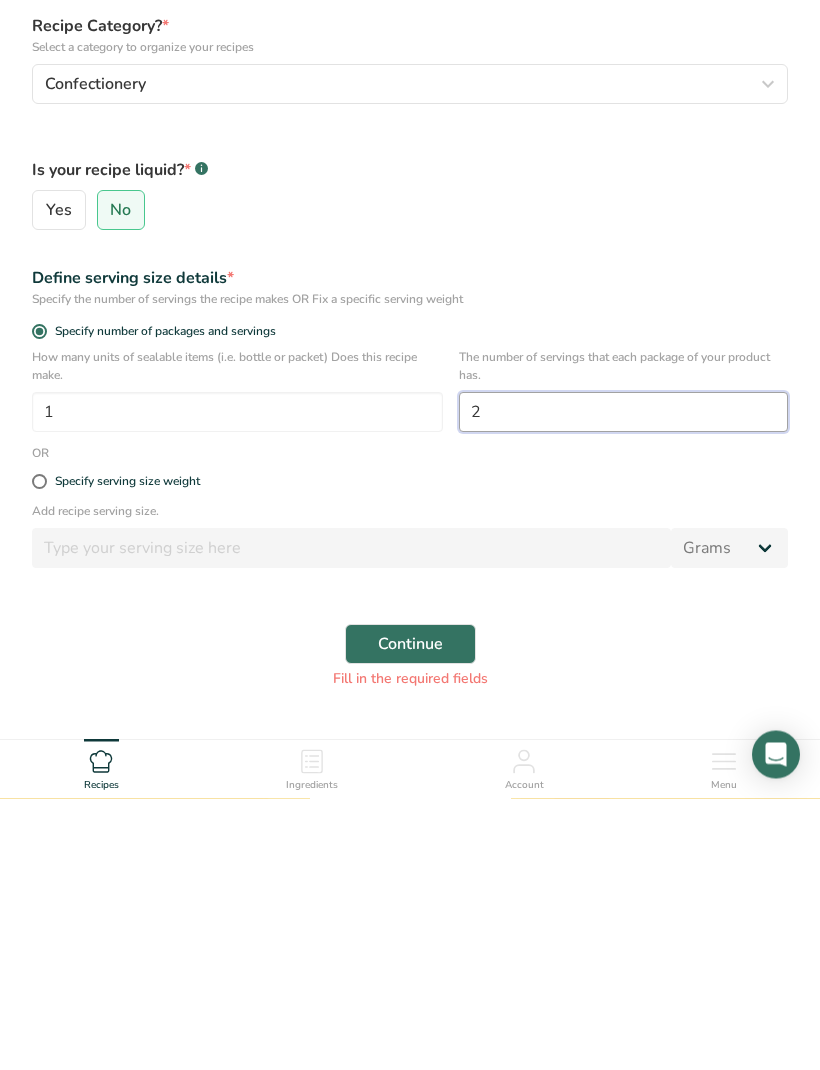 type on "2" 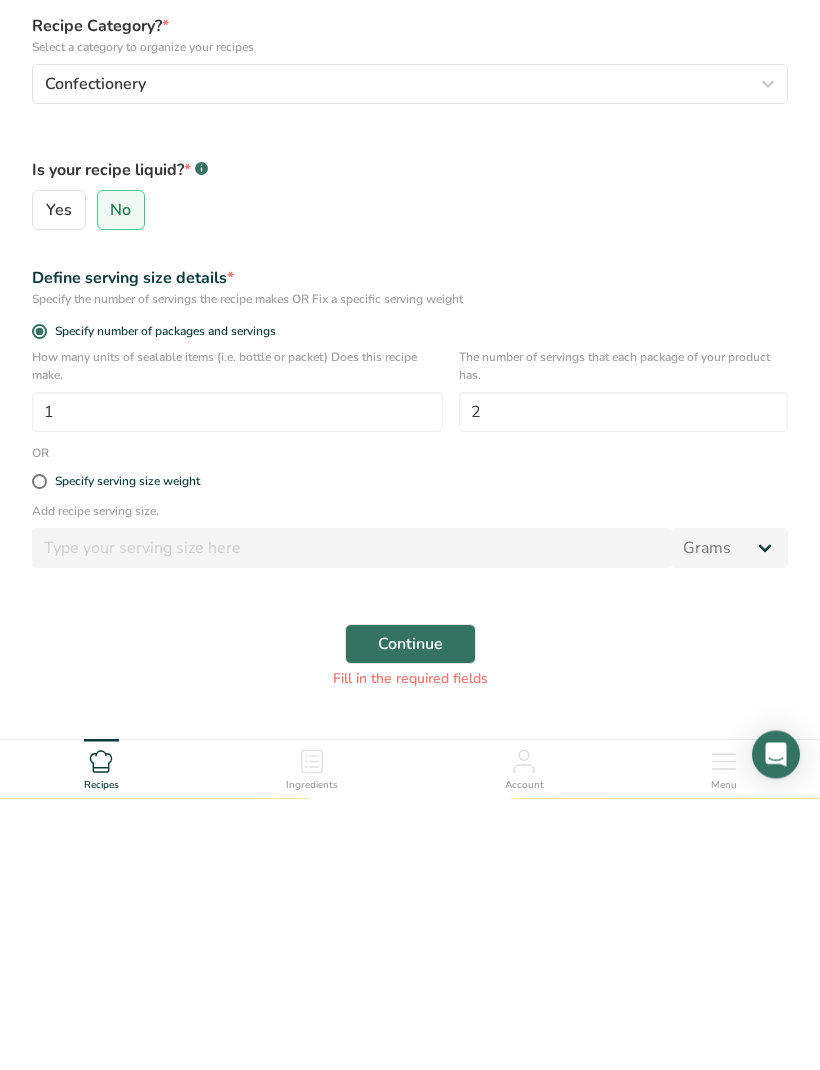 click on "Continue" at bounding box center [410, 916] 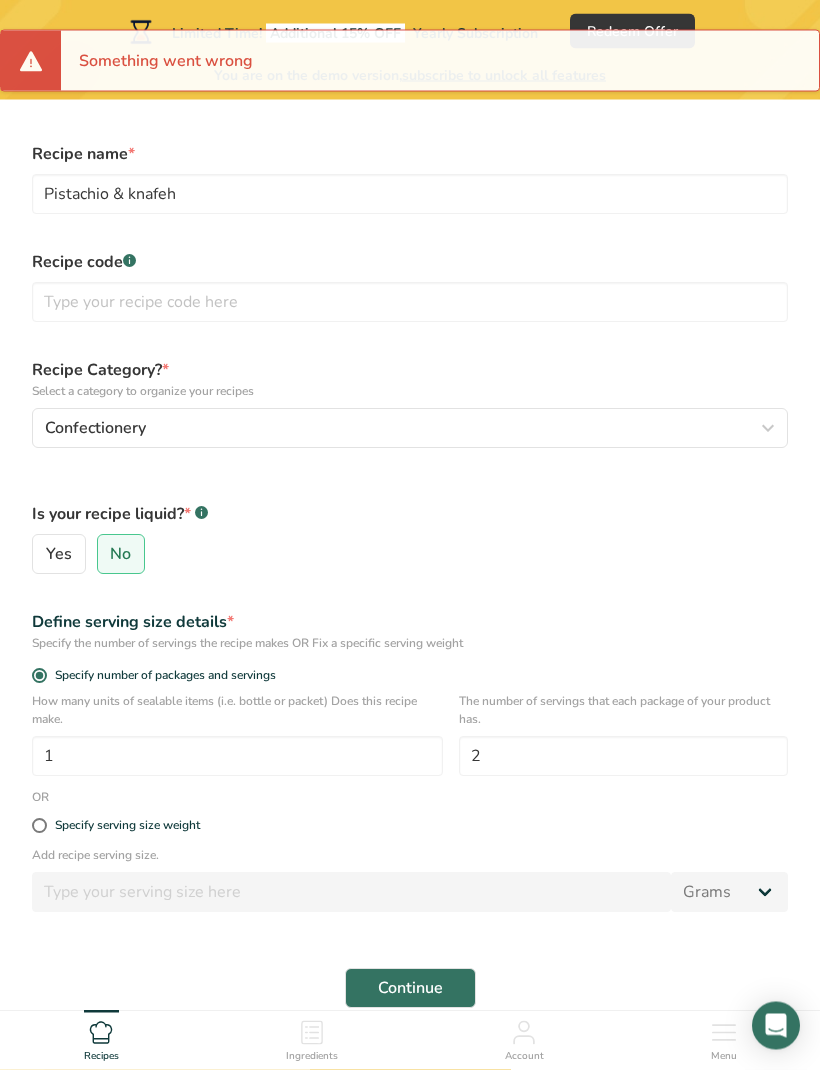 scroll, scrollTop: 63, scrollLeft: 0, axis: vertical 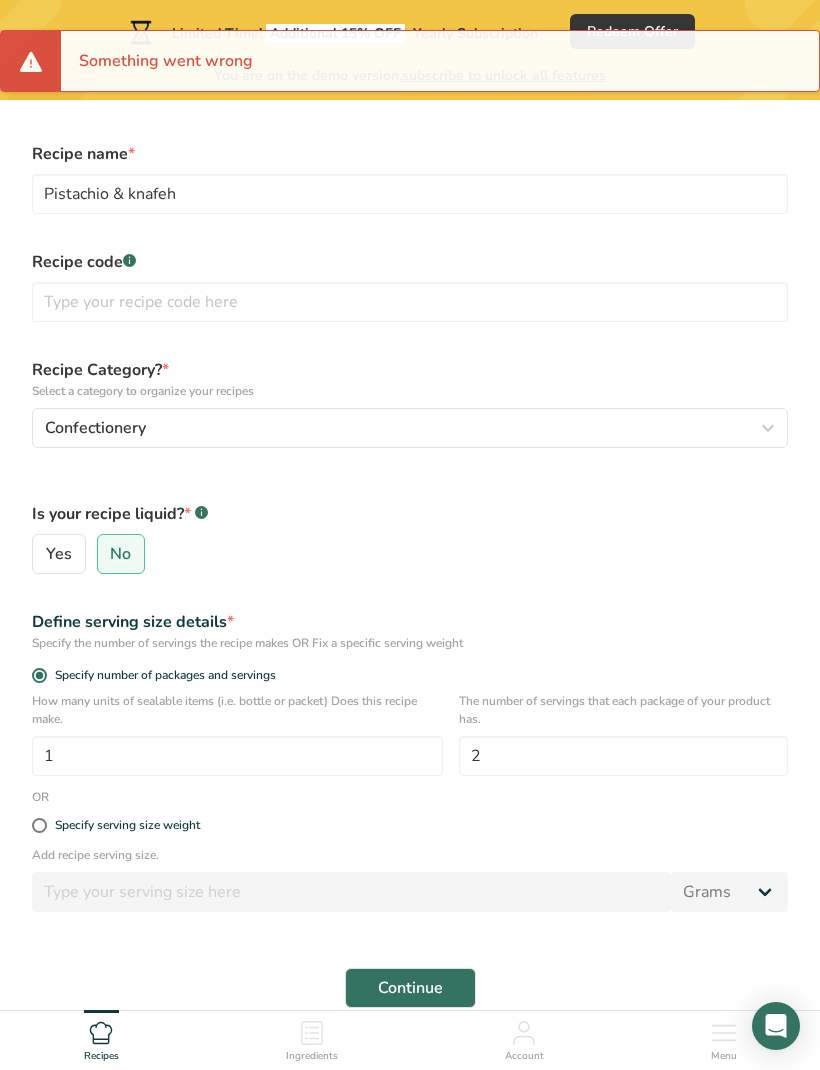 click on "Specify serving size weight" at bounding box center (410, 826) 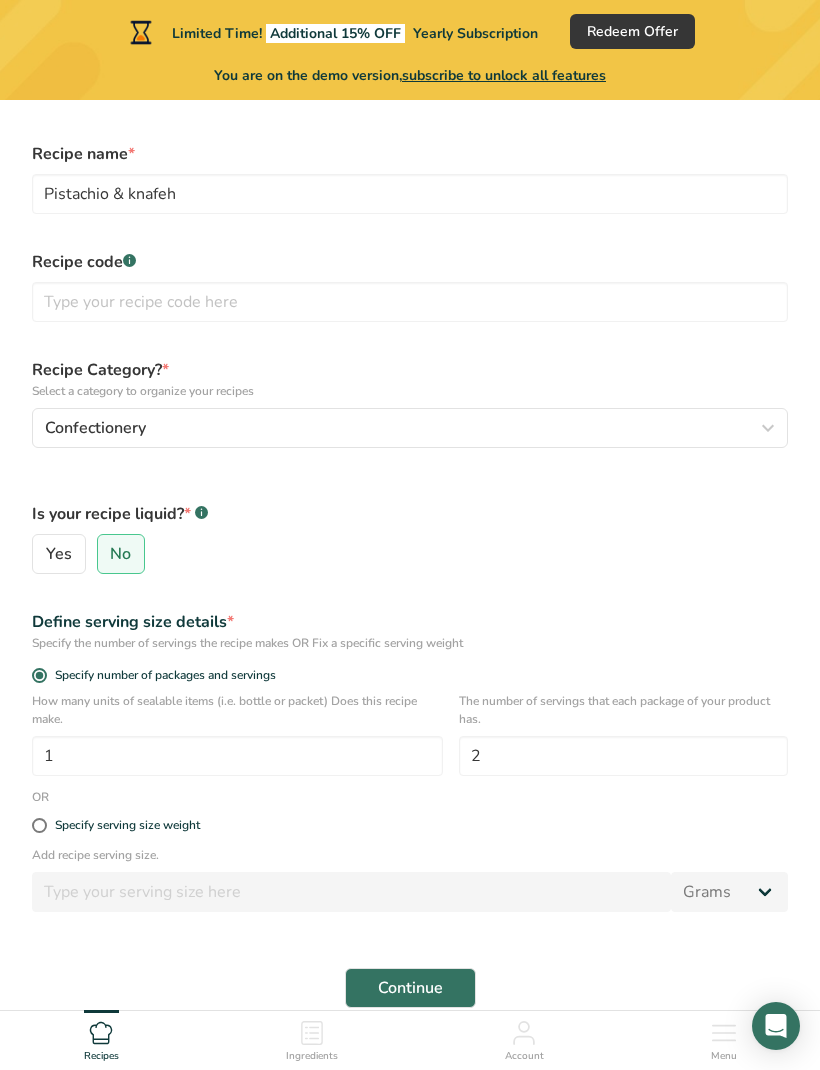 click at bounding box center (39, 825) 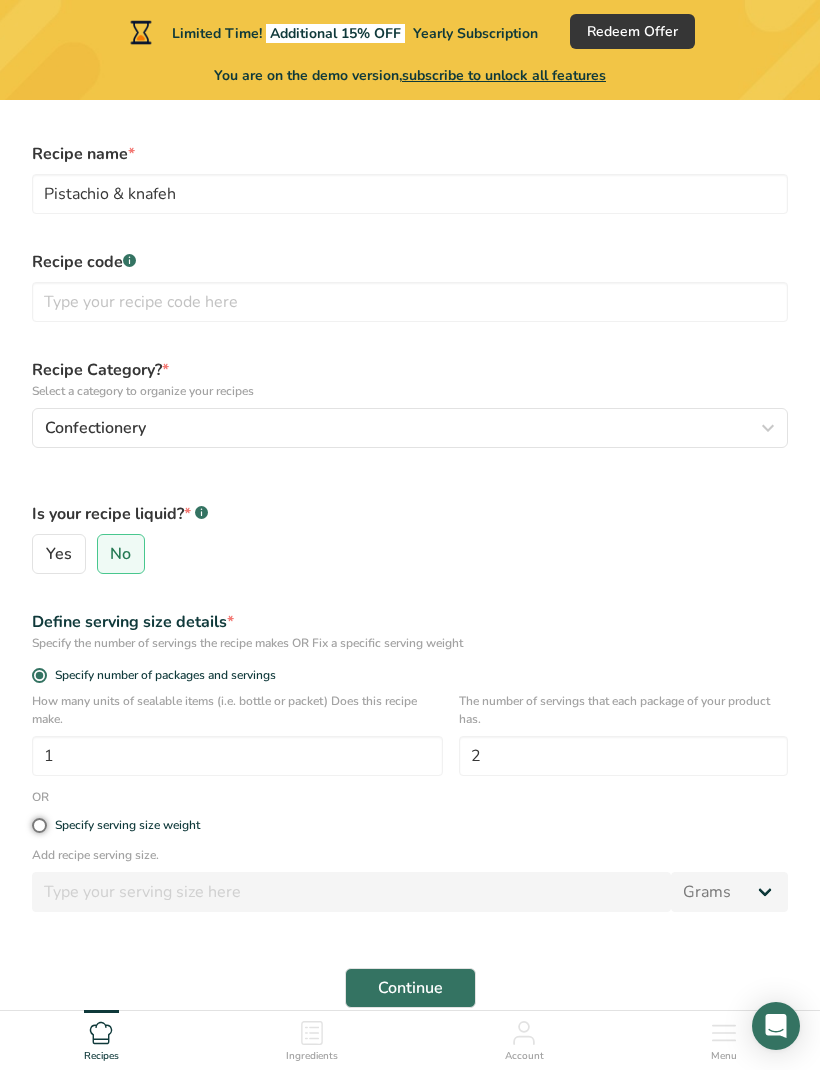 radio on "true" 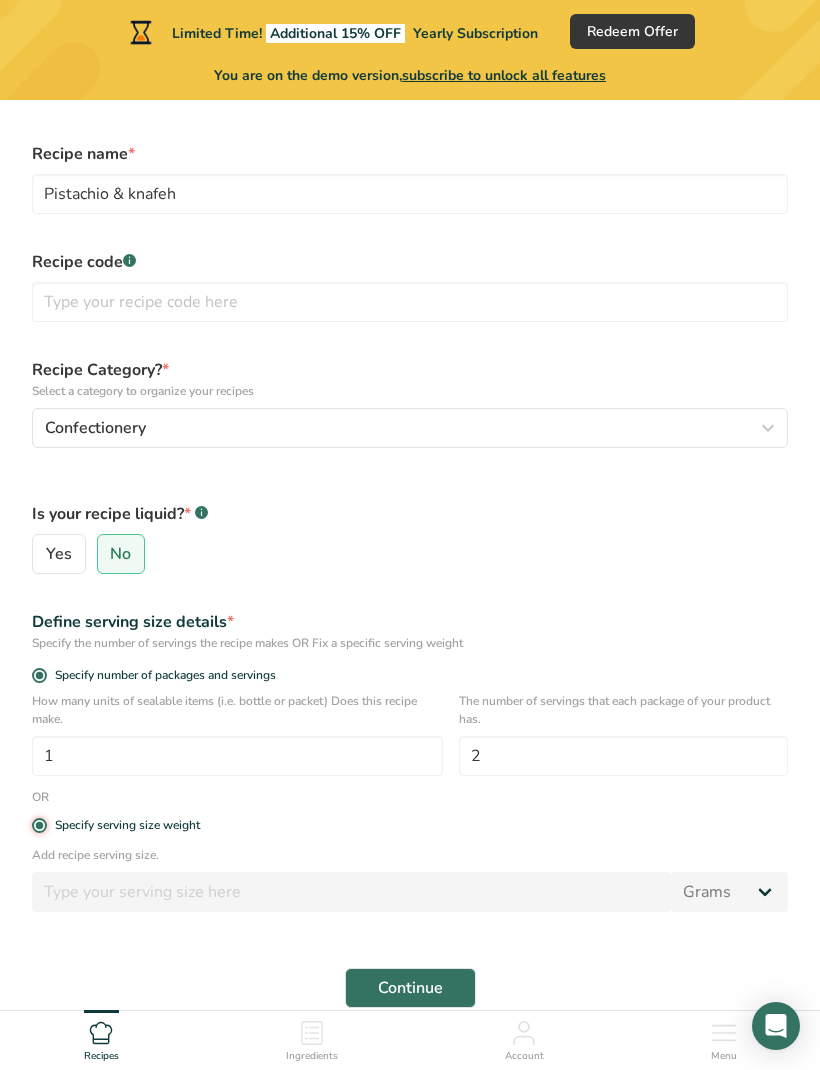 radio on "false" 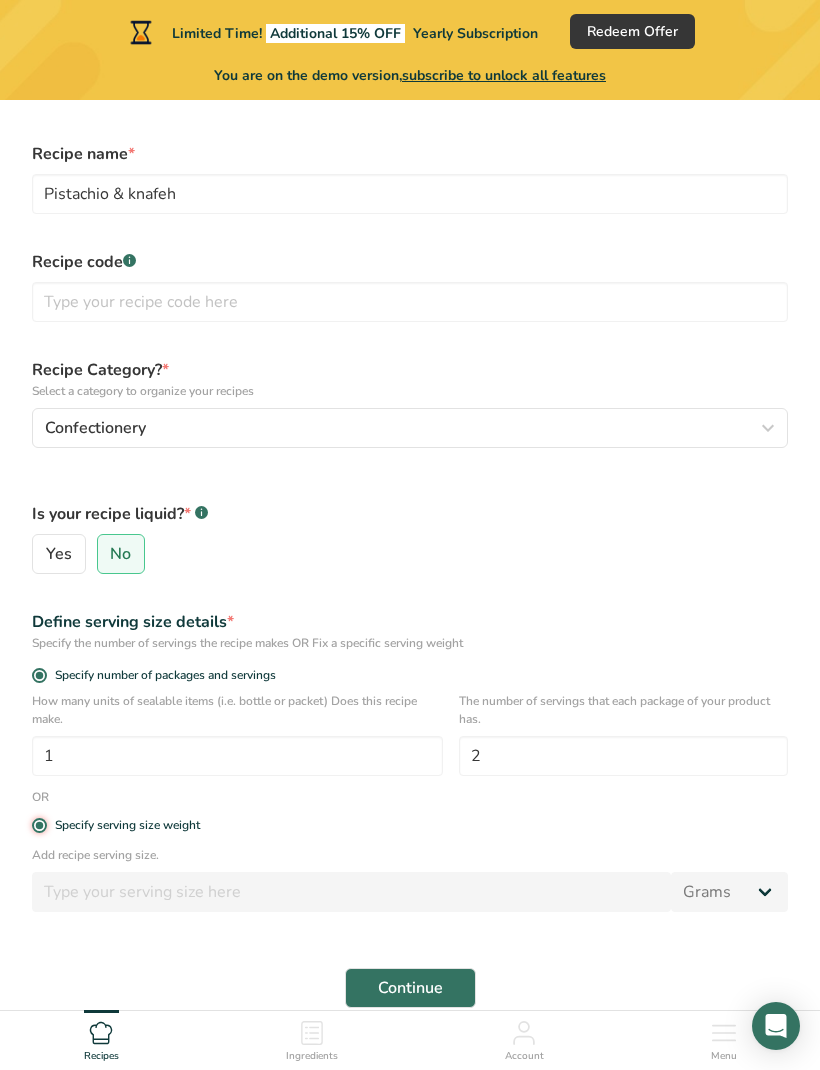 type 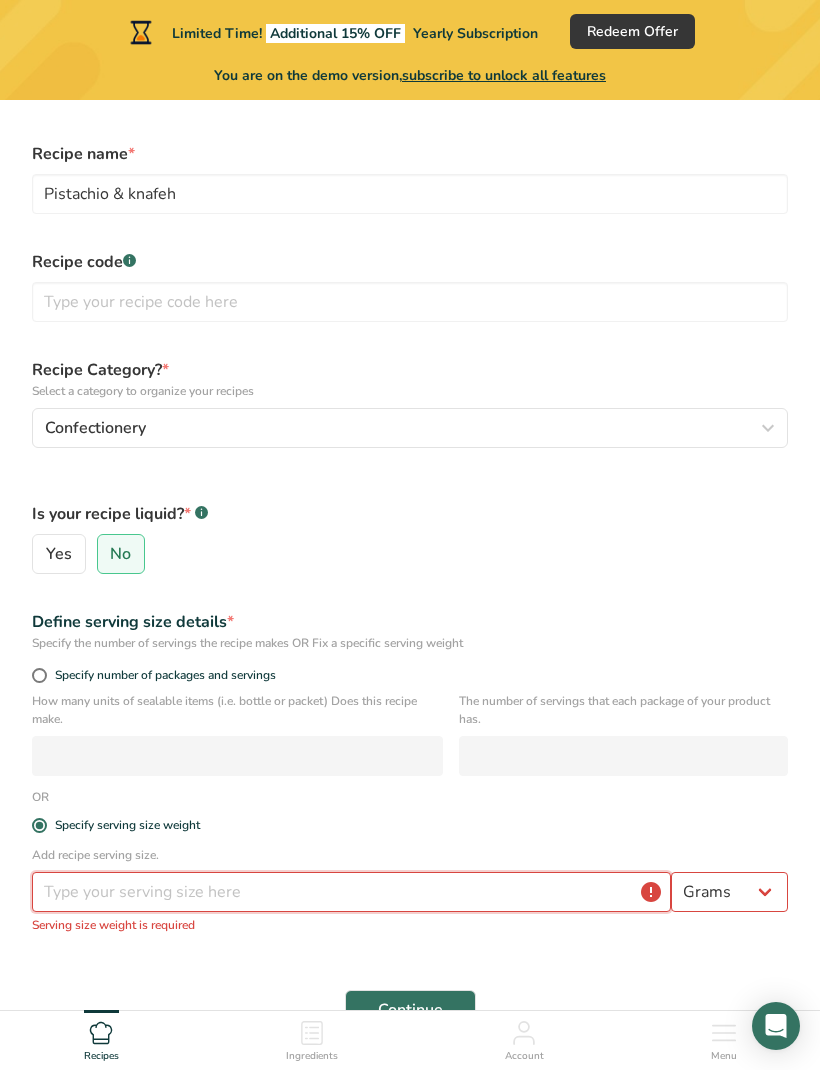 click at bounding box center (351, 892) 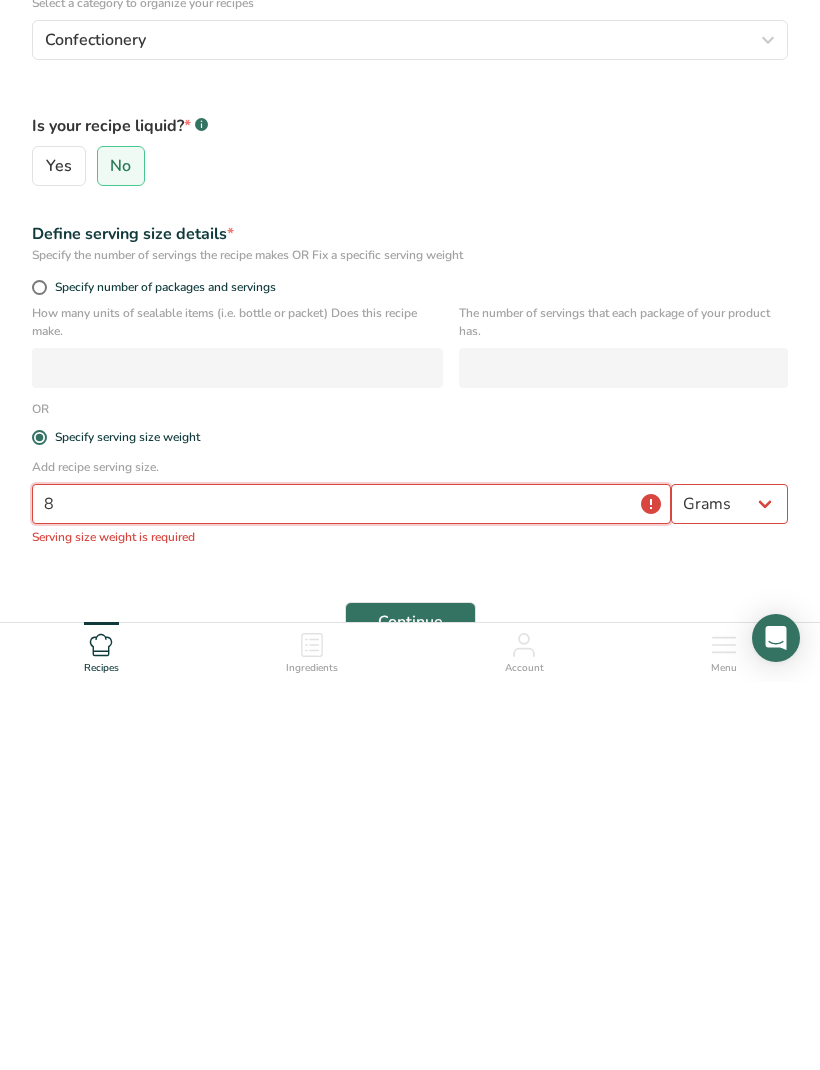 scroll, scrollTop: 157, scrollLeft: 0, axis: vertical 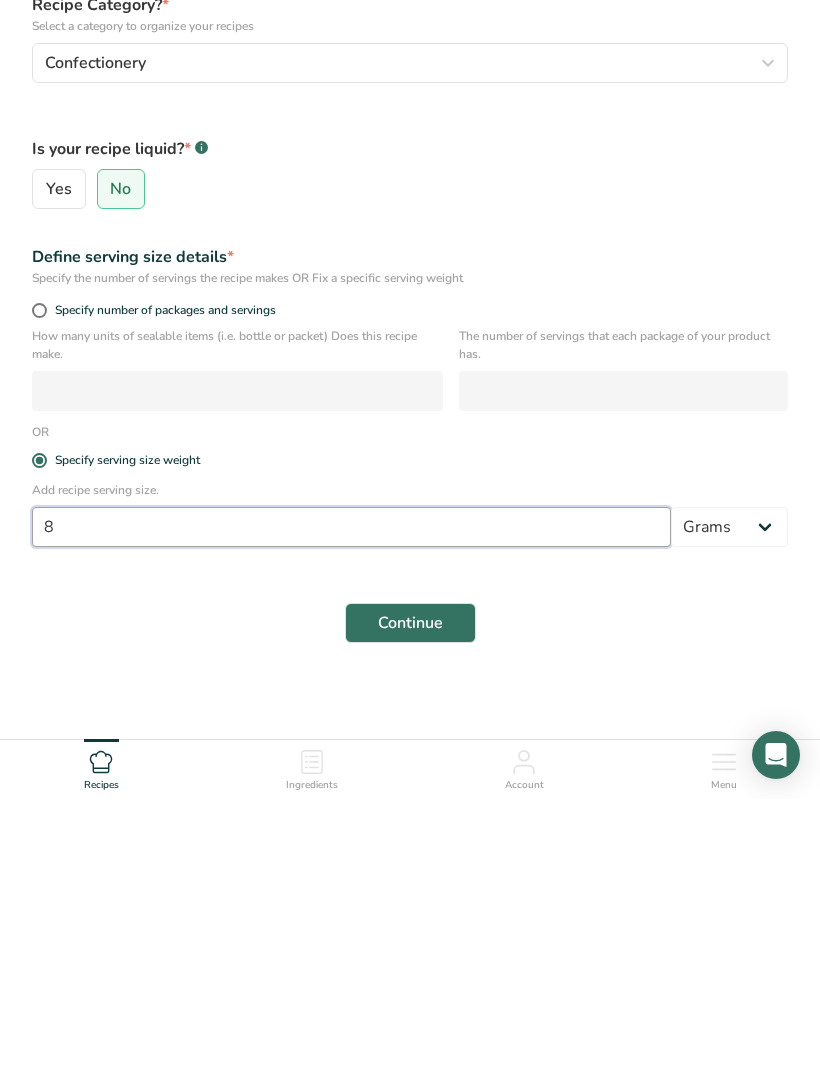 type on "82.5" 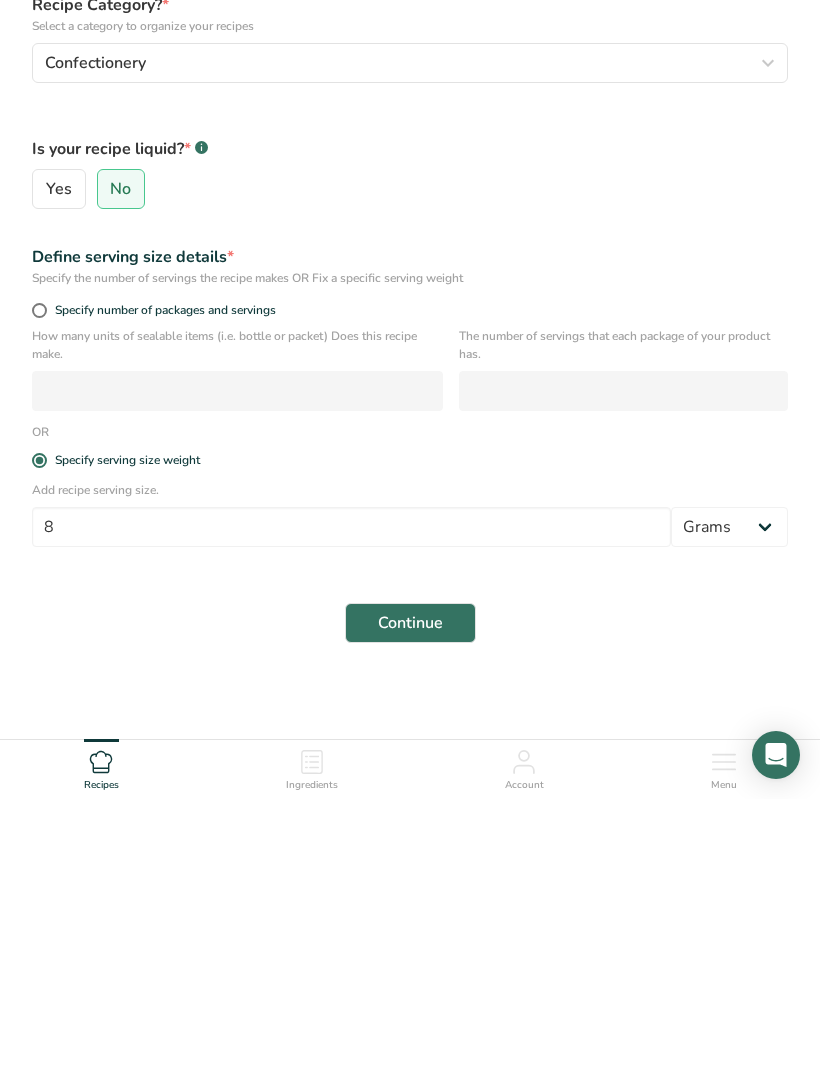 click on "Continue" at bounding box center (410, 894) 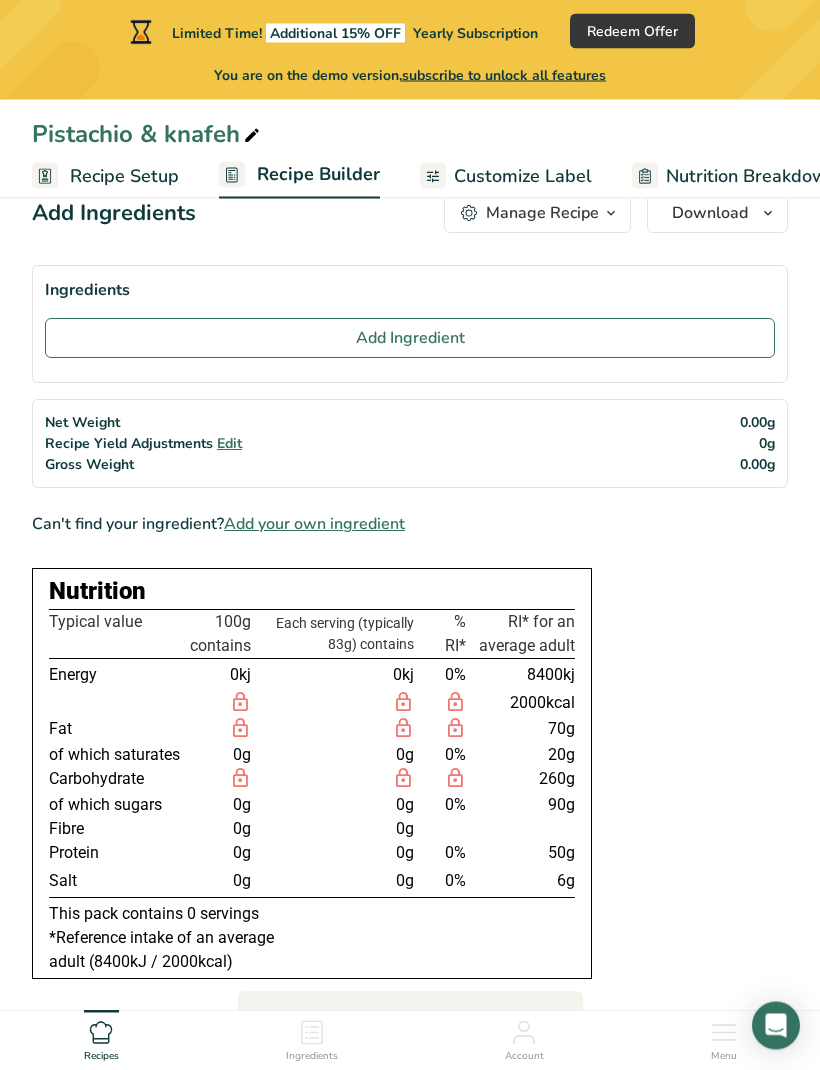 scroll, scrollTop: 0, scrollLeft: 0, axis: both 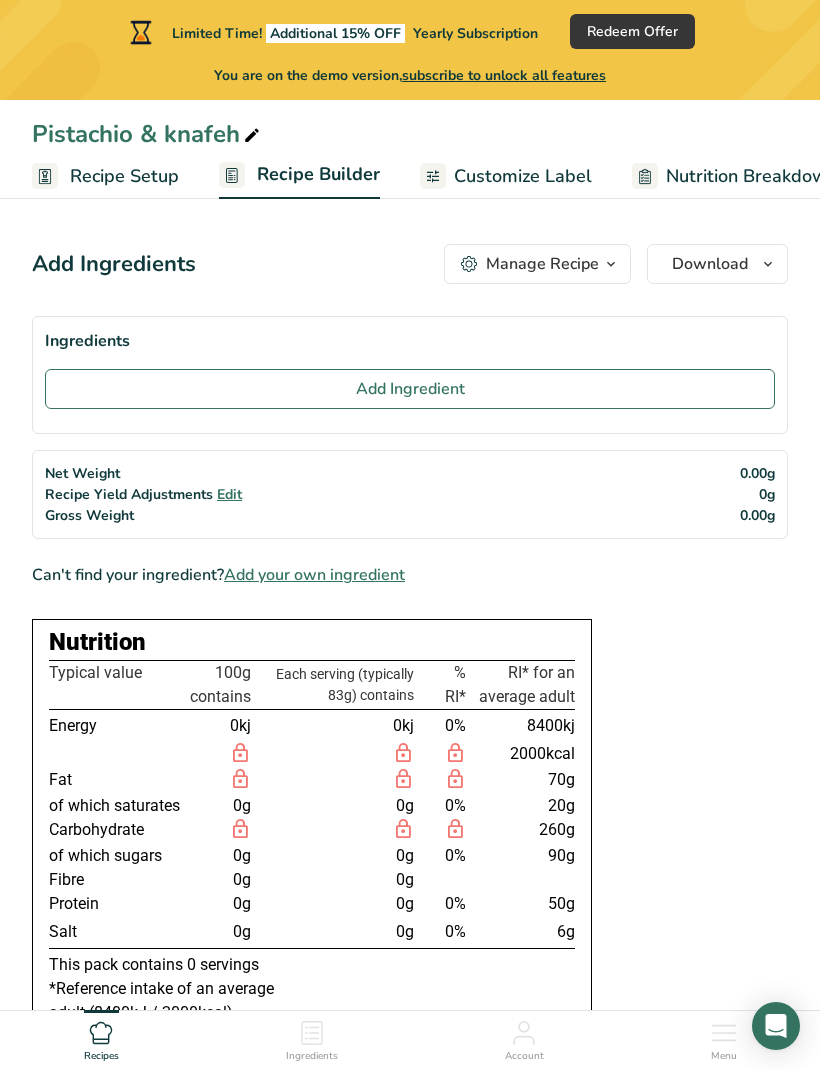 click on "Add Ingredient" at bounding box center (410, 389) 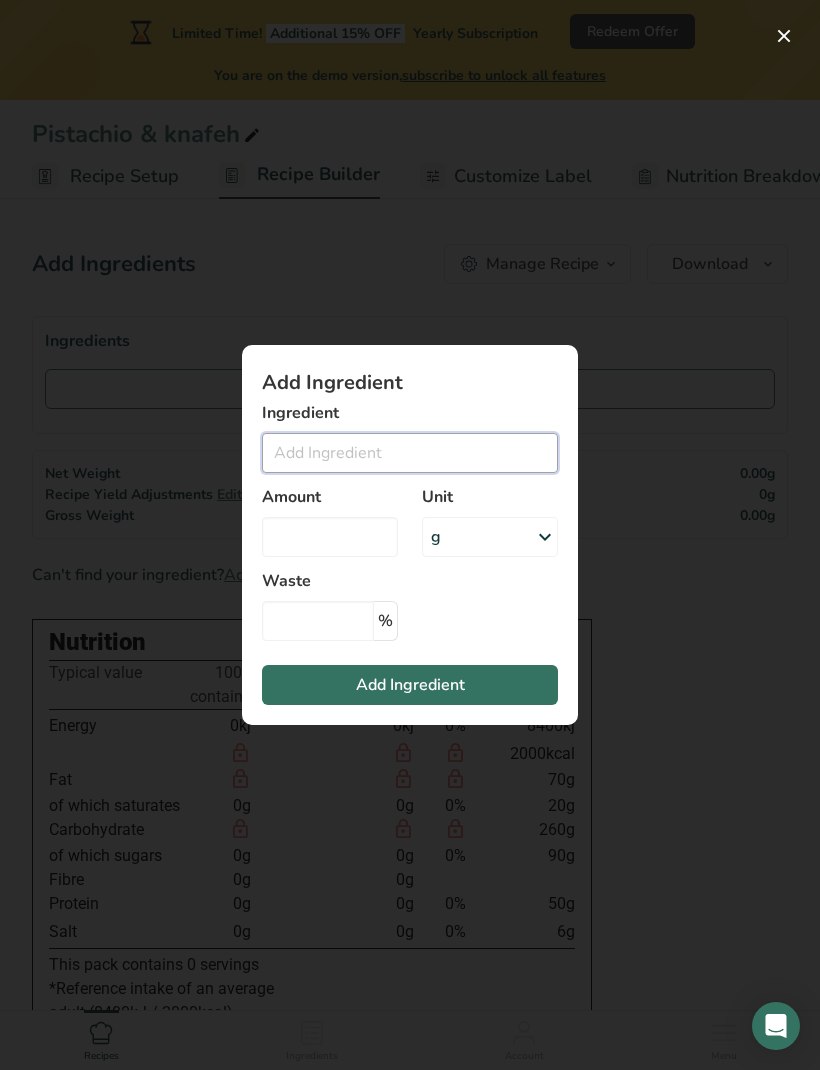 click at bounding box center (410, 453) 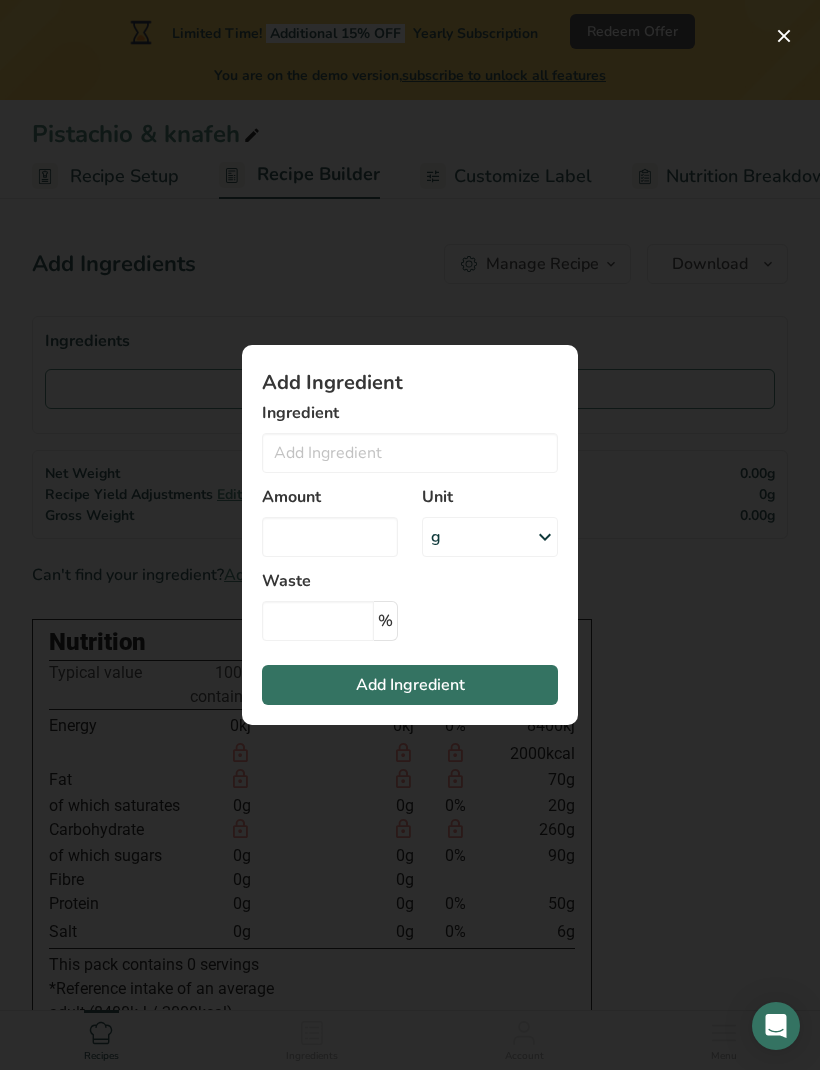 click at bounding box center (784, 36) 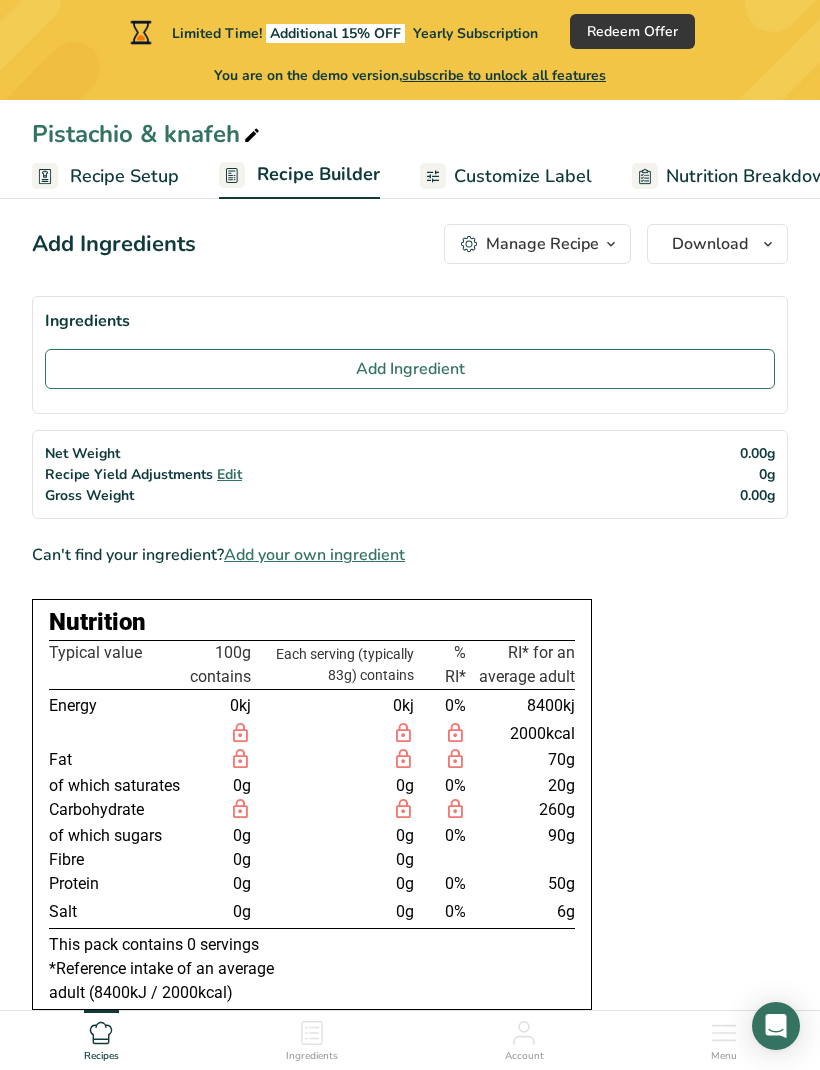 scroll, scrollTop: 0, scrollLeft: 0, axis: both 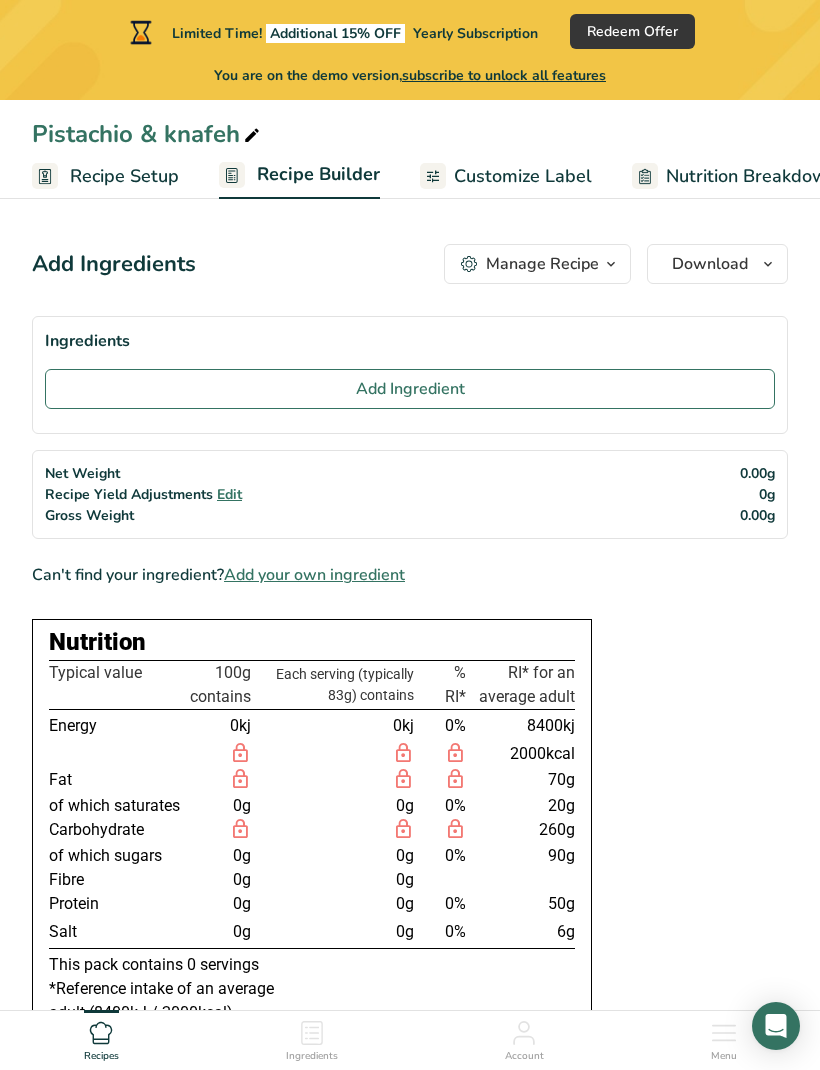 click at bounding box center [768, 264] 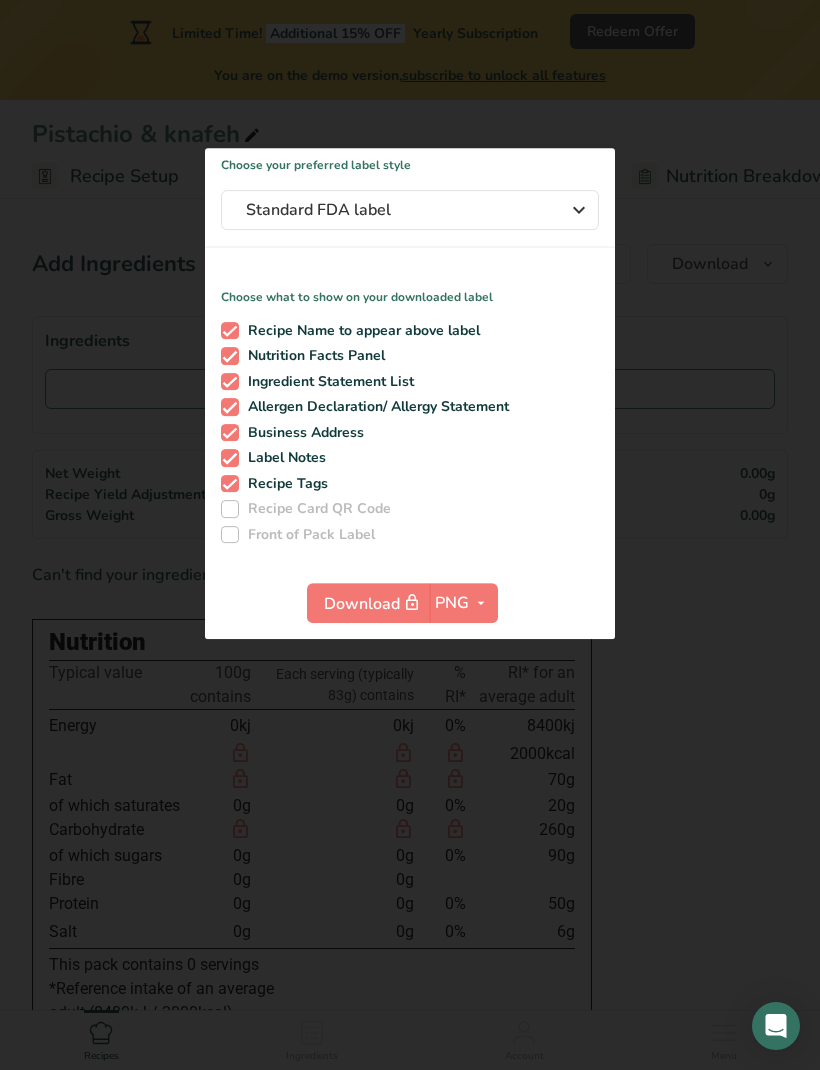 click on "Download" at bounding box center [374, 603] 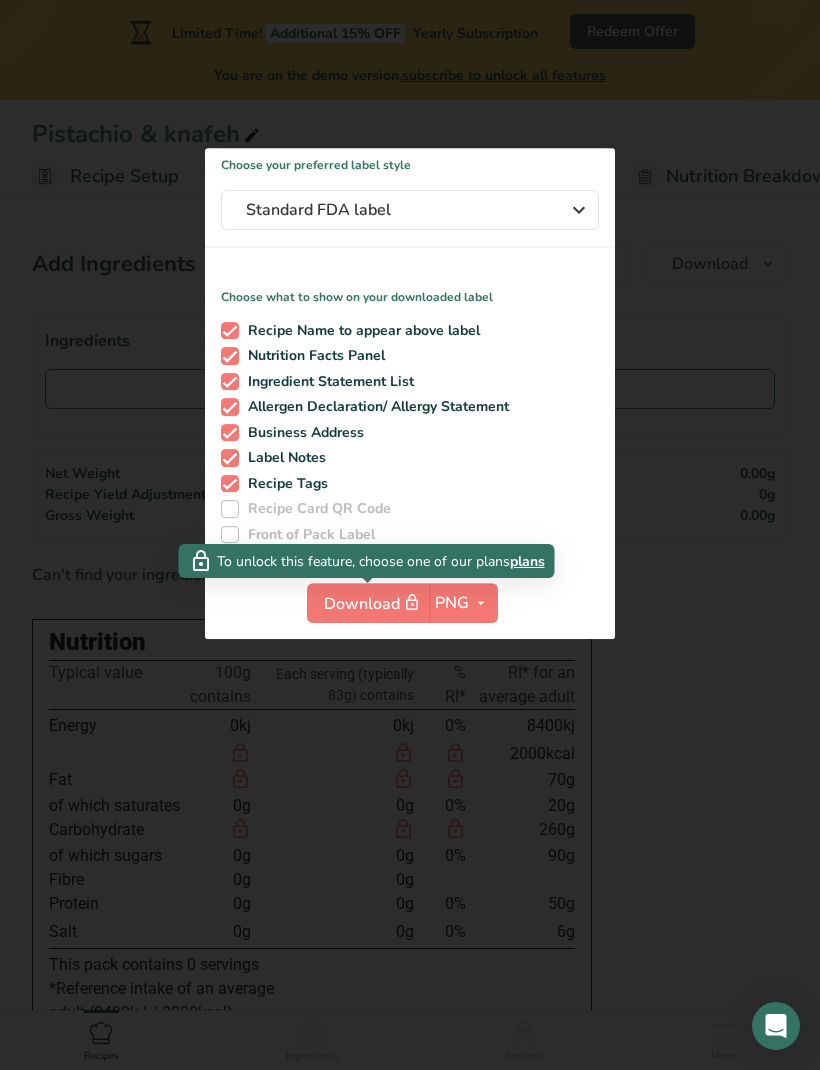 click on "plans" at bounding box center (527, 561) 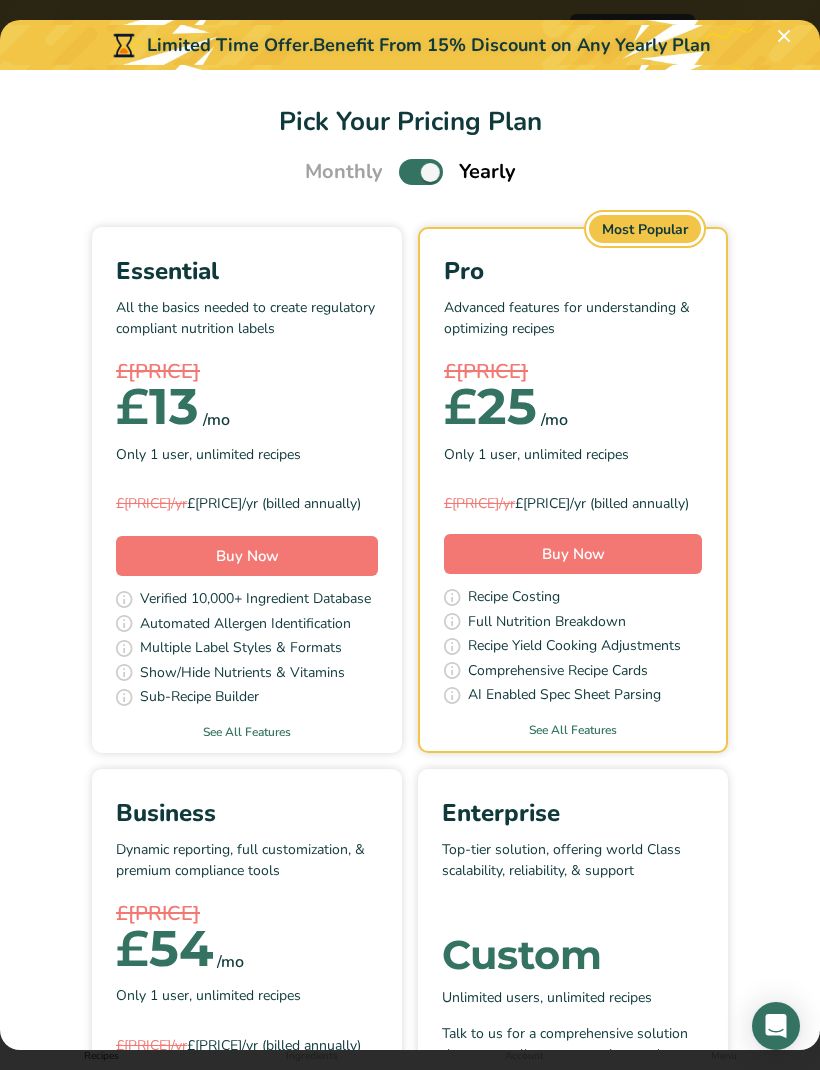 scroll, scrollTop: 92, scrollLeft: 0, axis: vertical 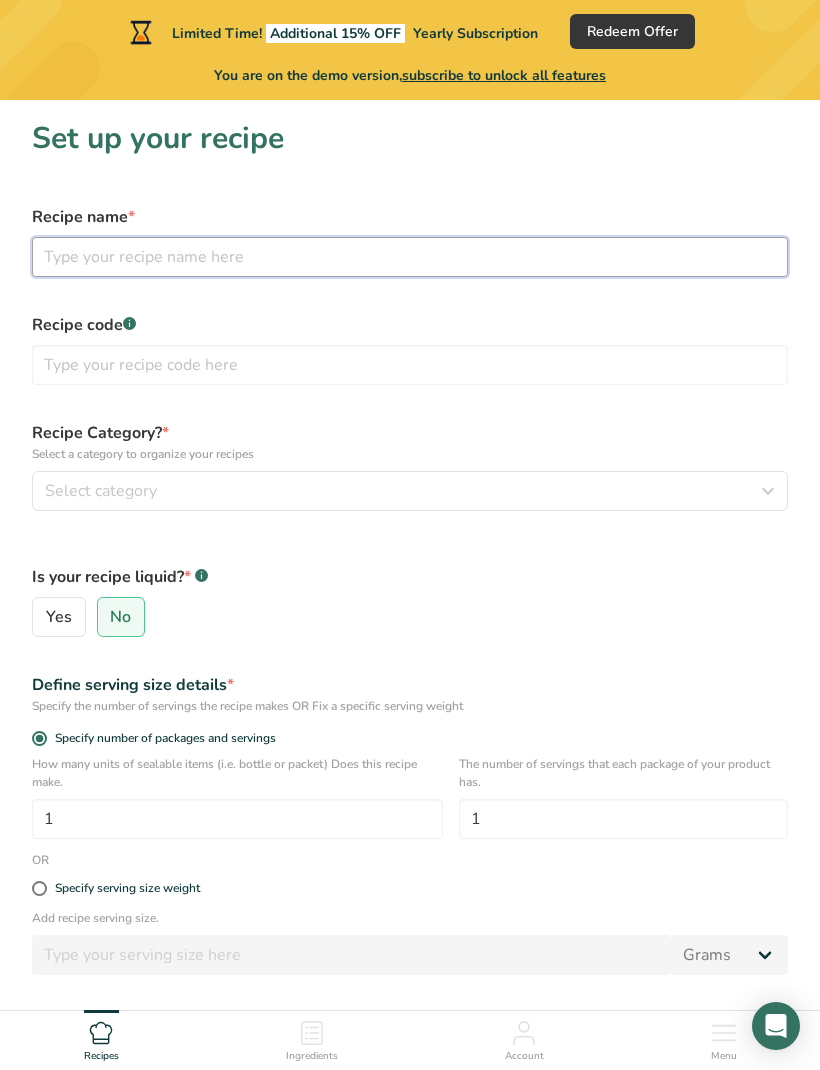 click at bounding box center (410, 257) 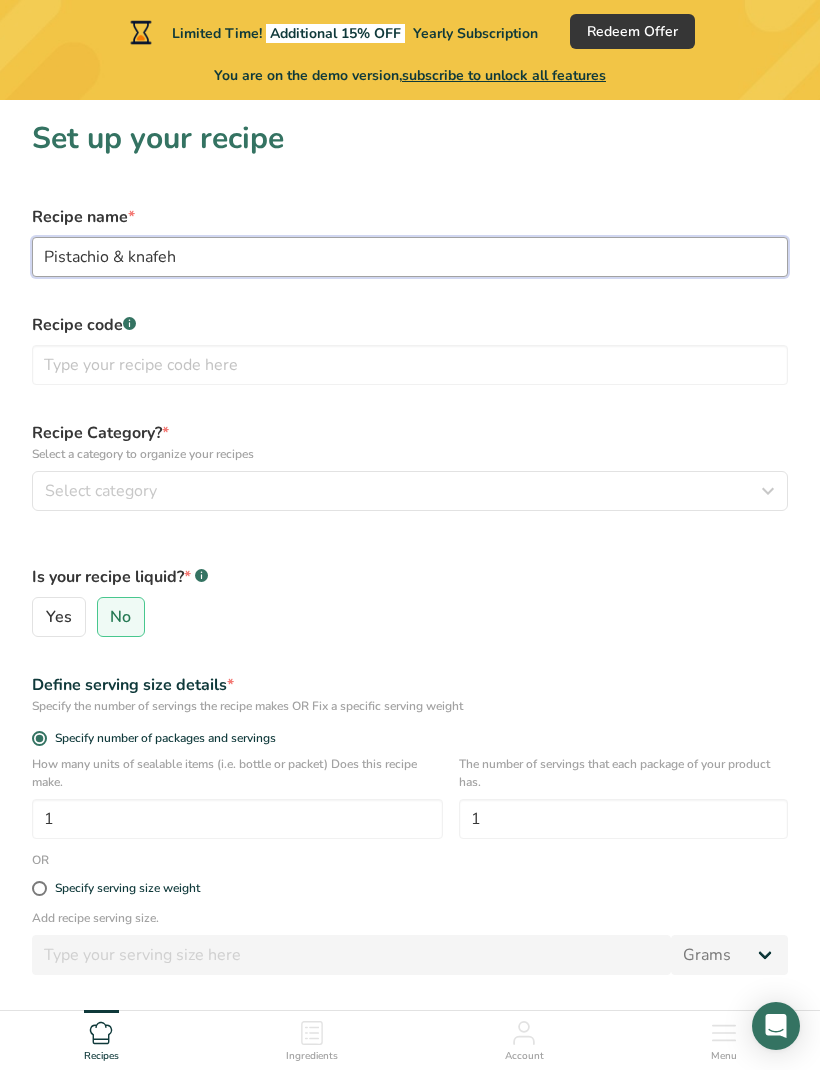 type on "Pistachio & knafeh" 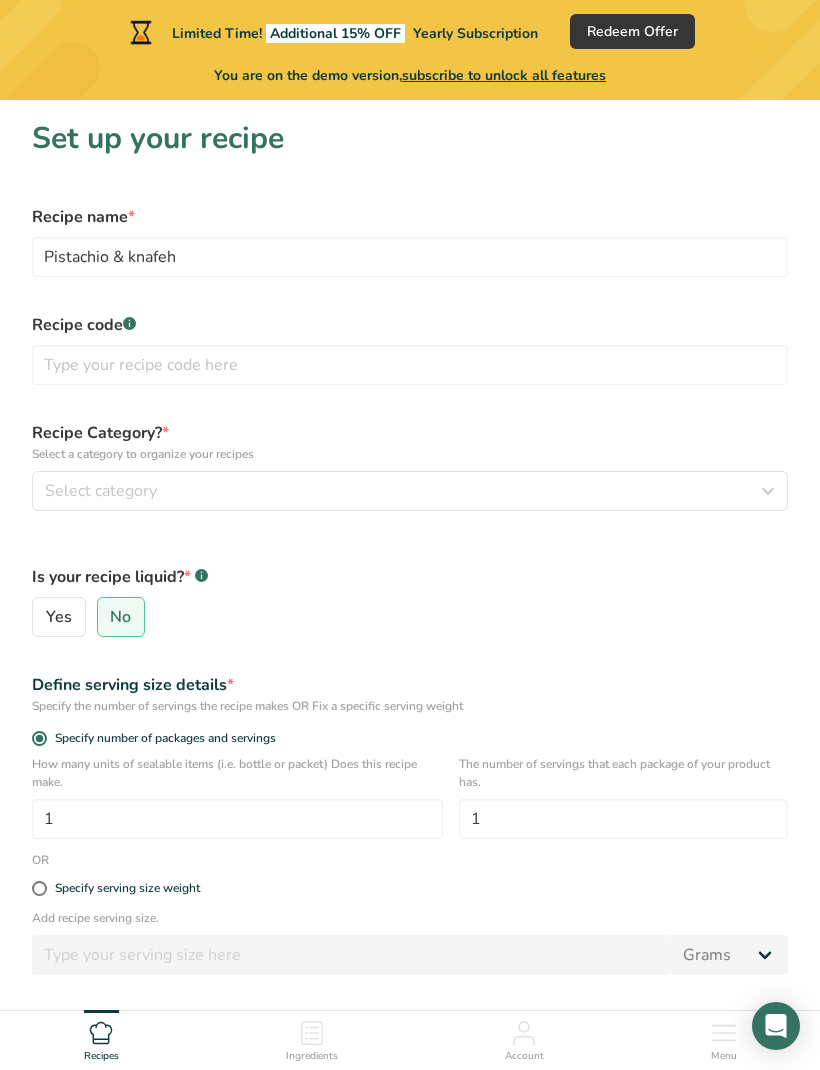 click on "Select category" at bounding box center [404, 491] 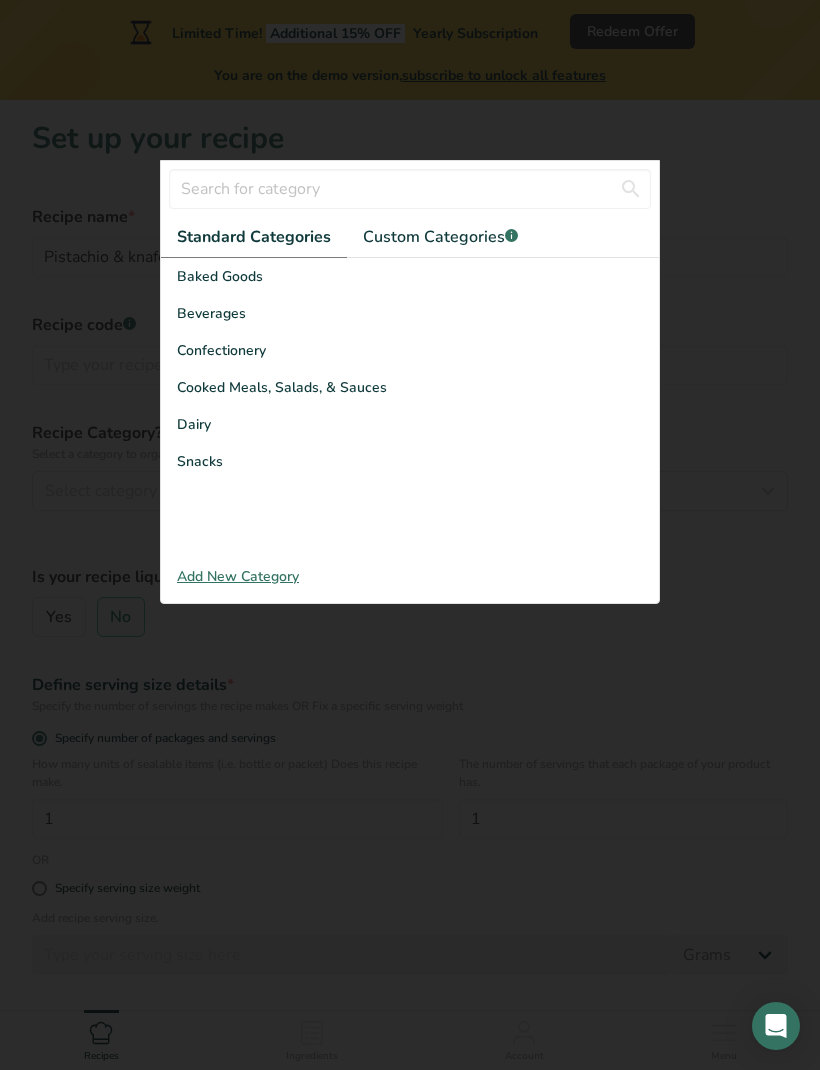 click on "Confectionery" at bounding box center (410, 350) 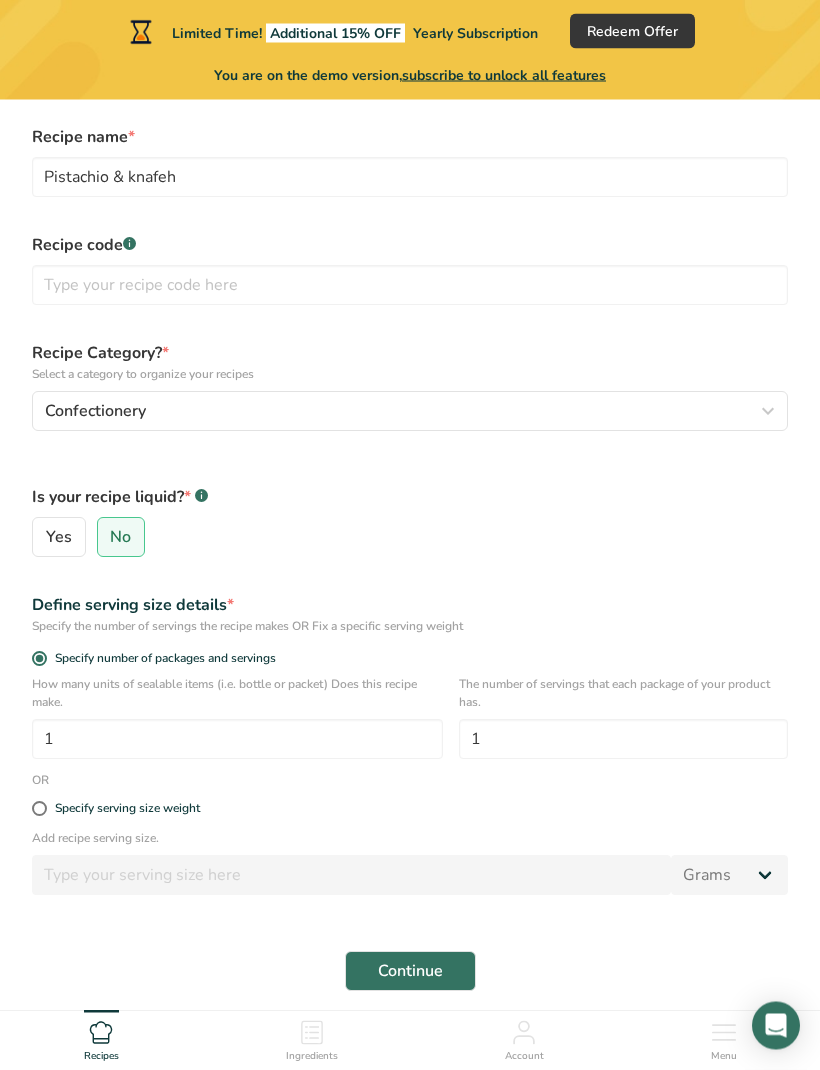scroll, scrollTop: 91, scrollLeft: 0, axis: vertical 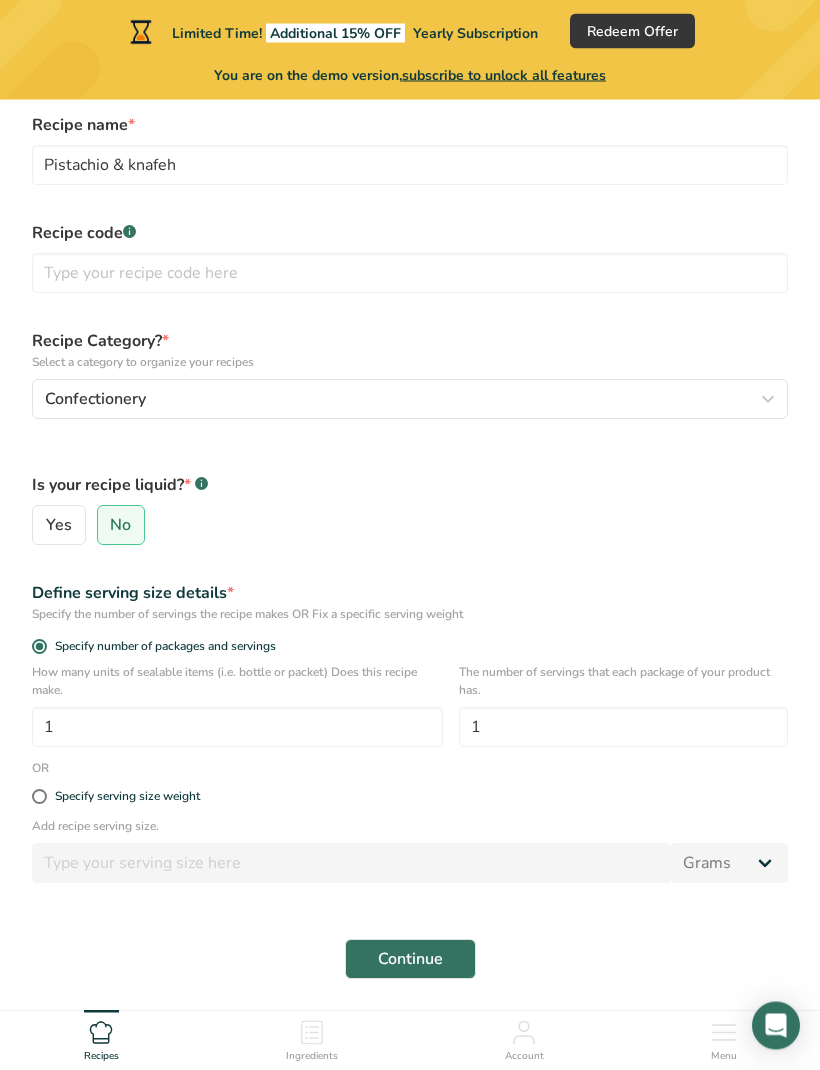 click at bounding box center (39, 797) 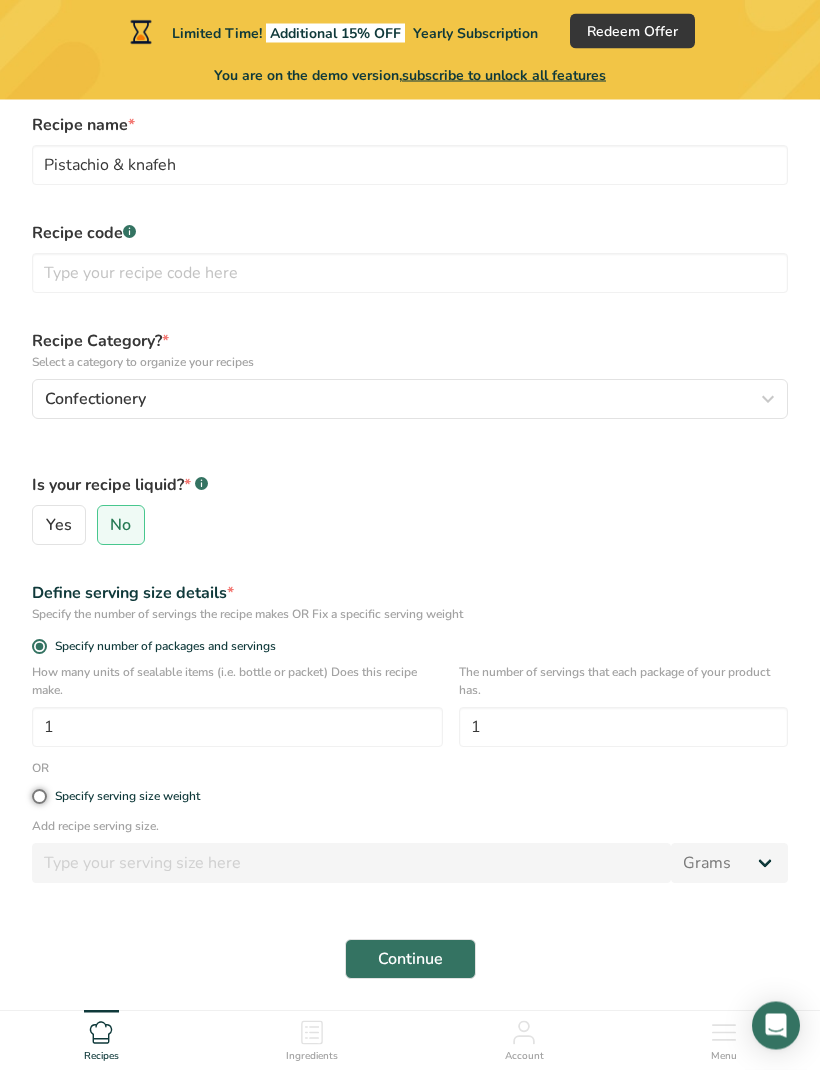 click on "Specify serving size weight" at bounding box center [38, 797] 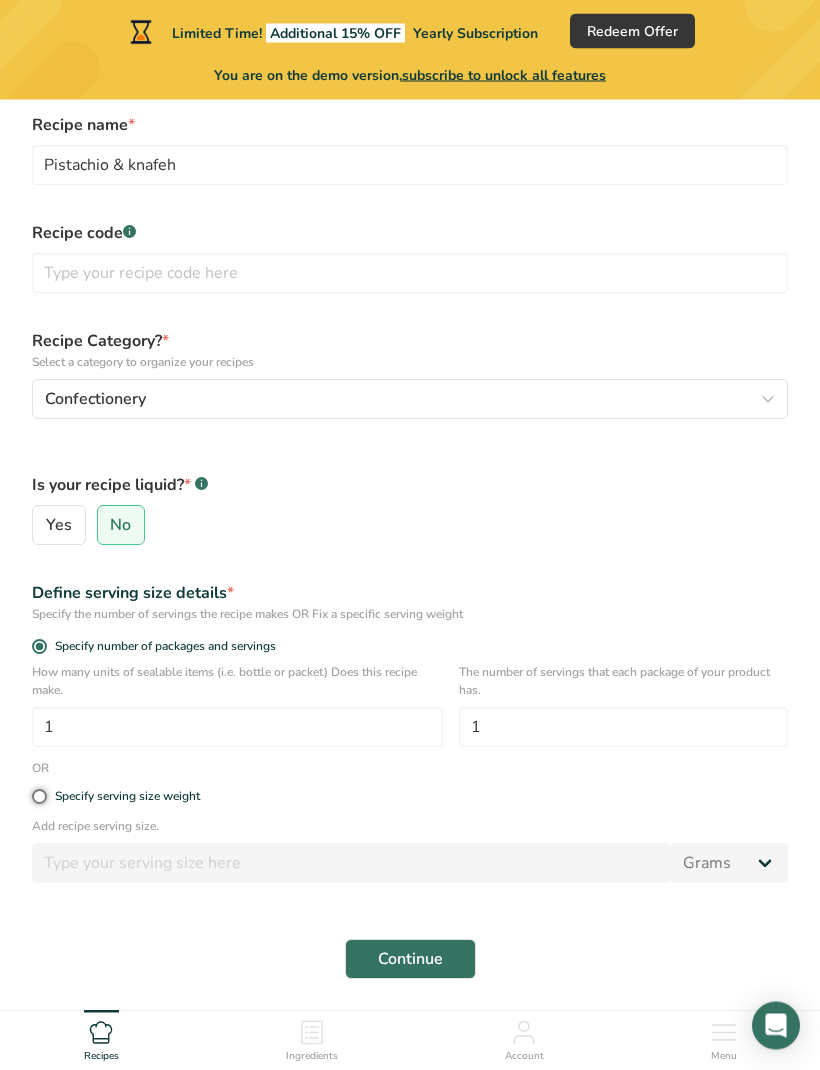 radio on "true" 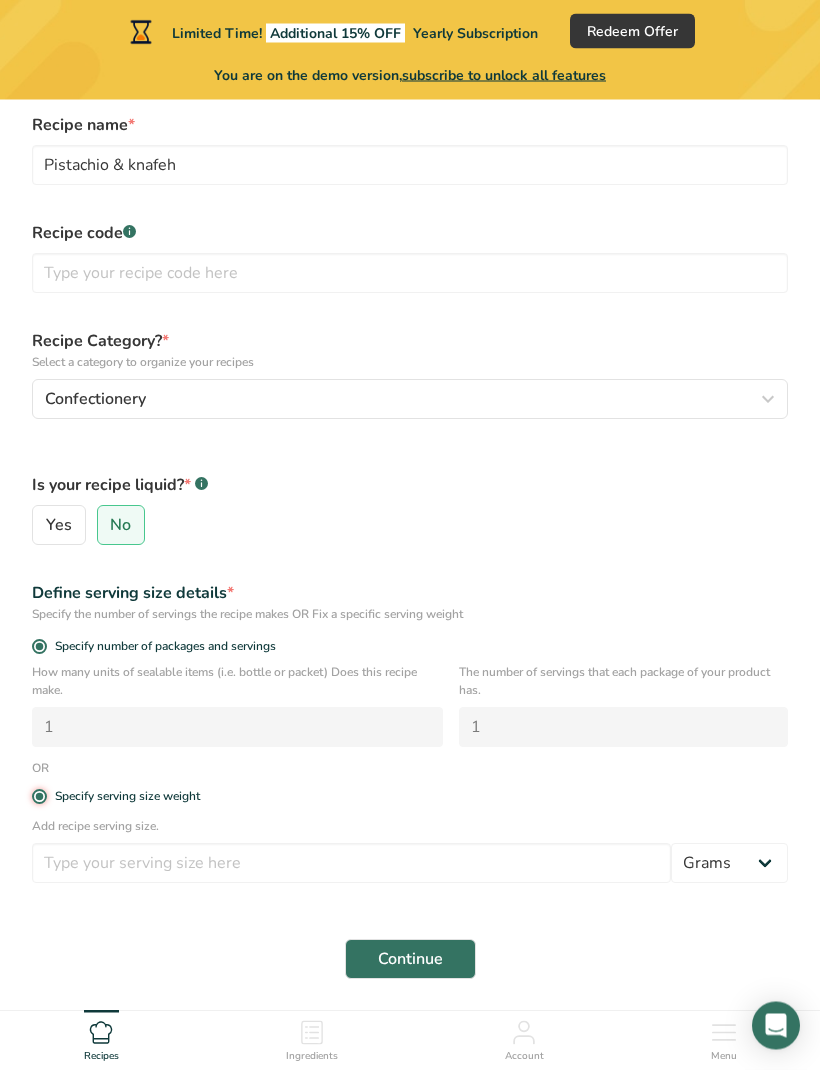 radio on "false" 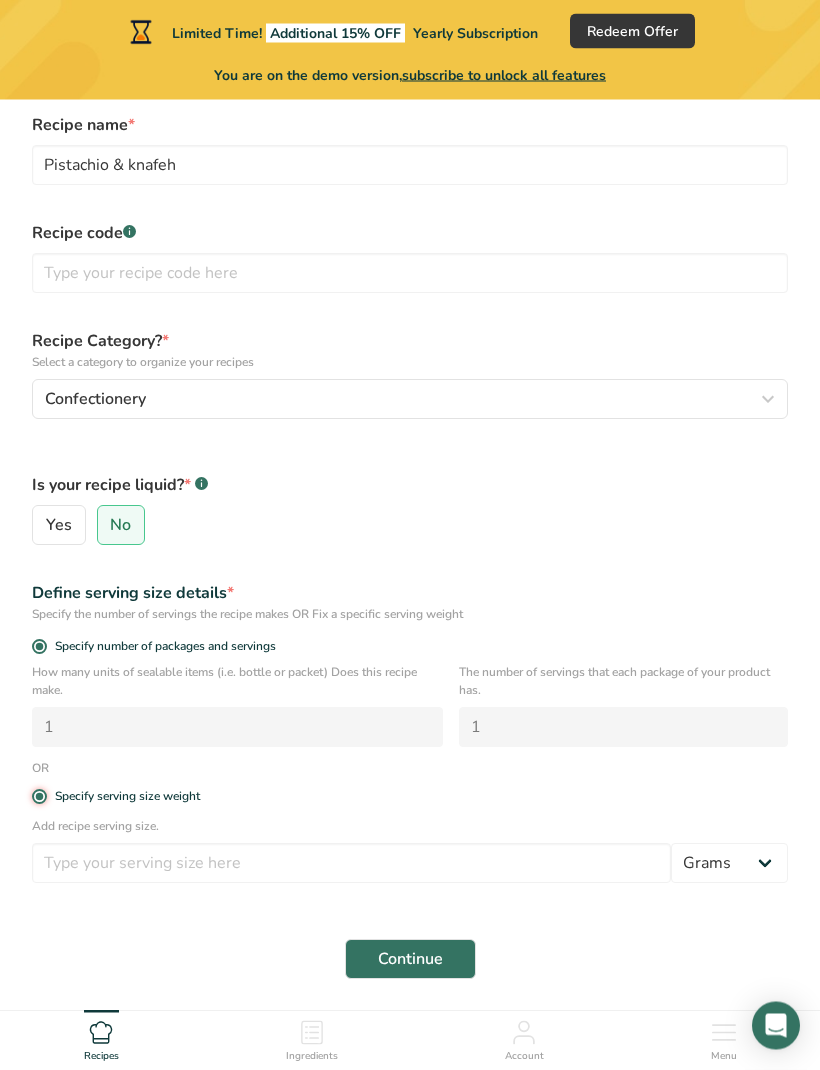 type 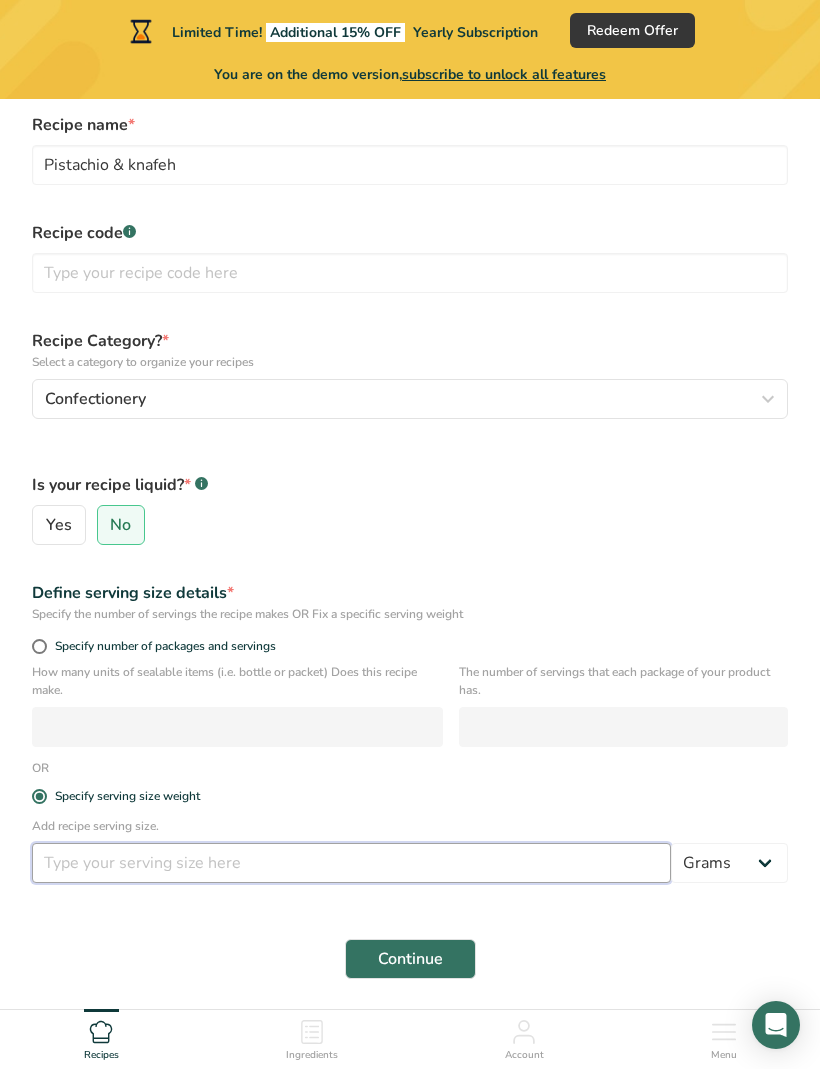 click at bounding box center (351, 864) 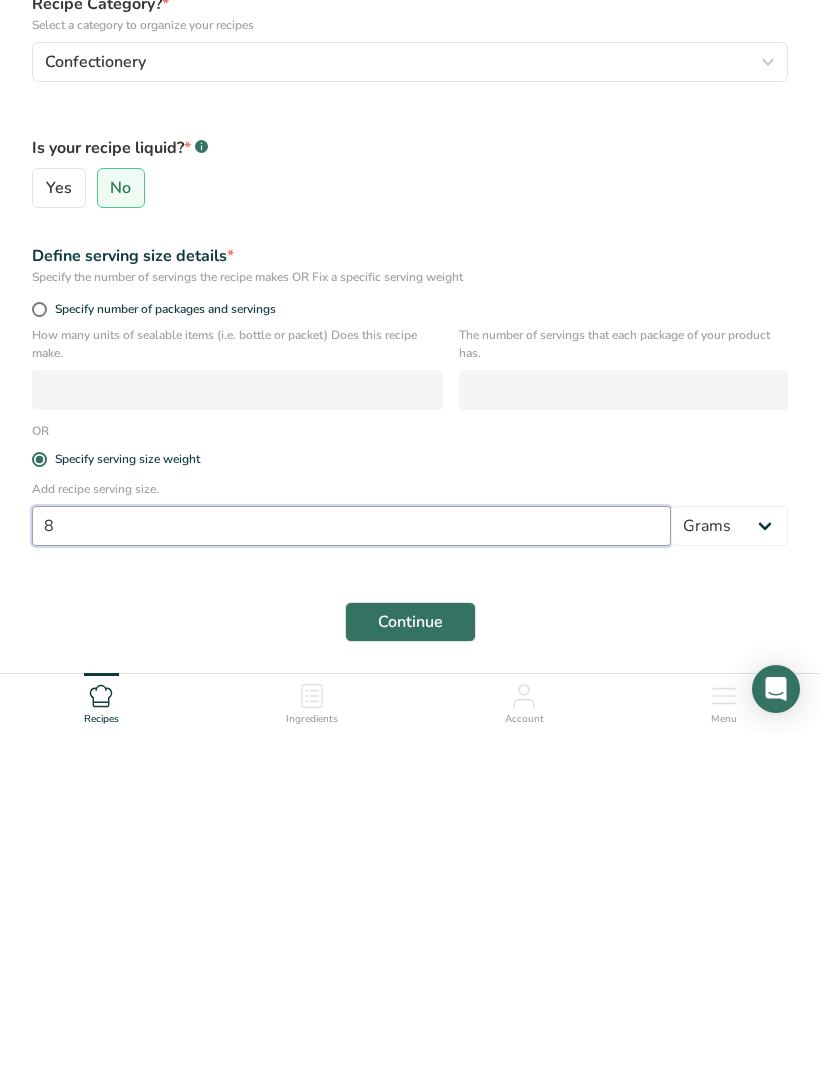scroll, scrollTop: 157, scrollLeft: 0, axis: vertical 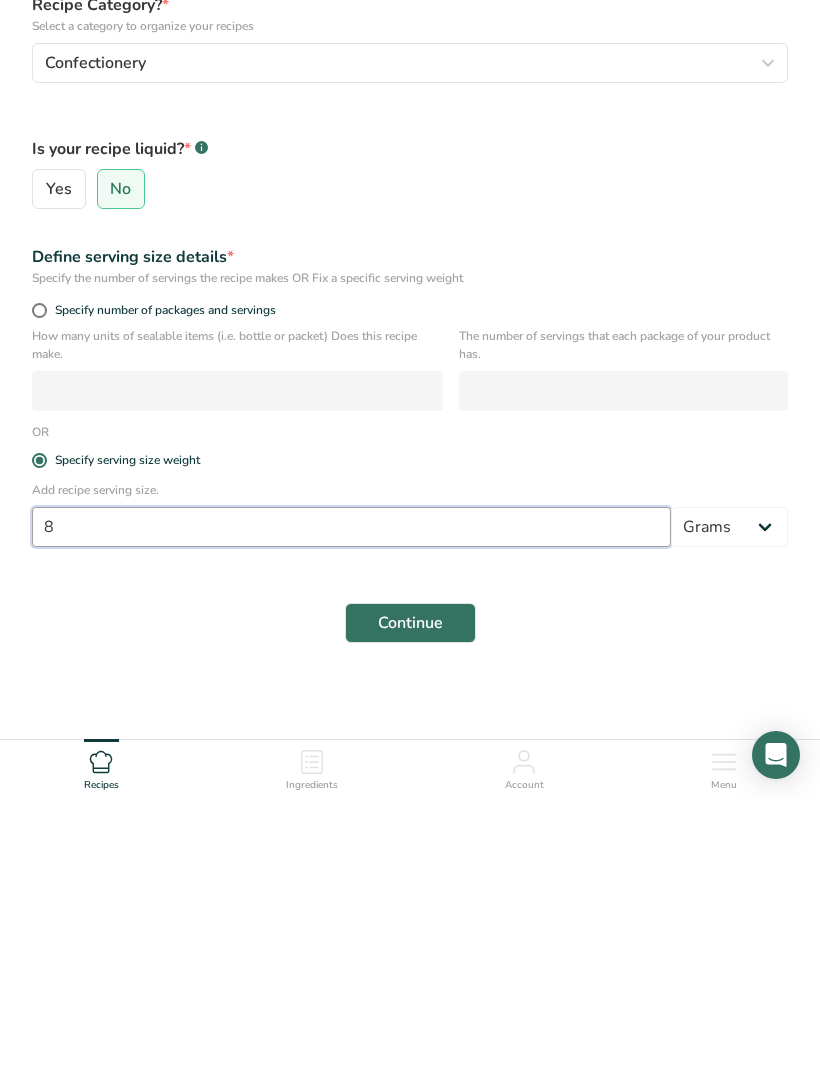type on "82.5" 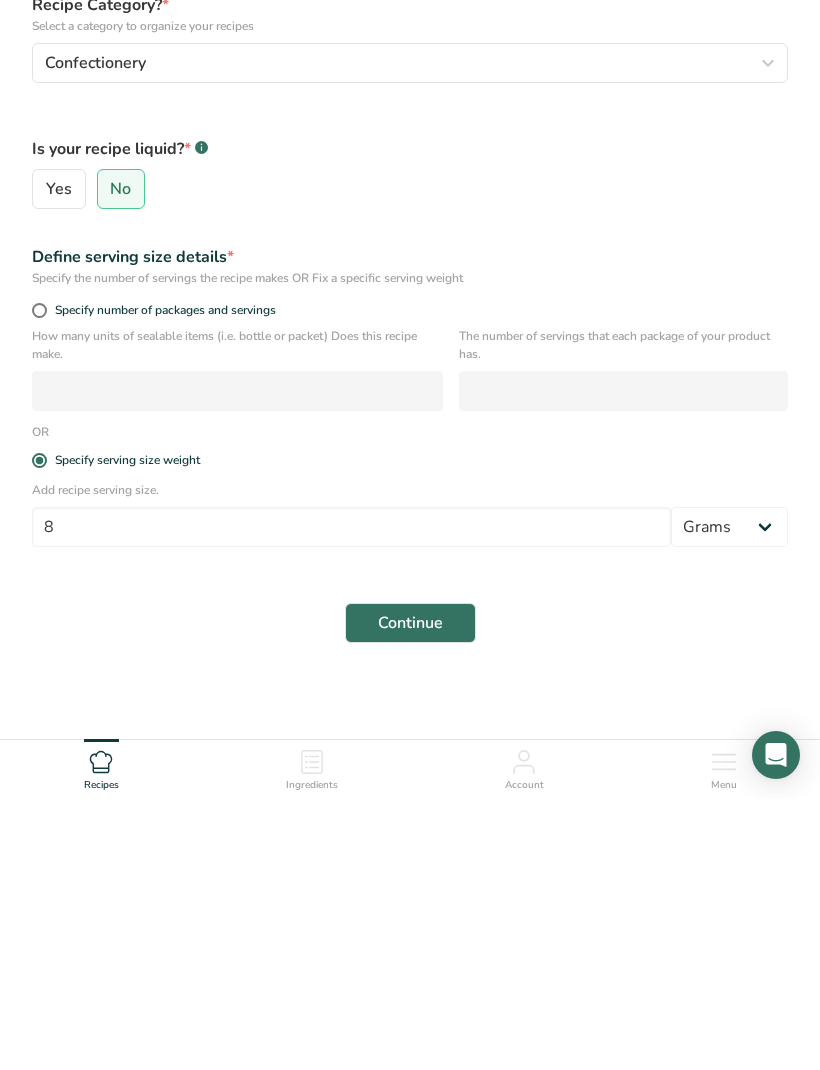 click on "Continue" at bounding box center (410, 894) 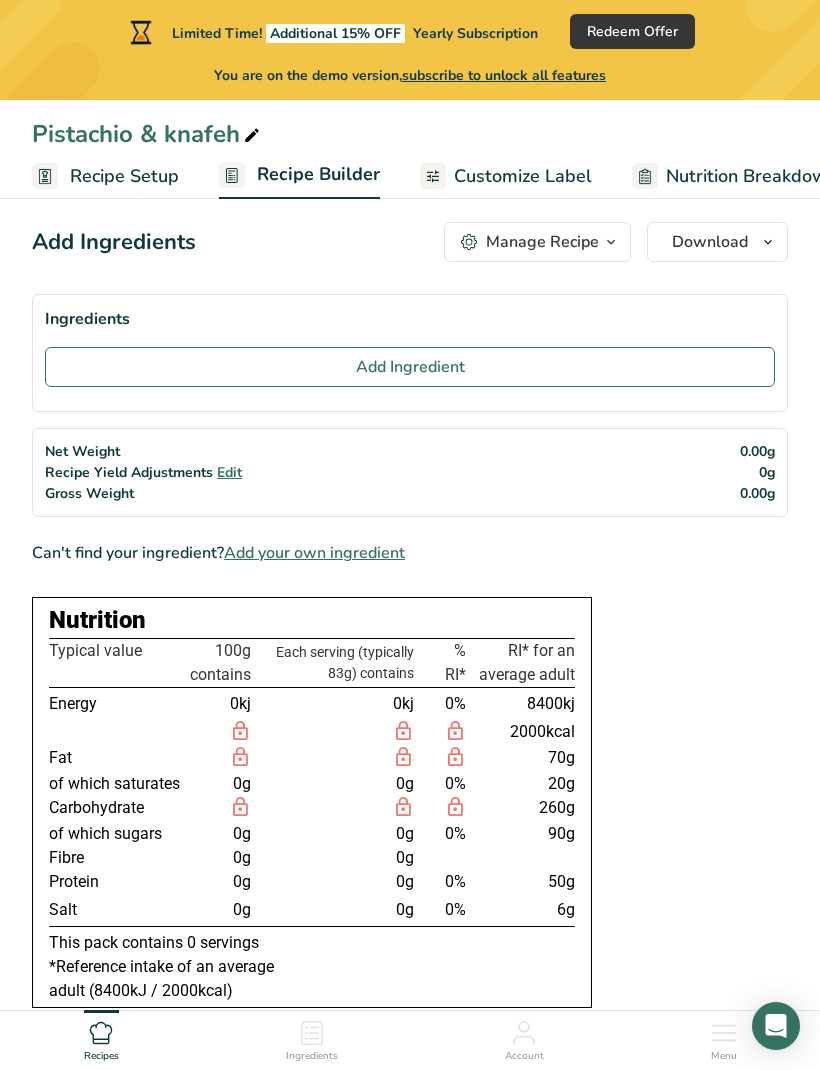 scroll, scrollTop: 0, scrollLeft: 0, axis: both 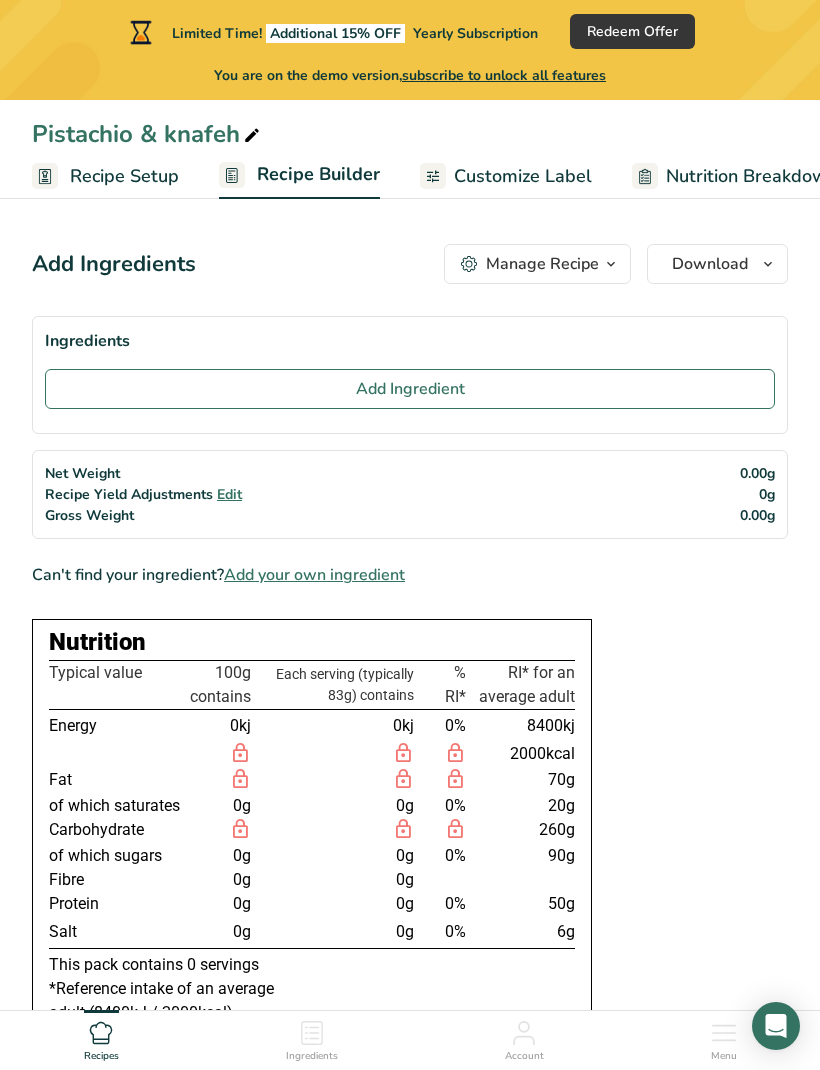 click on "Add Ingredient" at bounding box center [410, 389] 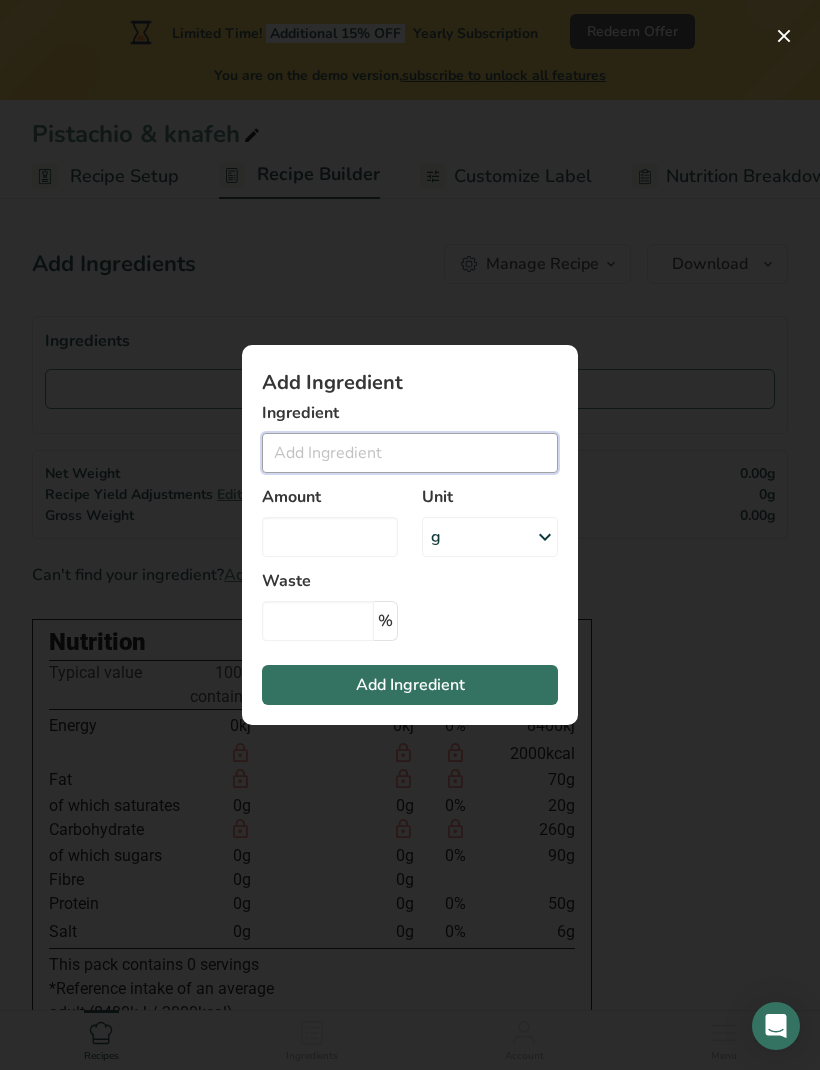 click at bounding box center (410, 453) 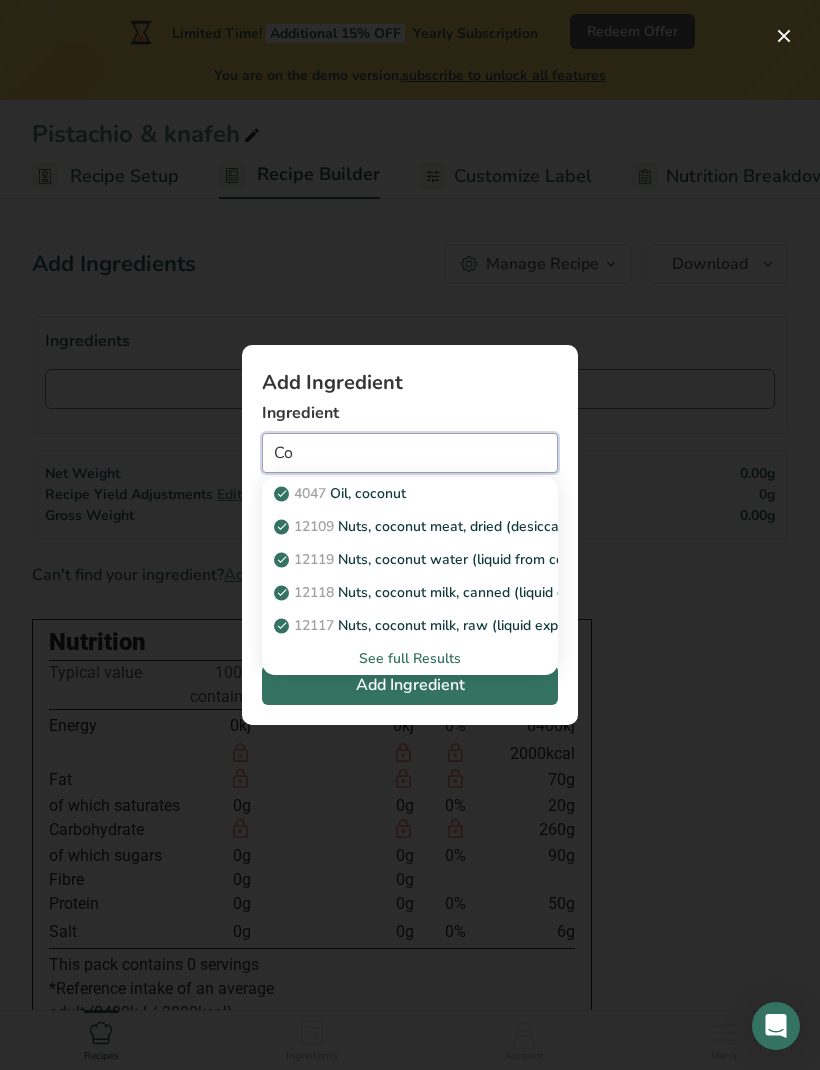 type on "C" 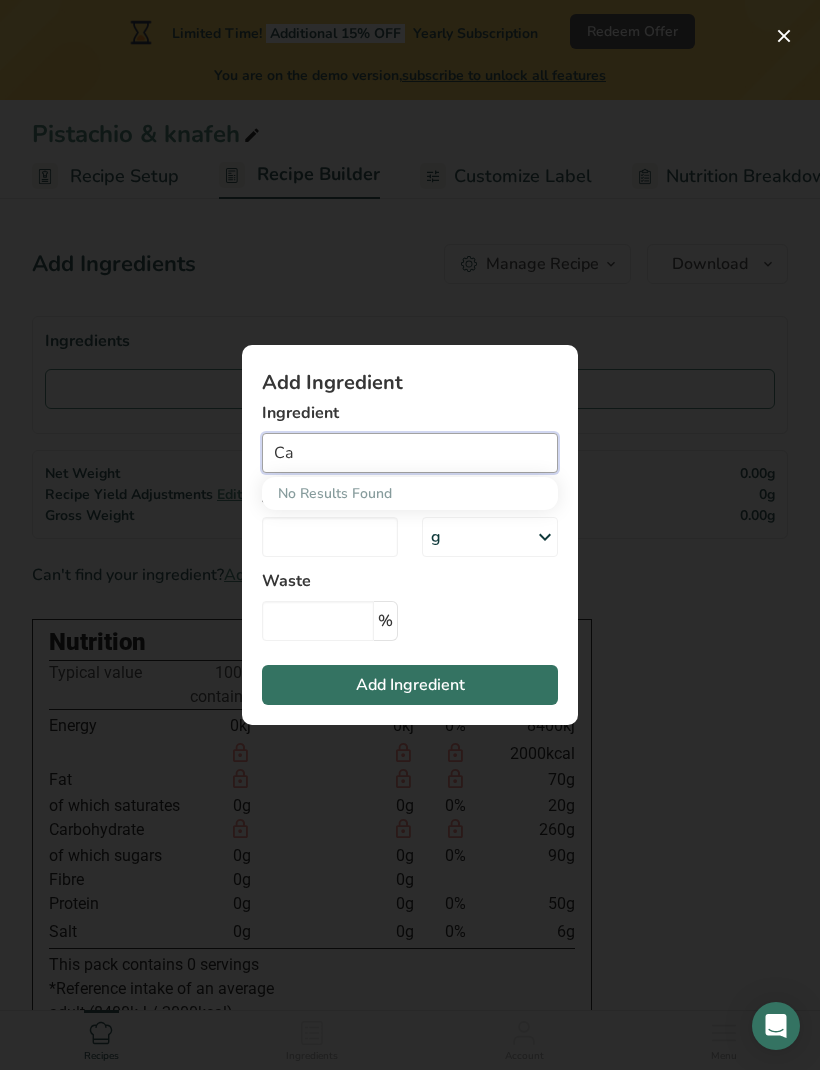 type on "C" 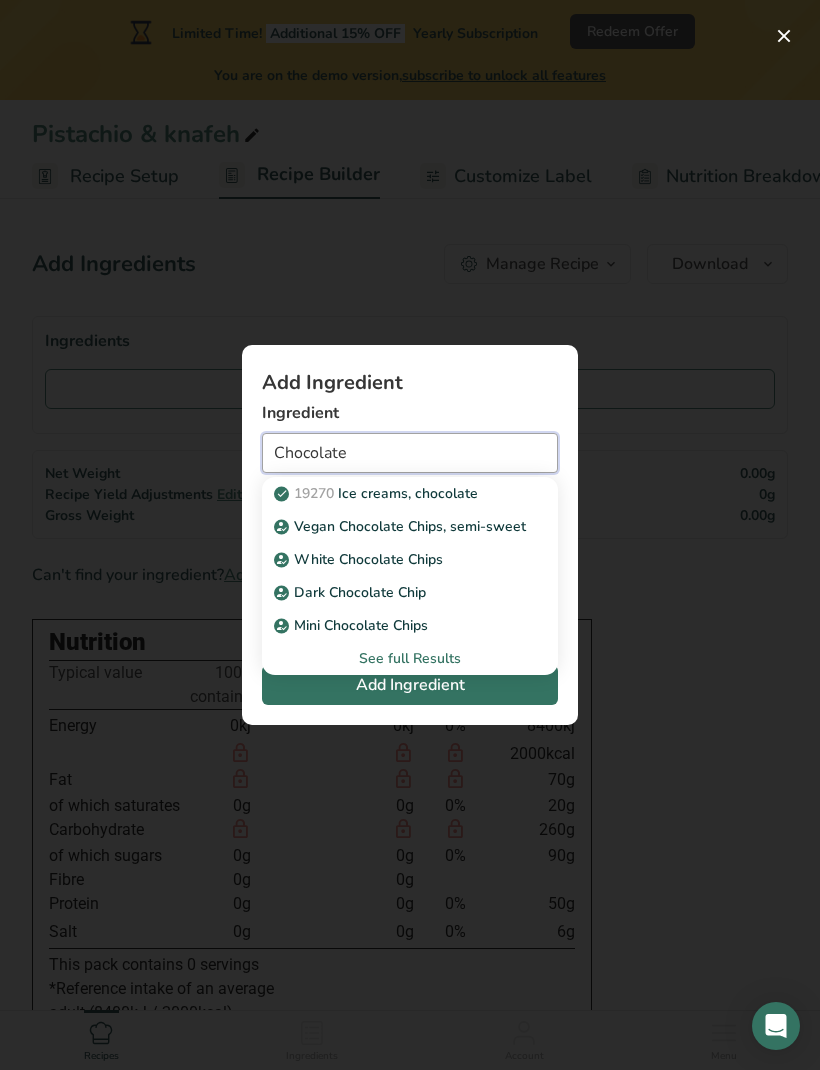 type on "Chocolate" 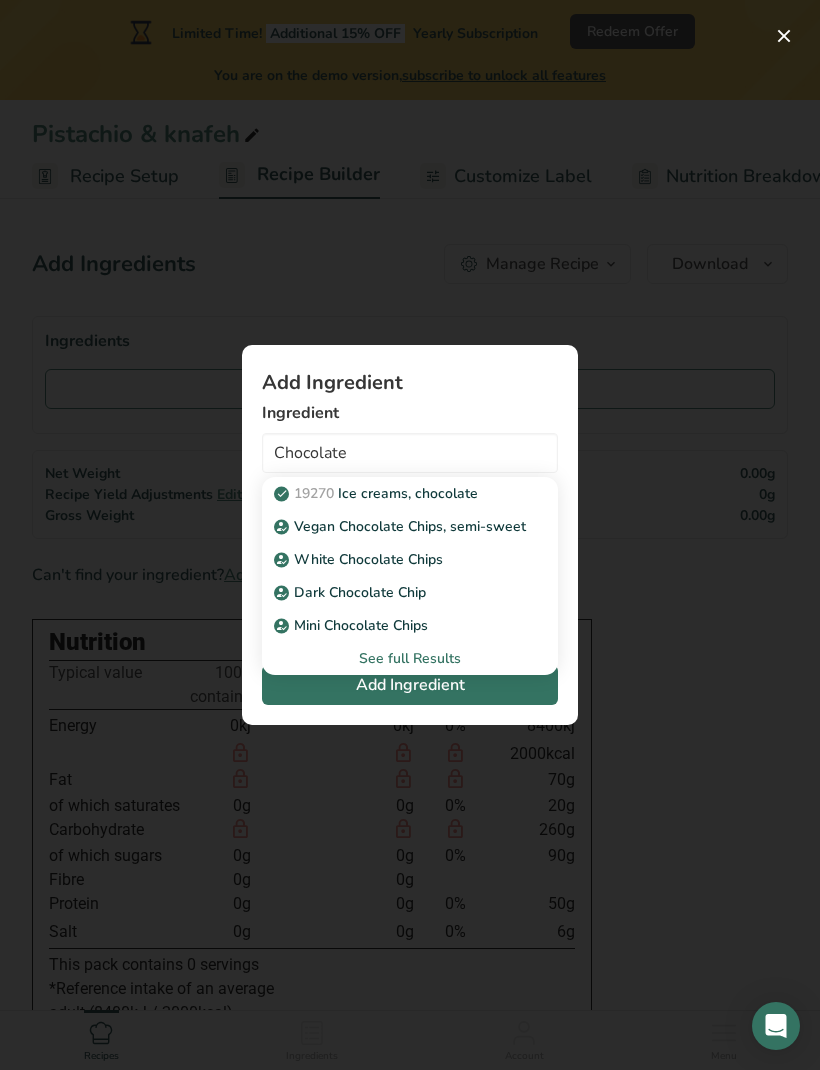 click on "See full Results" at bounding box center (410, 658) 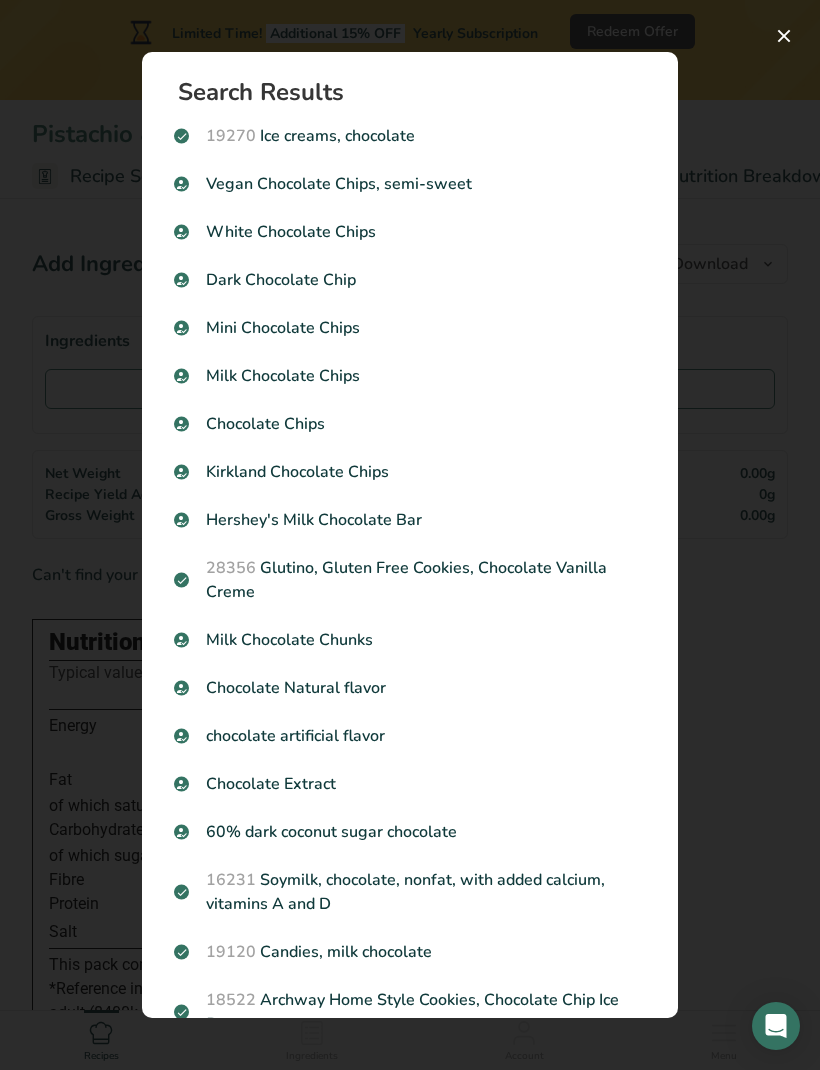 click on "Milk Chocolate Chips" at bounding box center [410, 376] 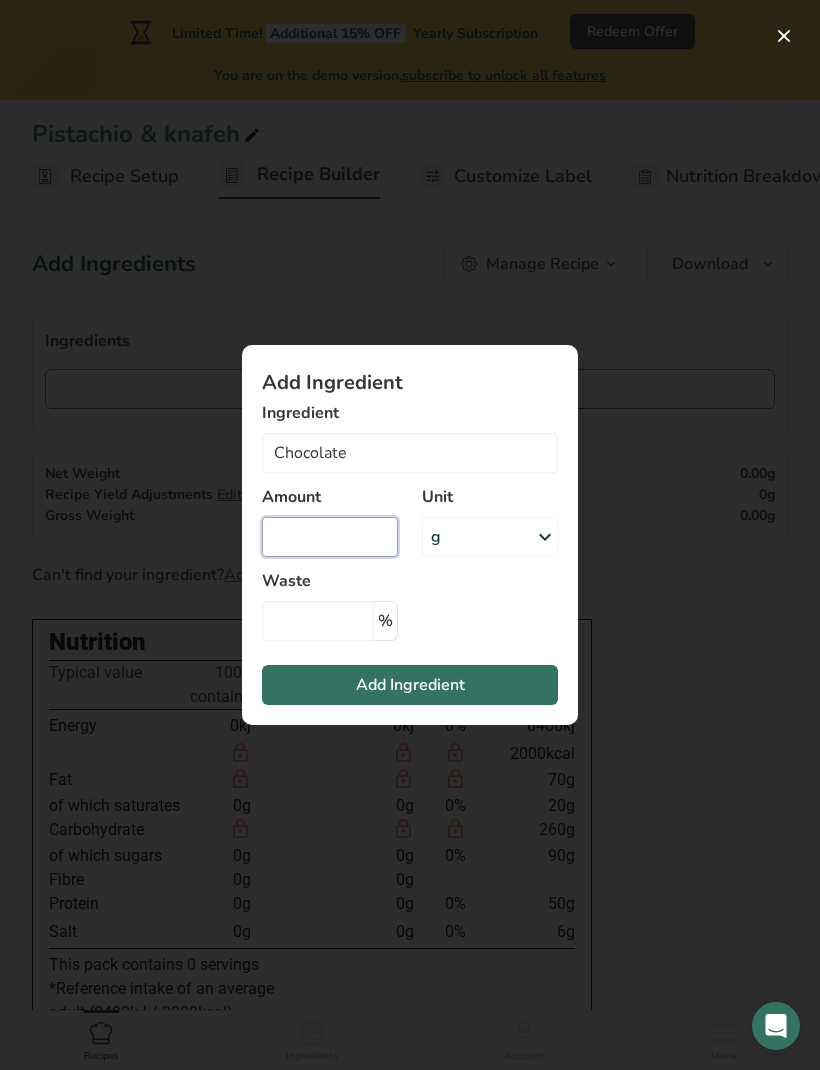 click at bounding box center [330, 537] 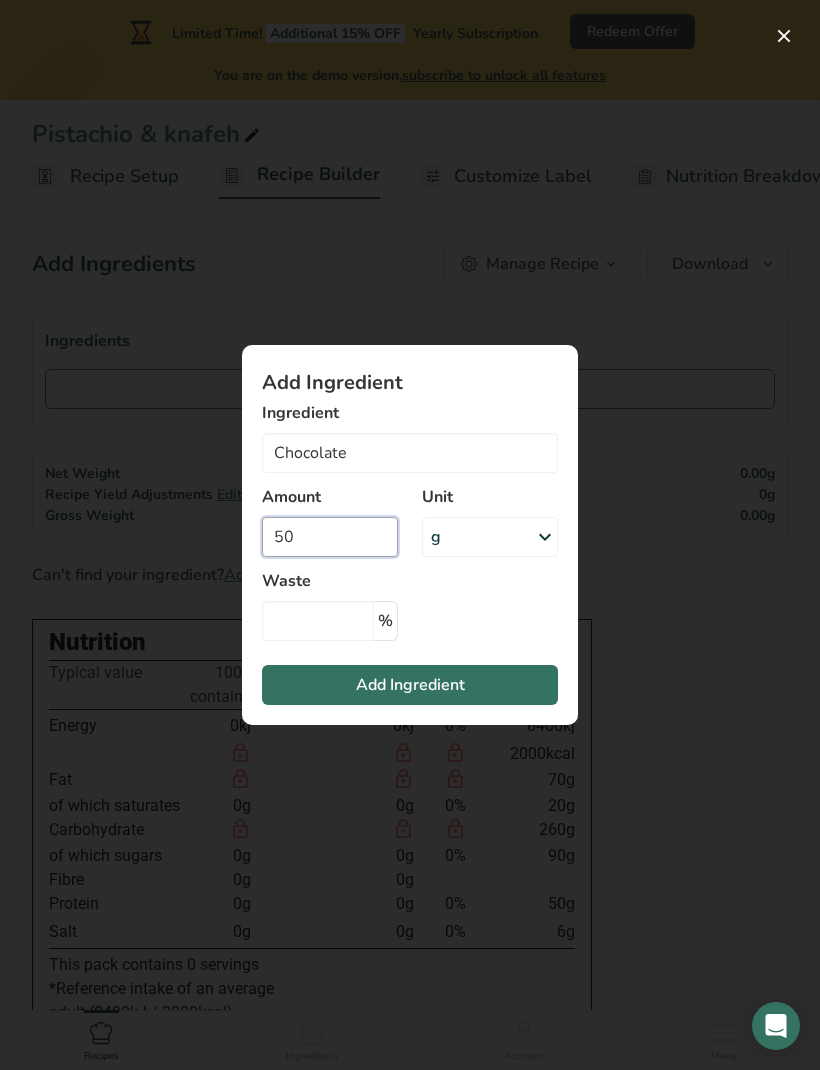 type on "50" 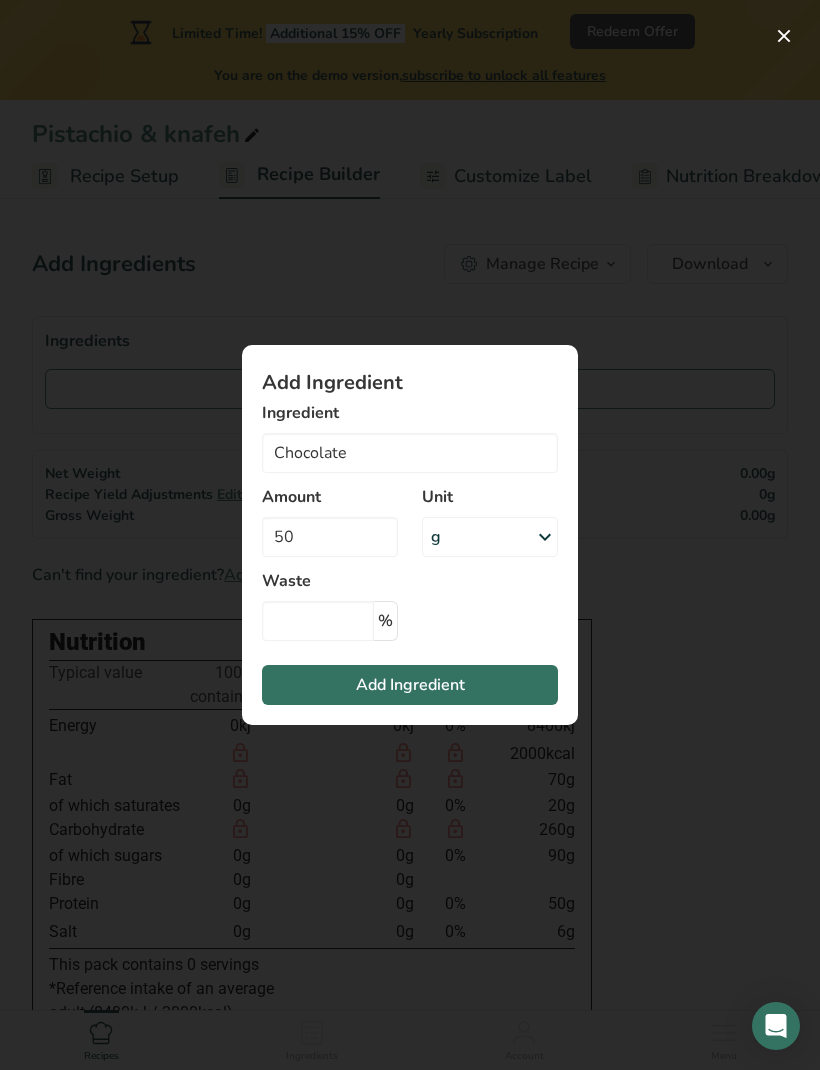 click on "Add Ingredient" at bounding box center (410, 685) 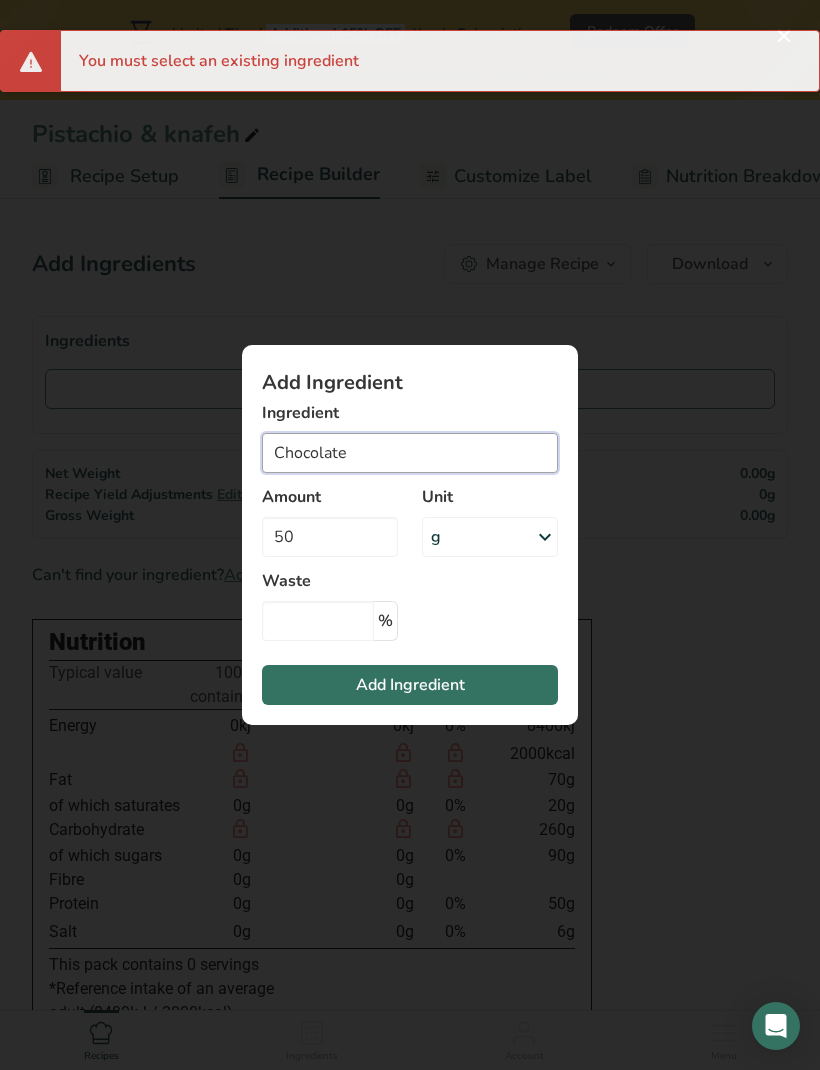 click on "Chocolate" at bounding box center (410, 453) 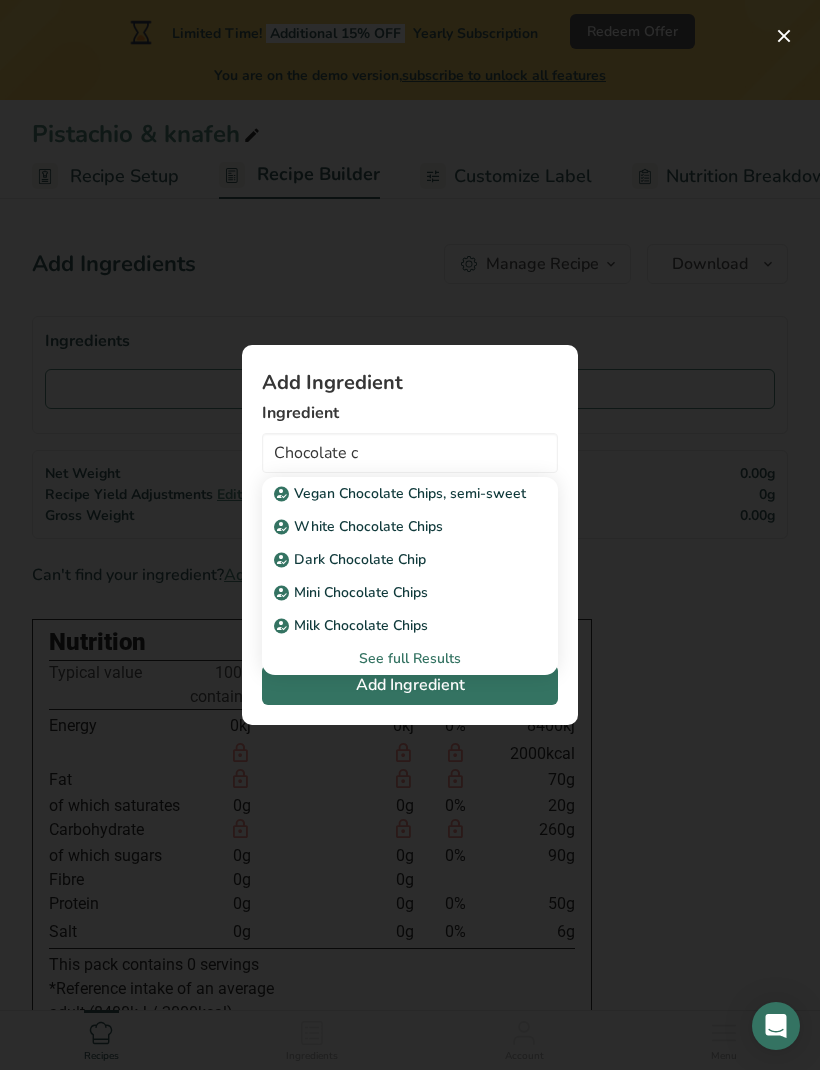 click on "Milk Chocolate Chips" at bounding box center [353, 625] 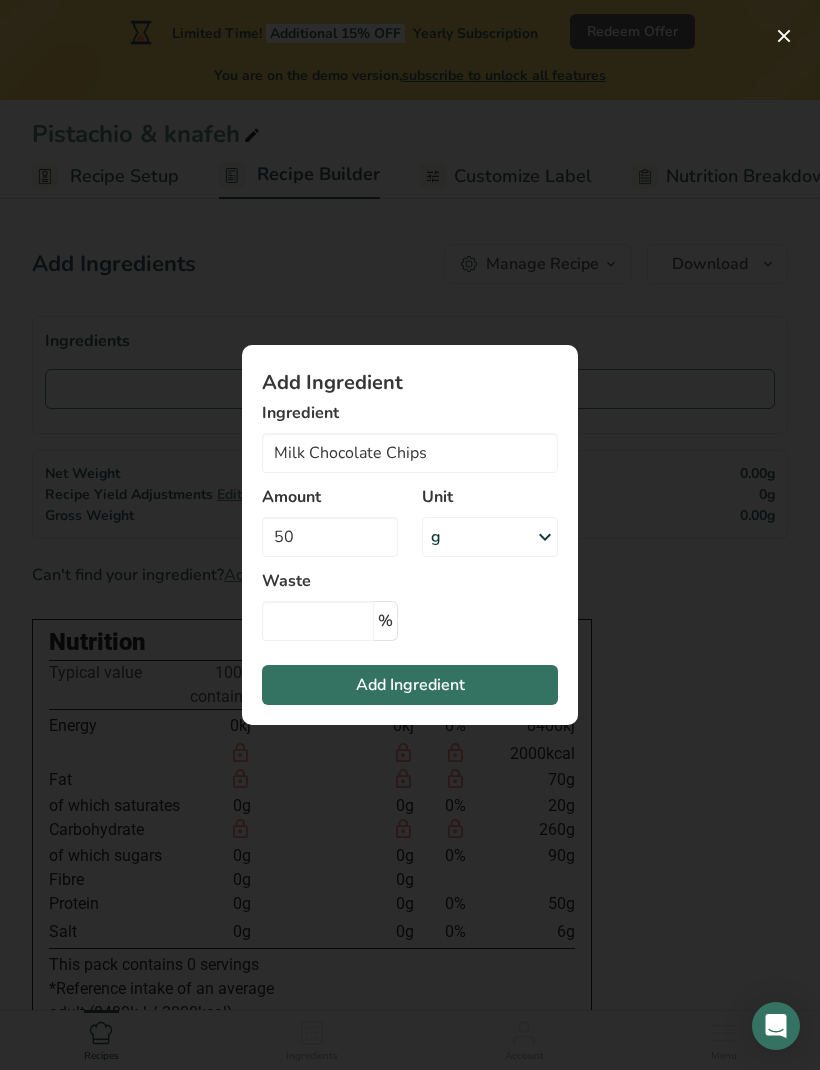 click on "Add Ingredient" at bounding box center [410, 685] 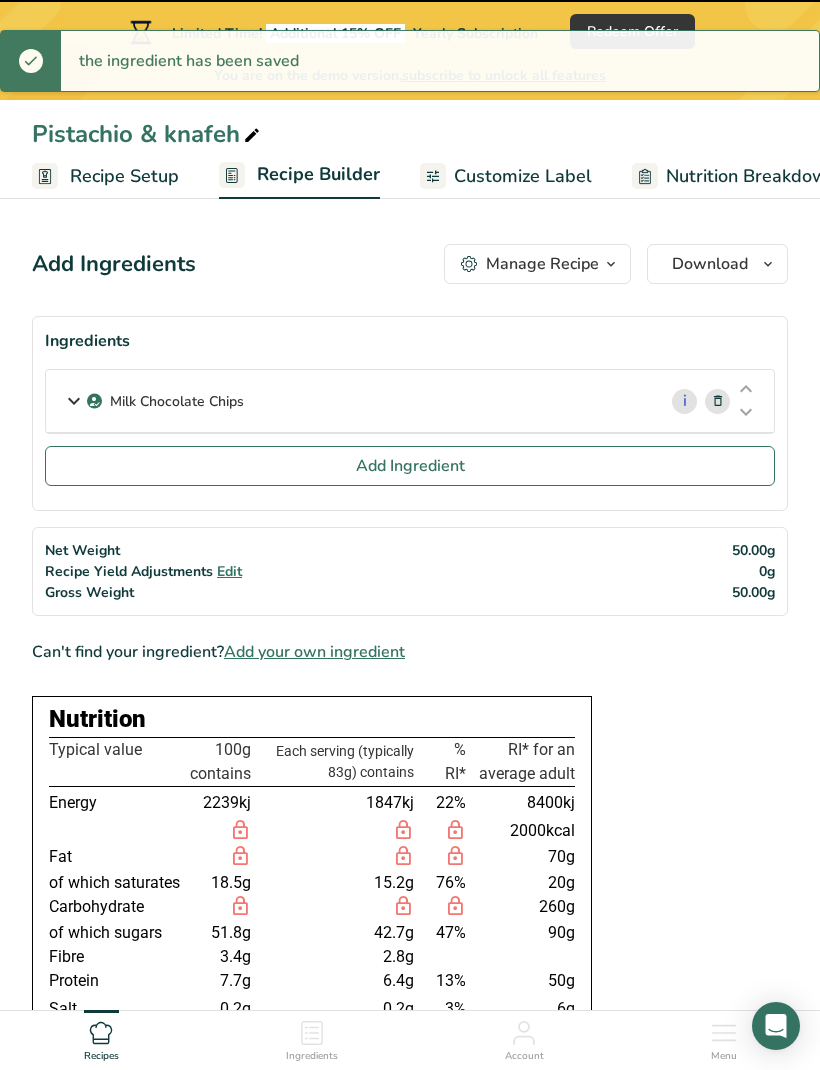 type 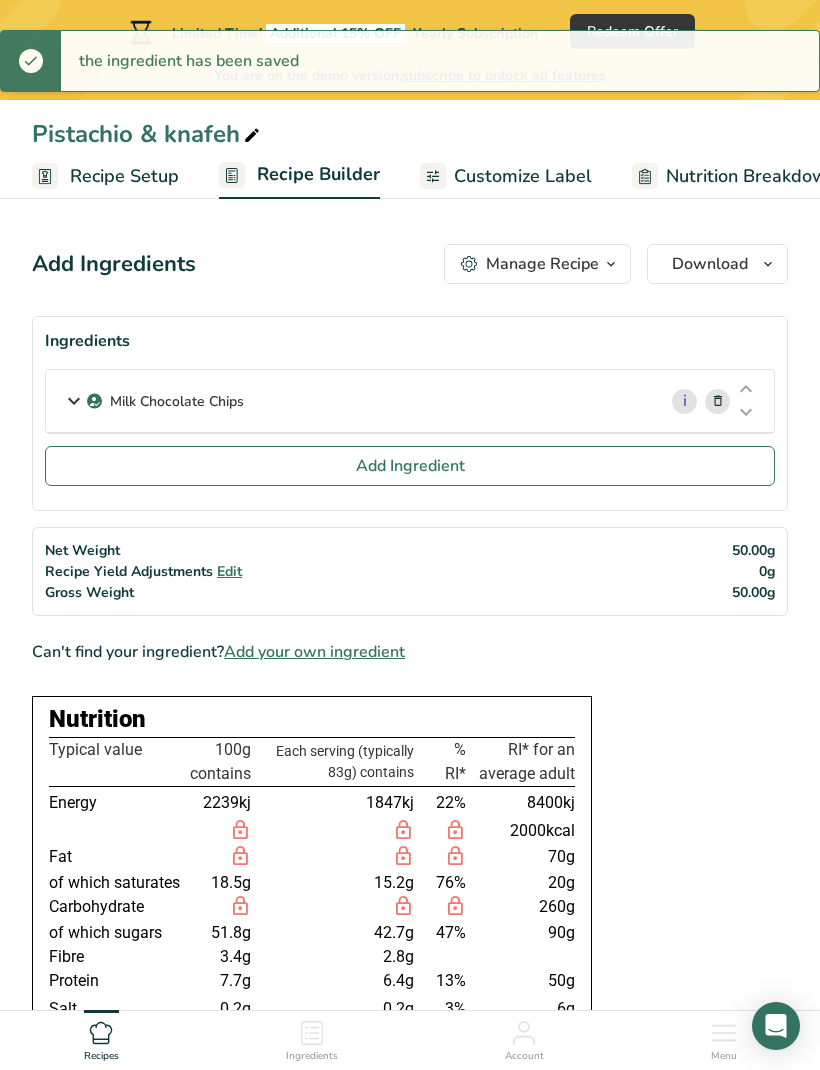 click on "Add Ingredient" at bounding box center [410, 466] 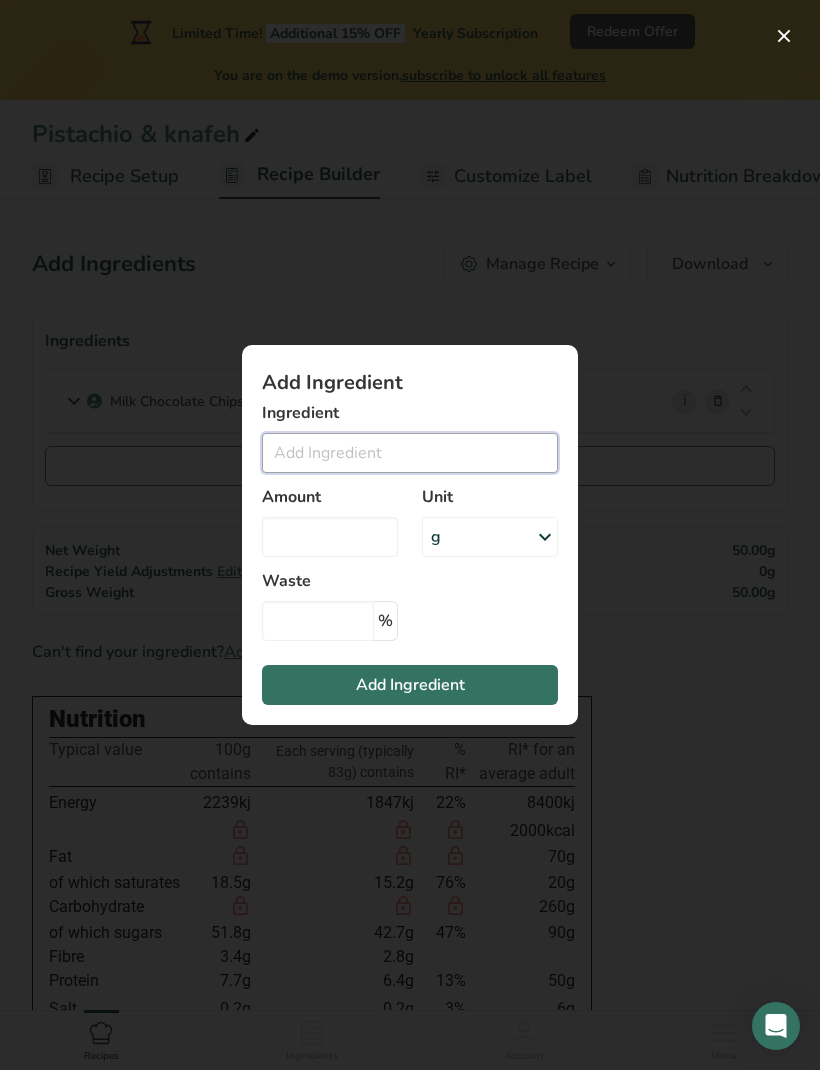 click at bounding box center [410, 453] 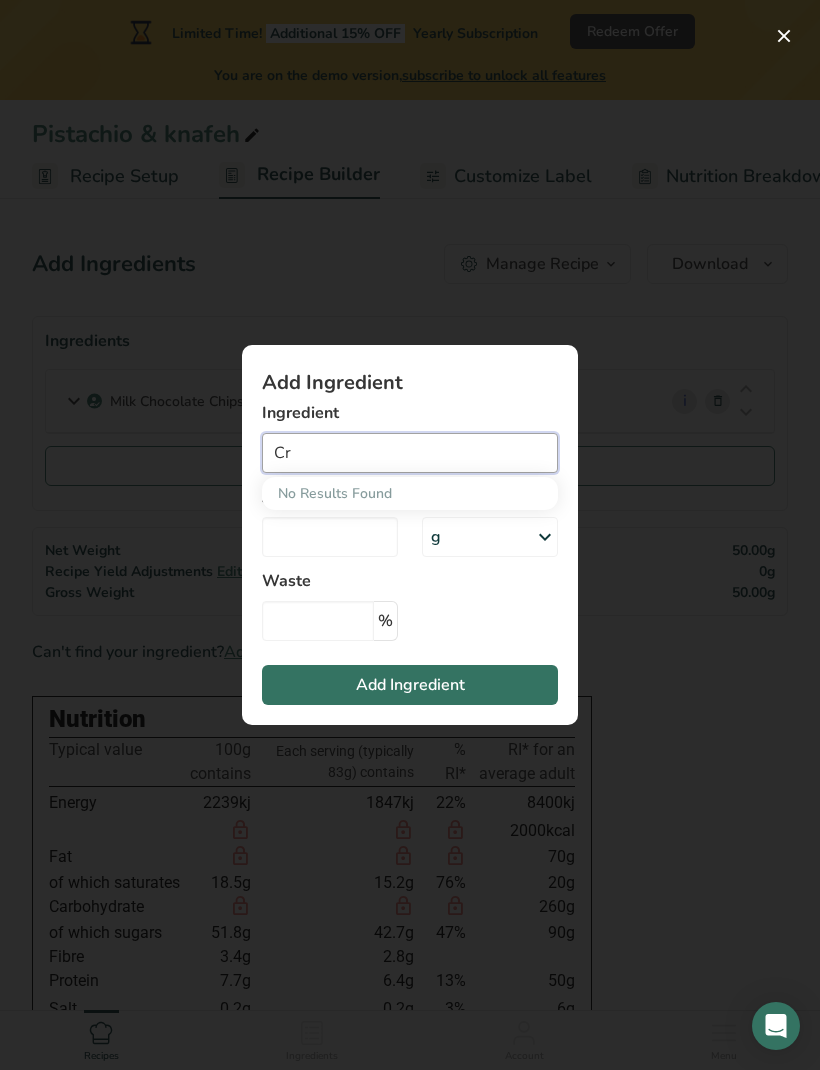 type on "C" 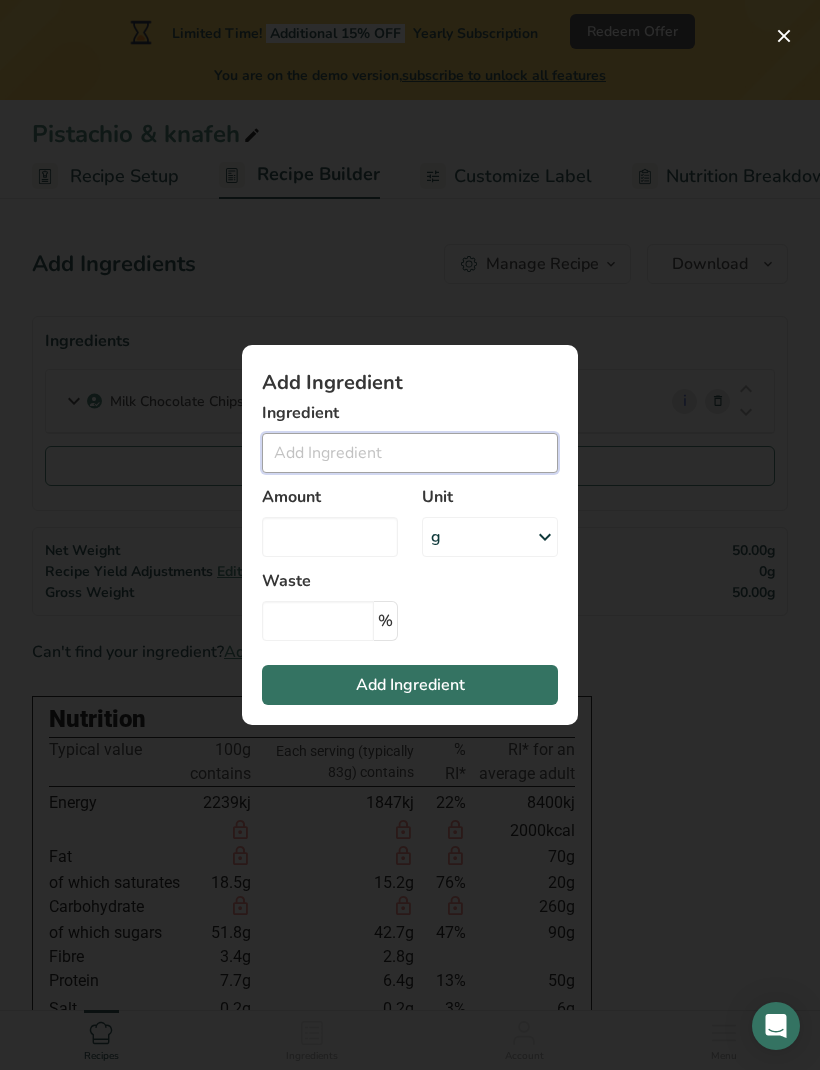 click at bounding box center (410, 453) 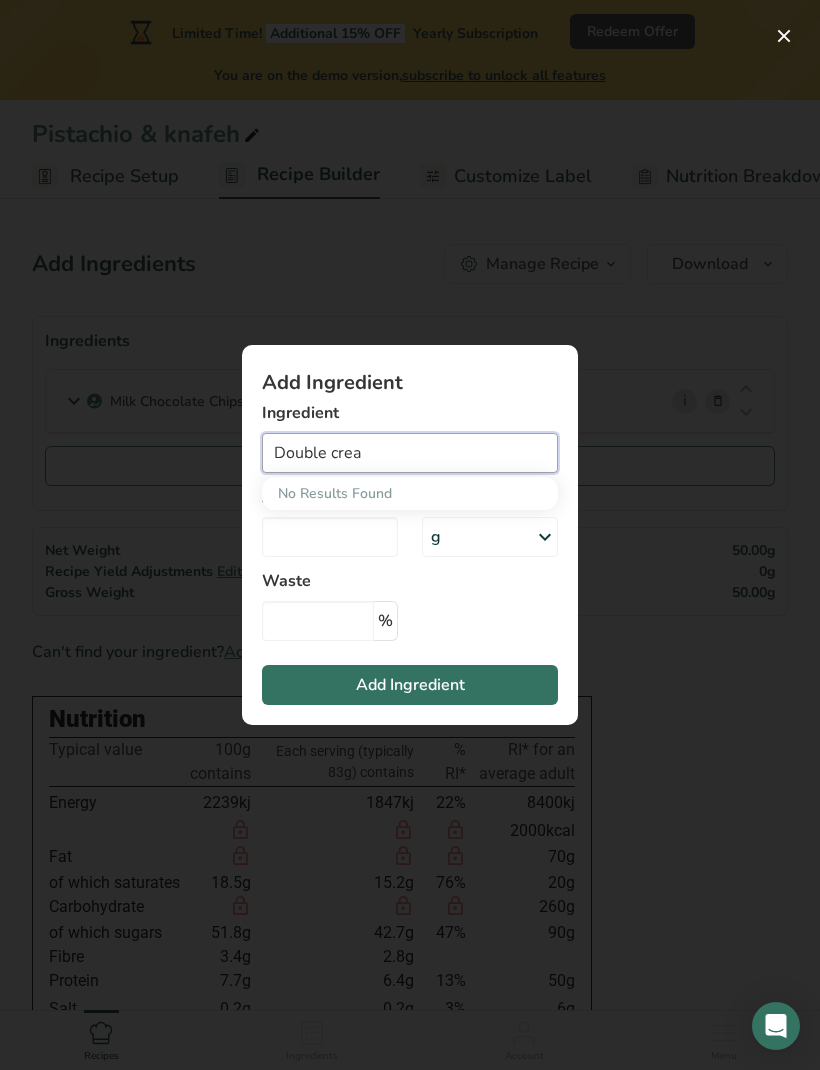 type on "Double cream" 